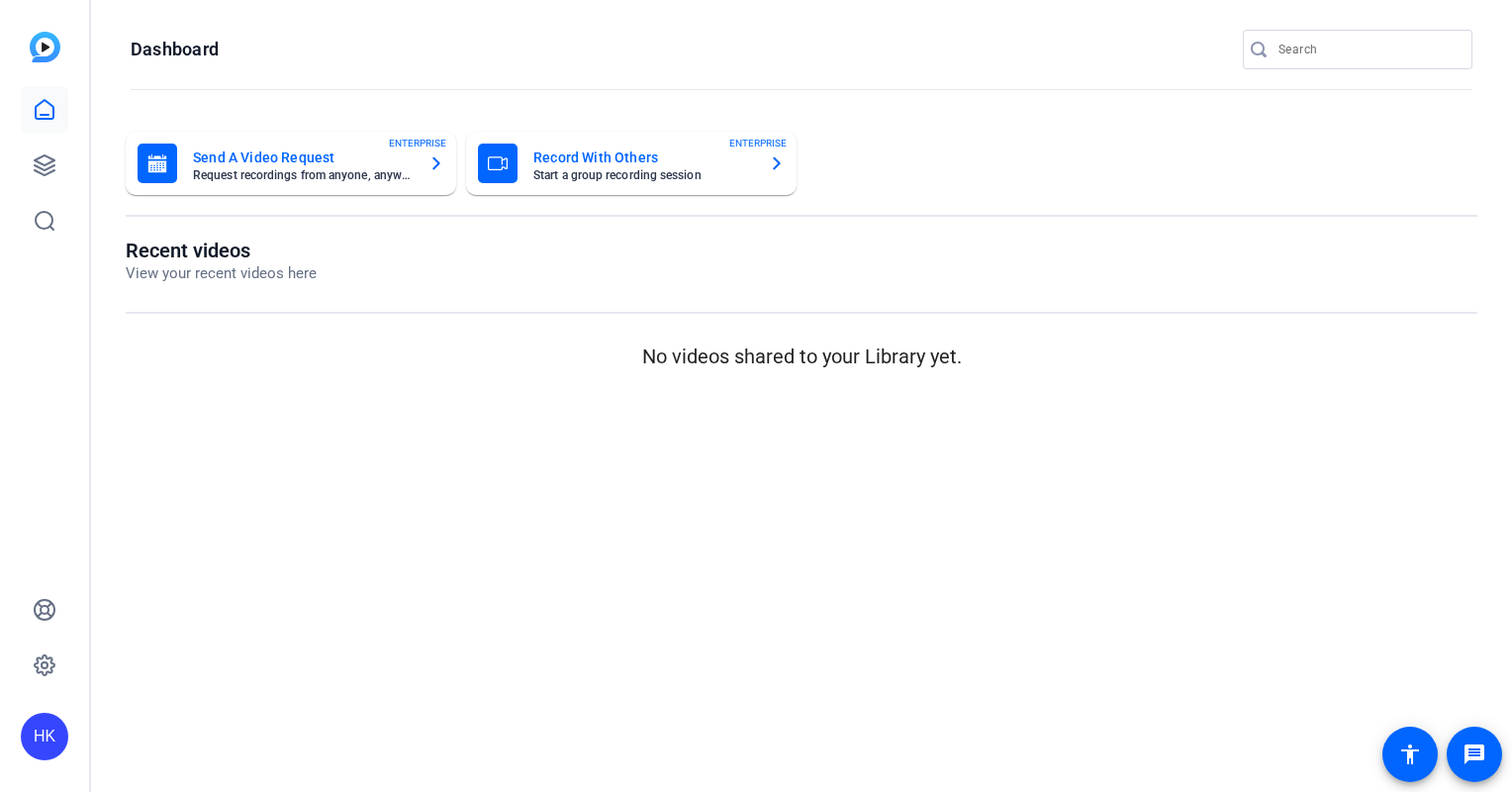 scroll, scrollTop: 0, scrollLeft: 0, axis: both 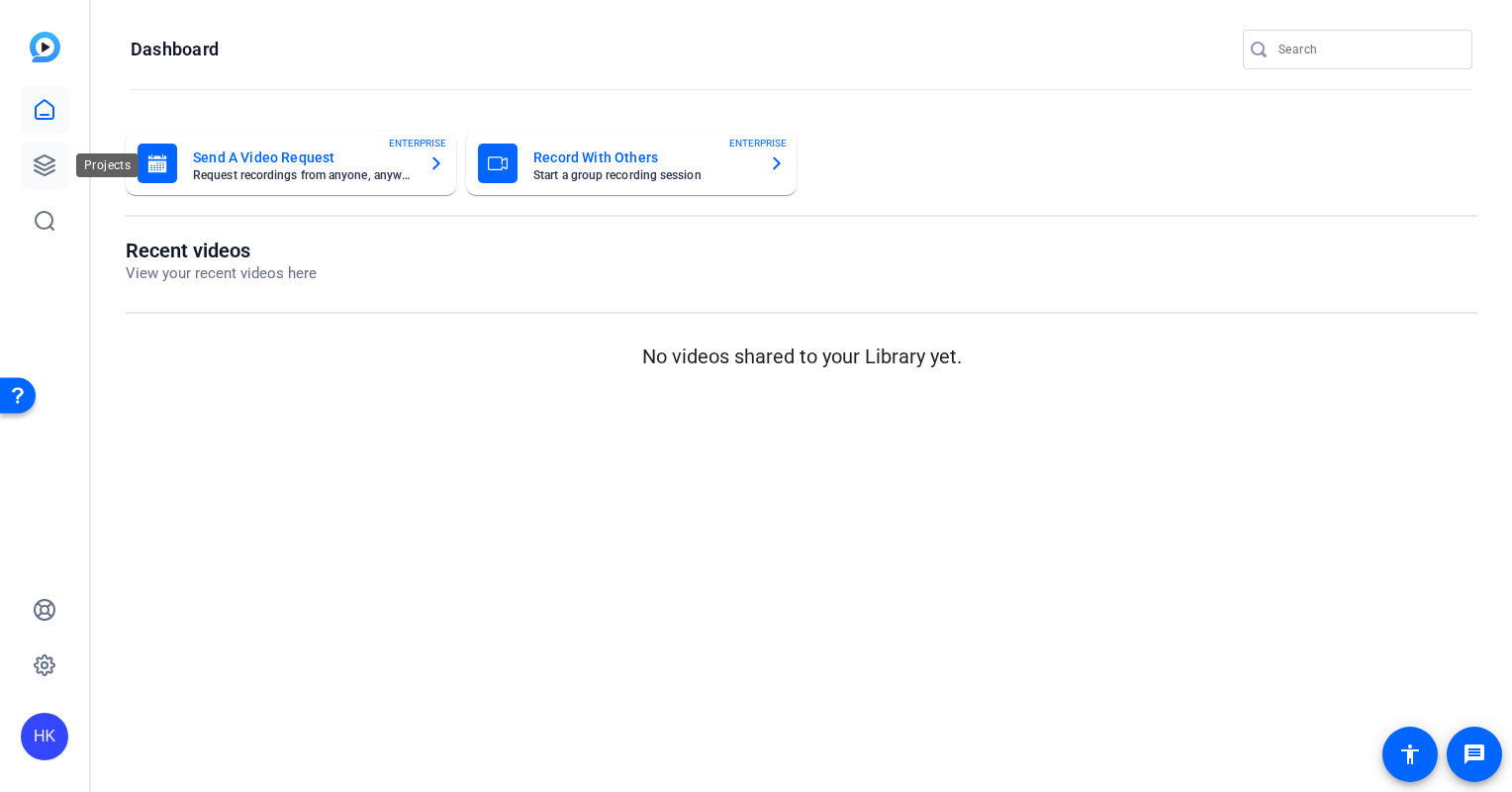 click 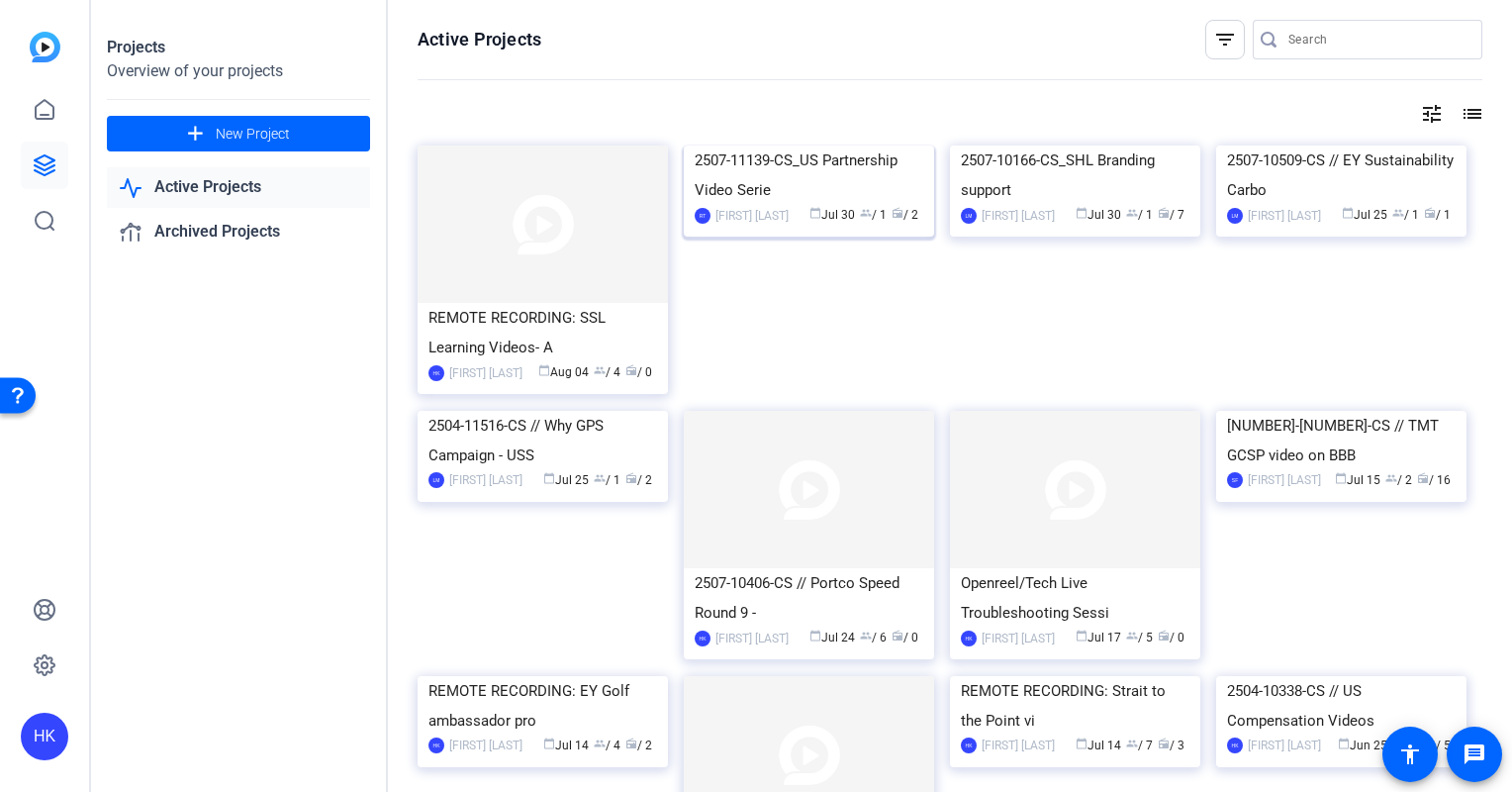 click 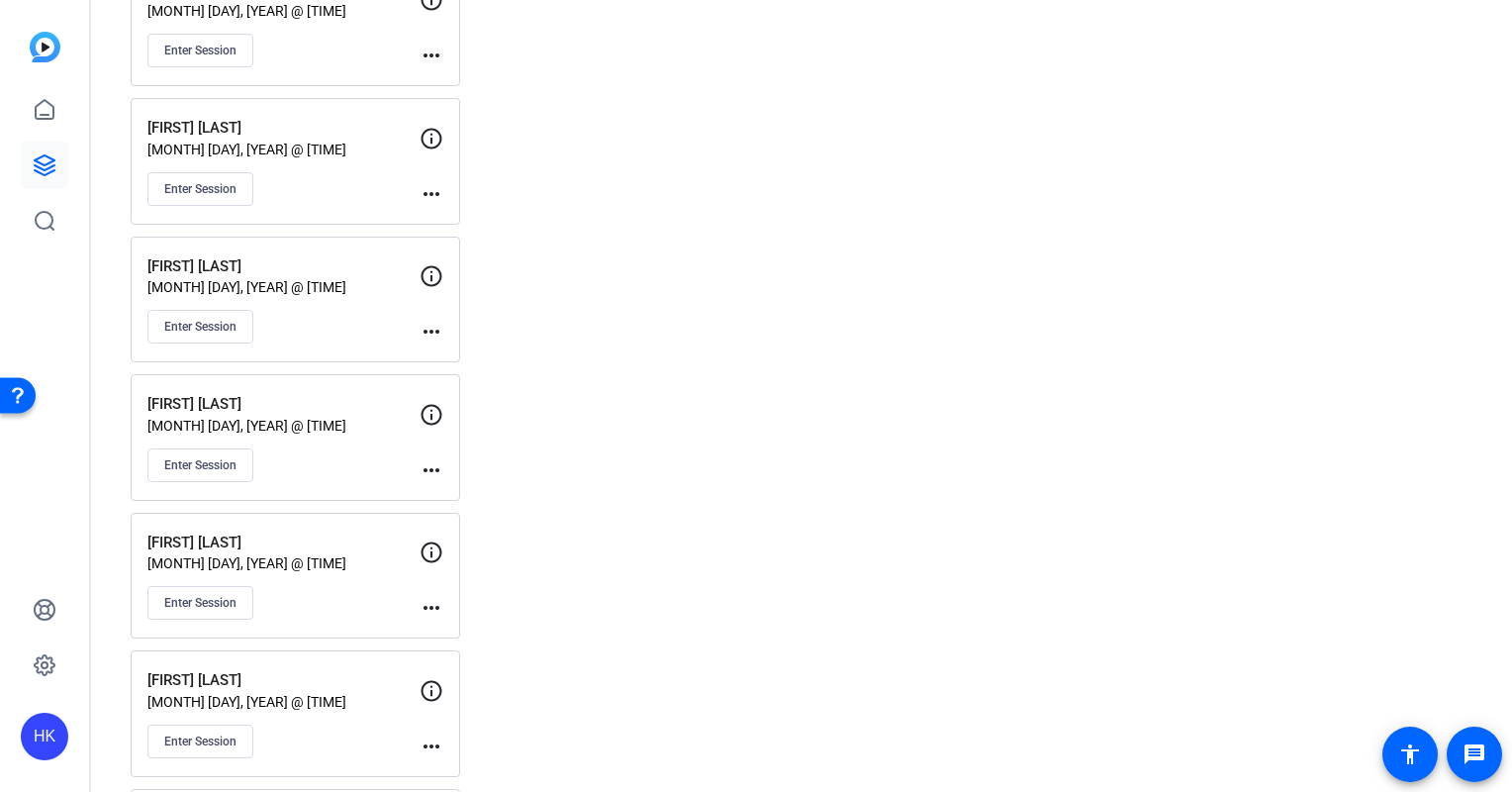 scroll, scrollTop: 1043, scrollLeft: 0, axis: vertical 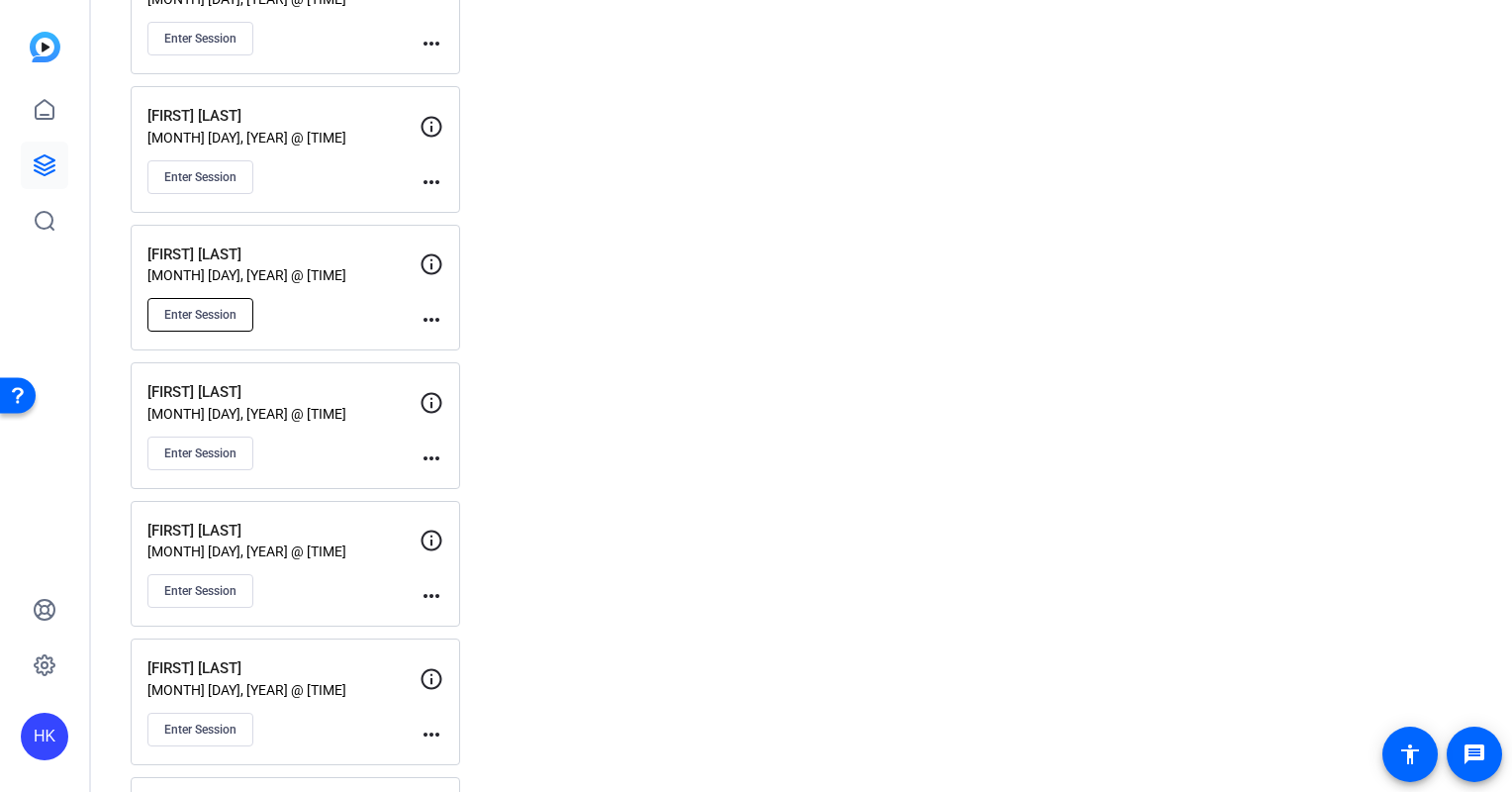click on "Enter Session" 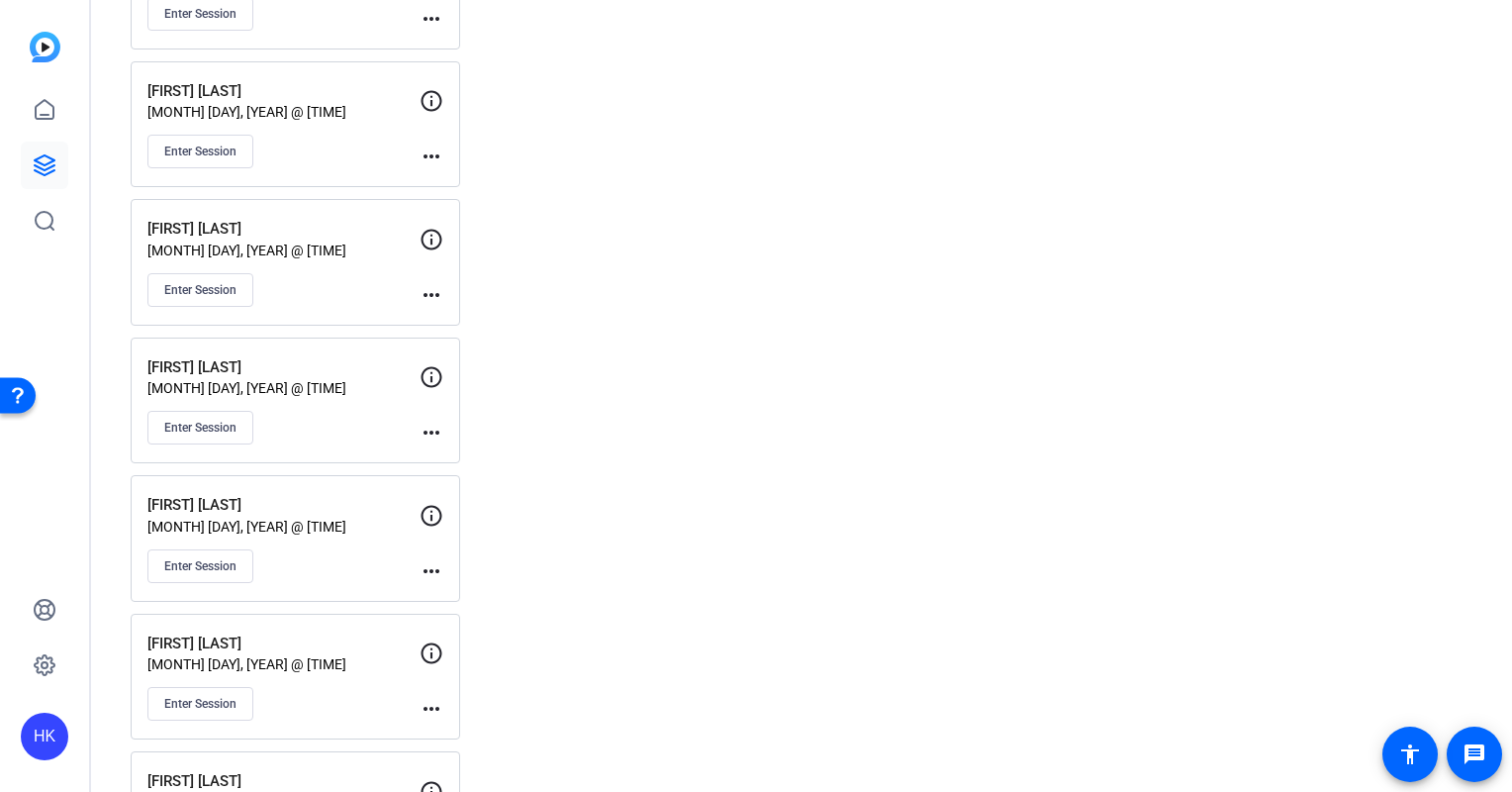 scroll, scrollTop: 921, scrollLeft: 0, axis: vertical 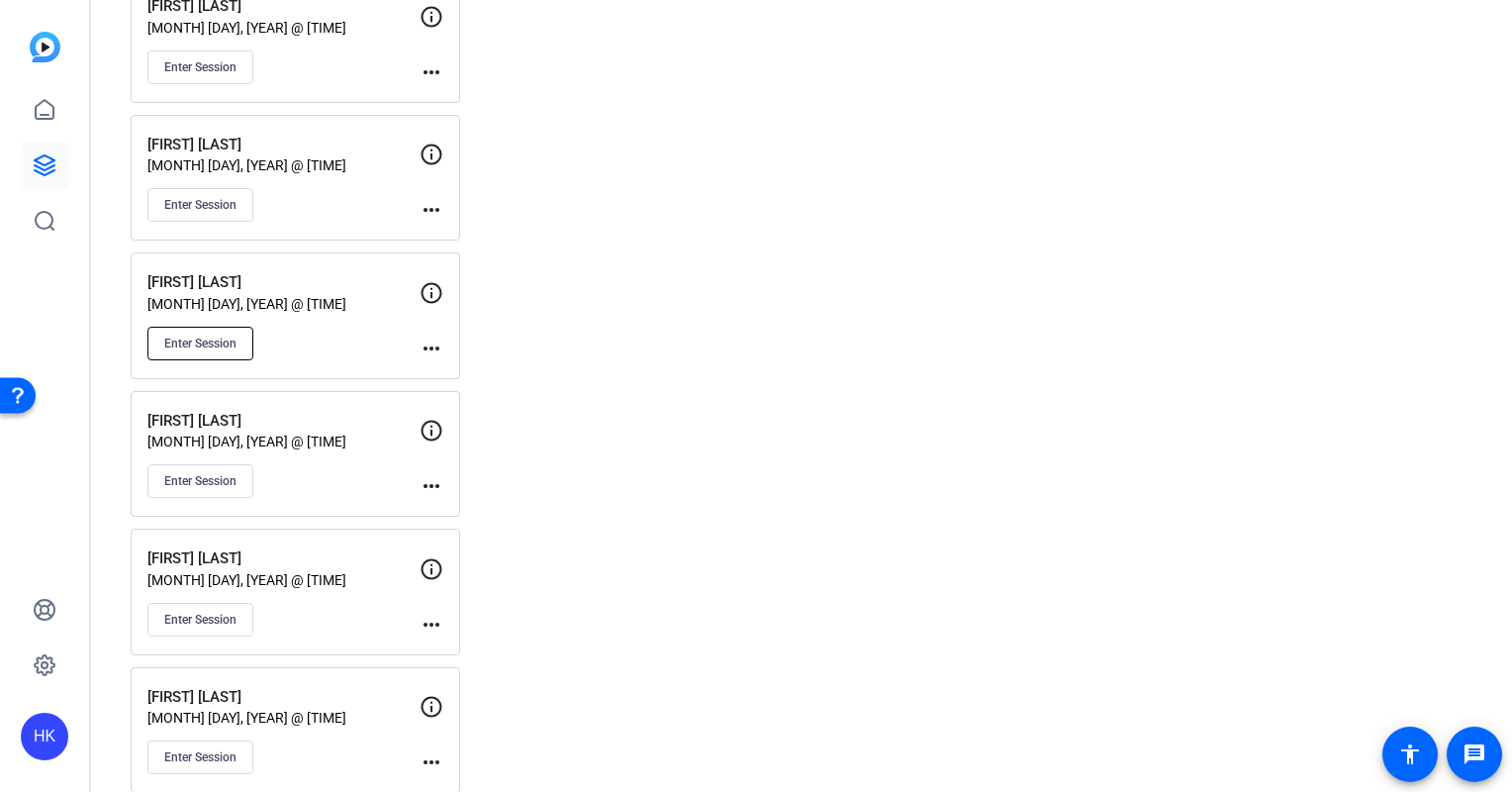 click on "Enter Session" 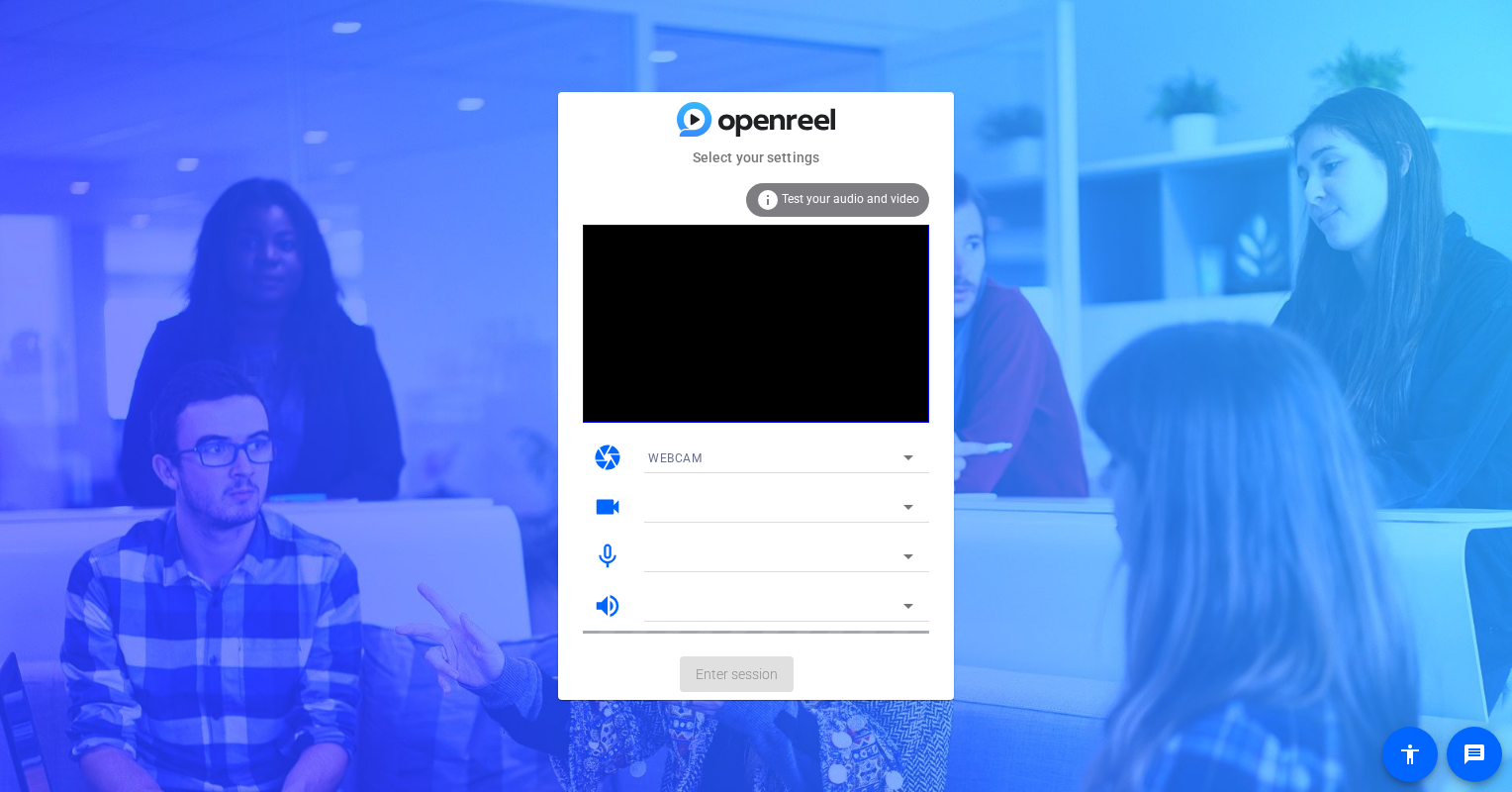 scroll, scrollTop: 0, scrollLeft: 0, axis: both 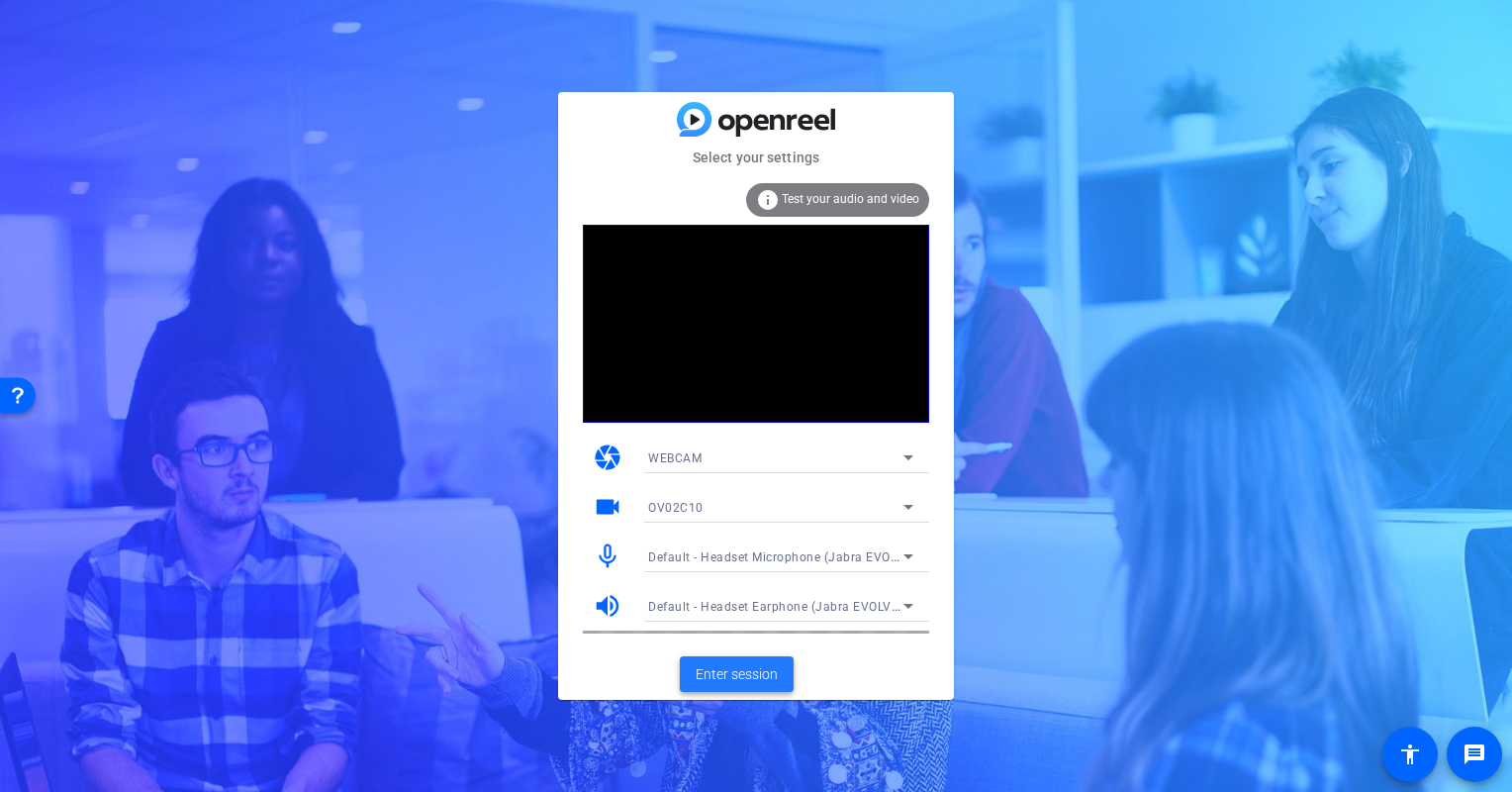 click on "Enter session" 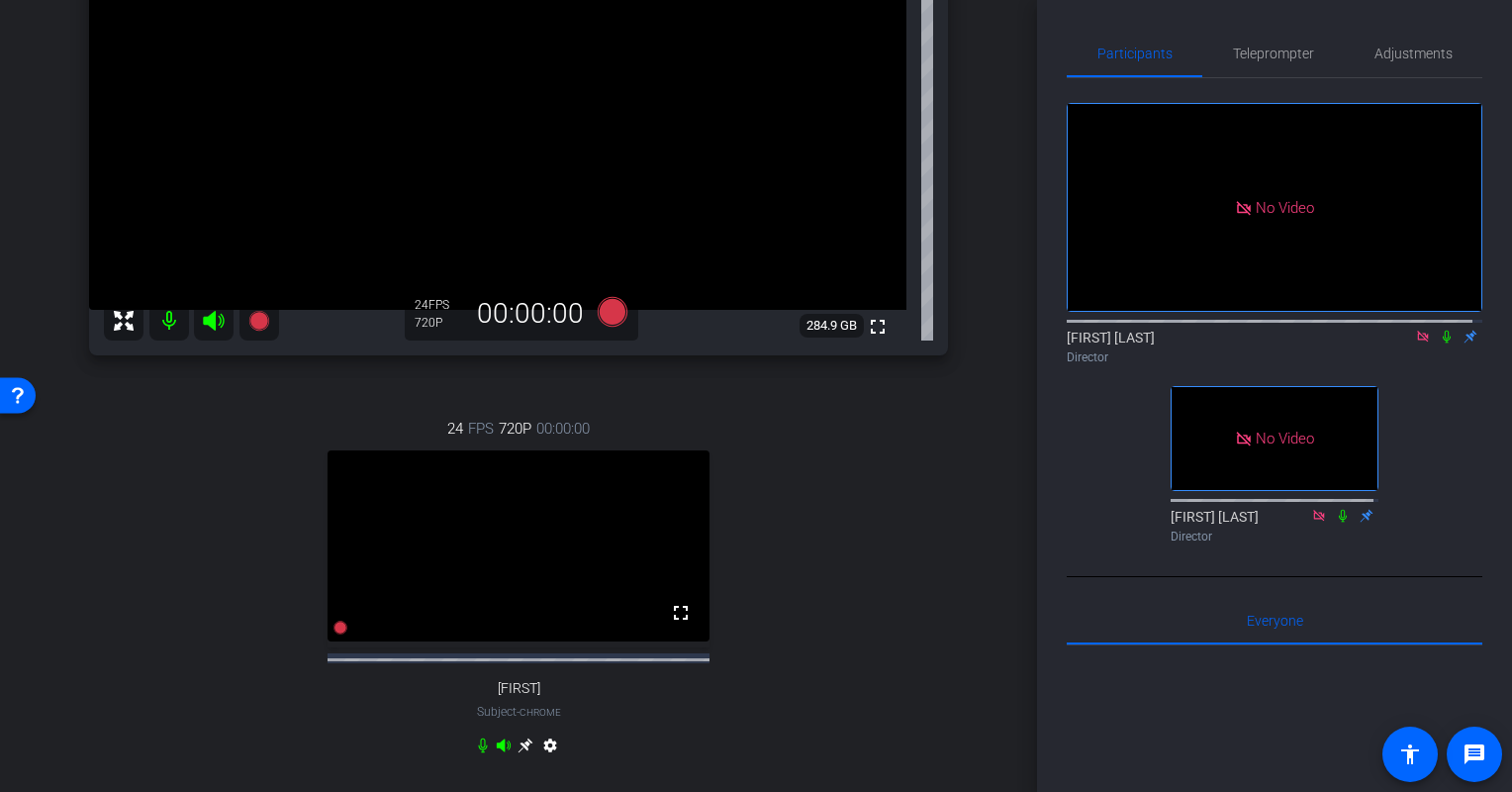 scroll, scrollTop: 250, scrollLeft: 0, axis: vertical 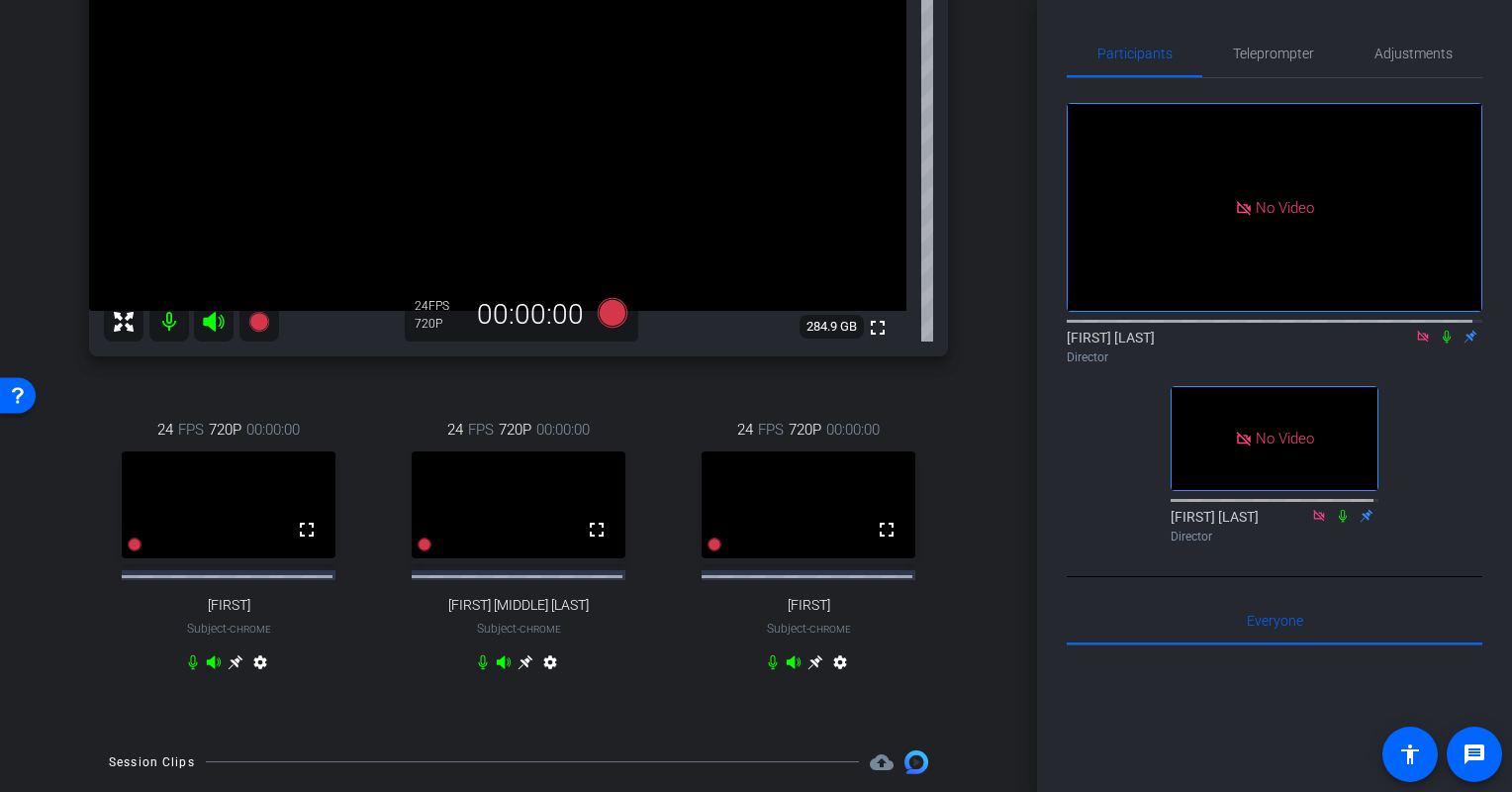 click 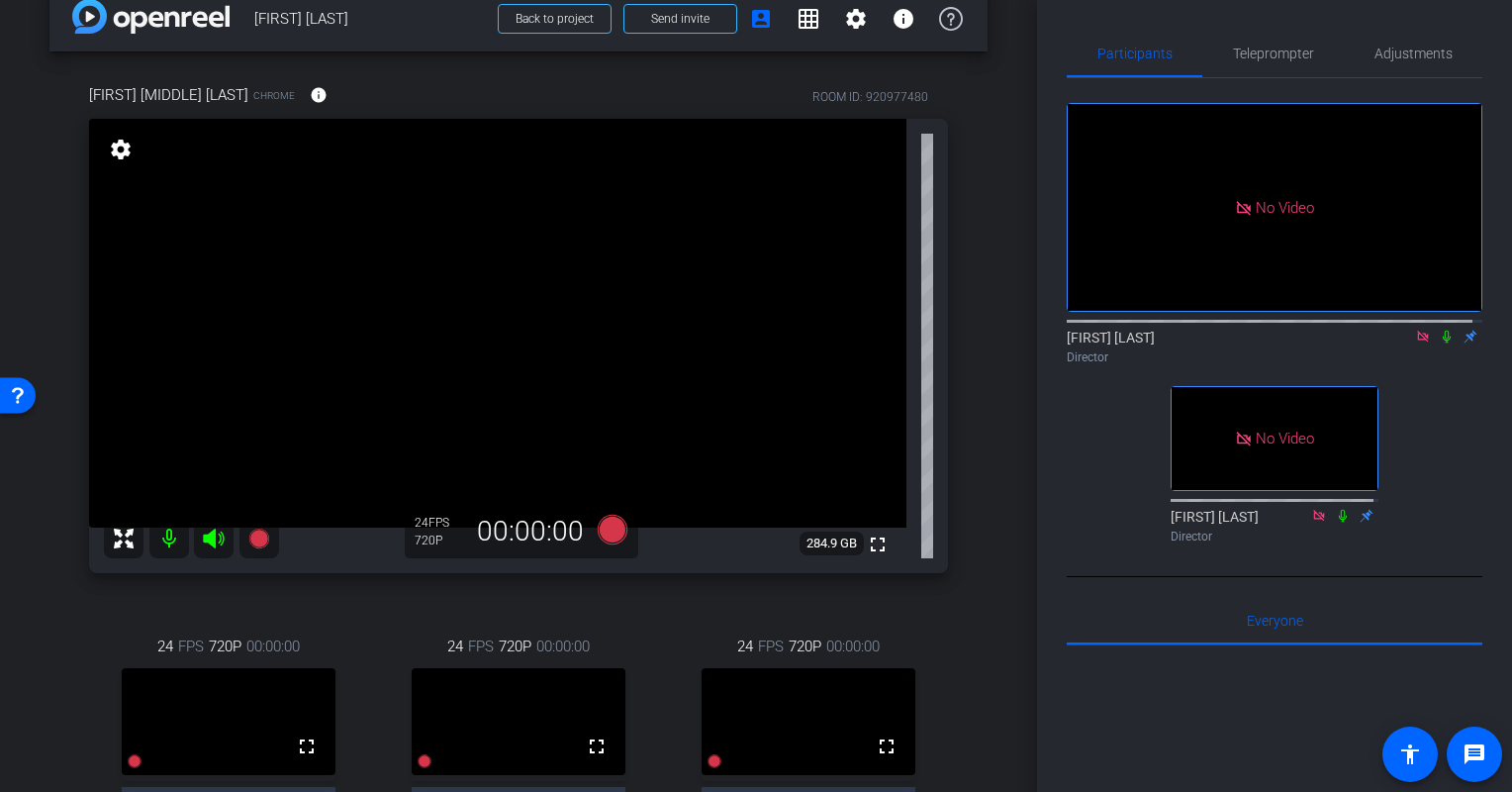 scroll, scrollTop: 33, scrollLeft: 0, axis: vertical 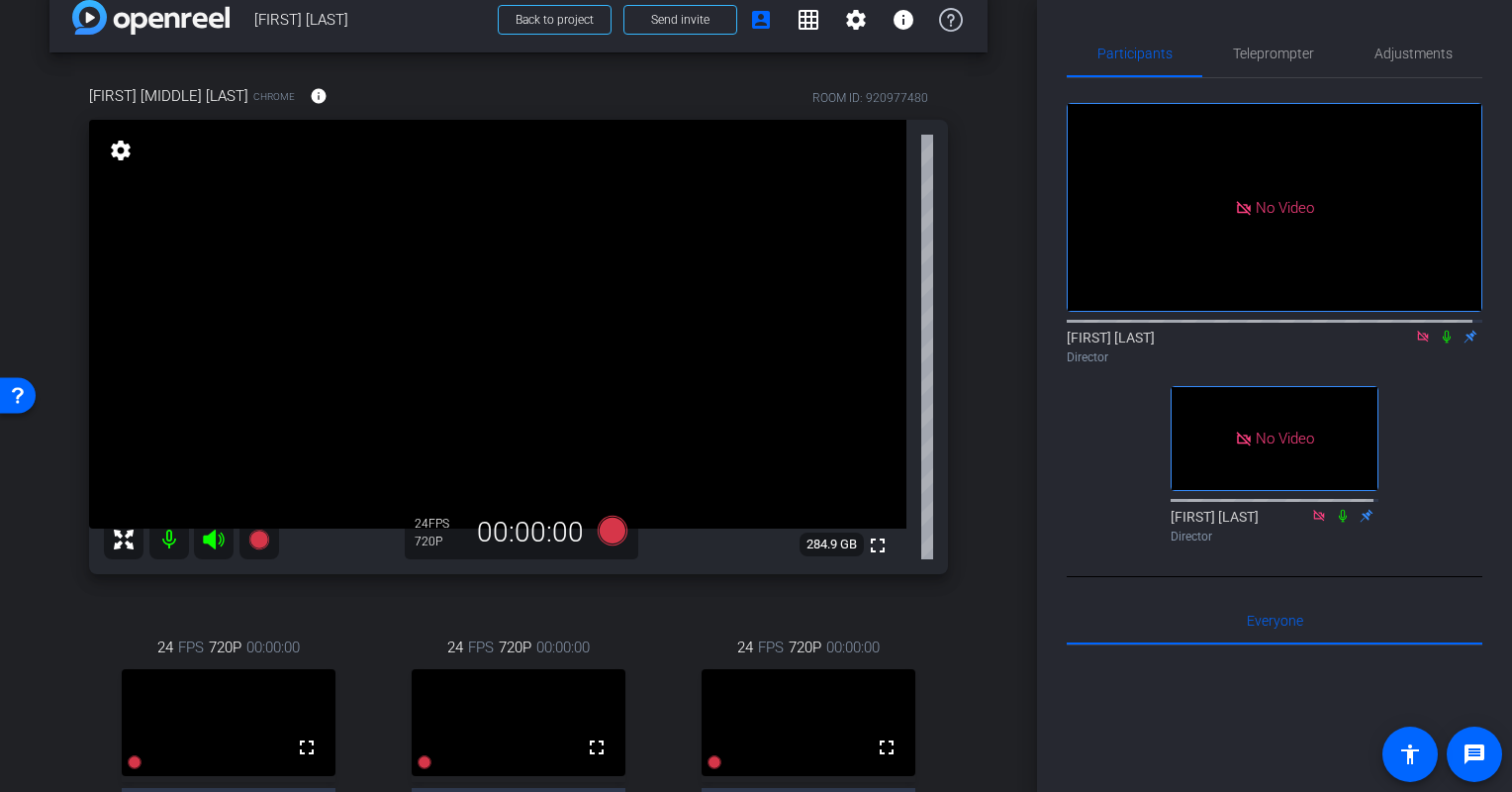 click on "settings" at bounding box center [121, 150] 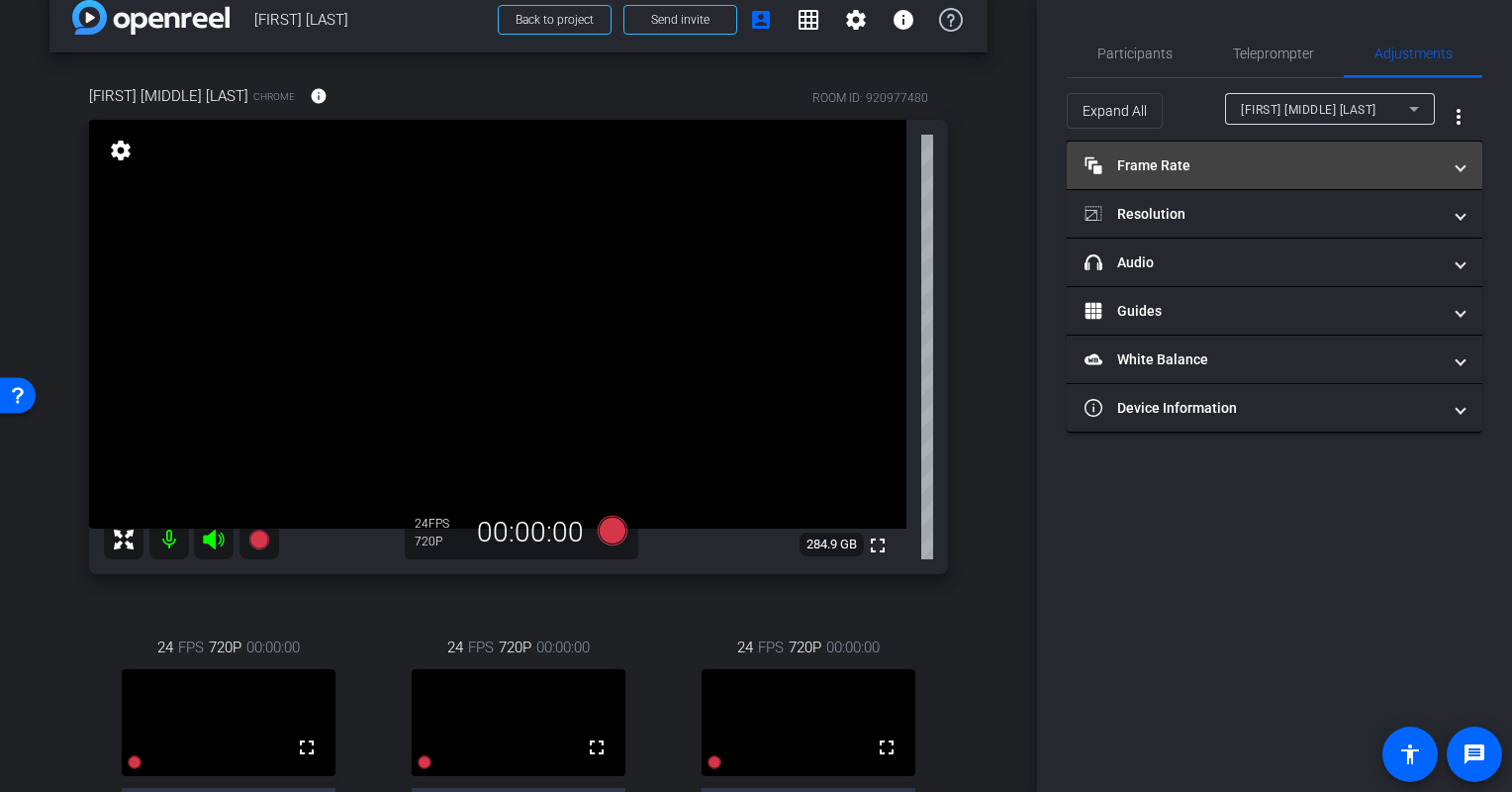 click on "Frame Rate
Frame Rate" at bounding box center (1263, 165) 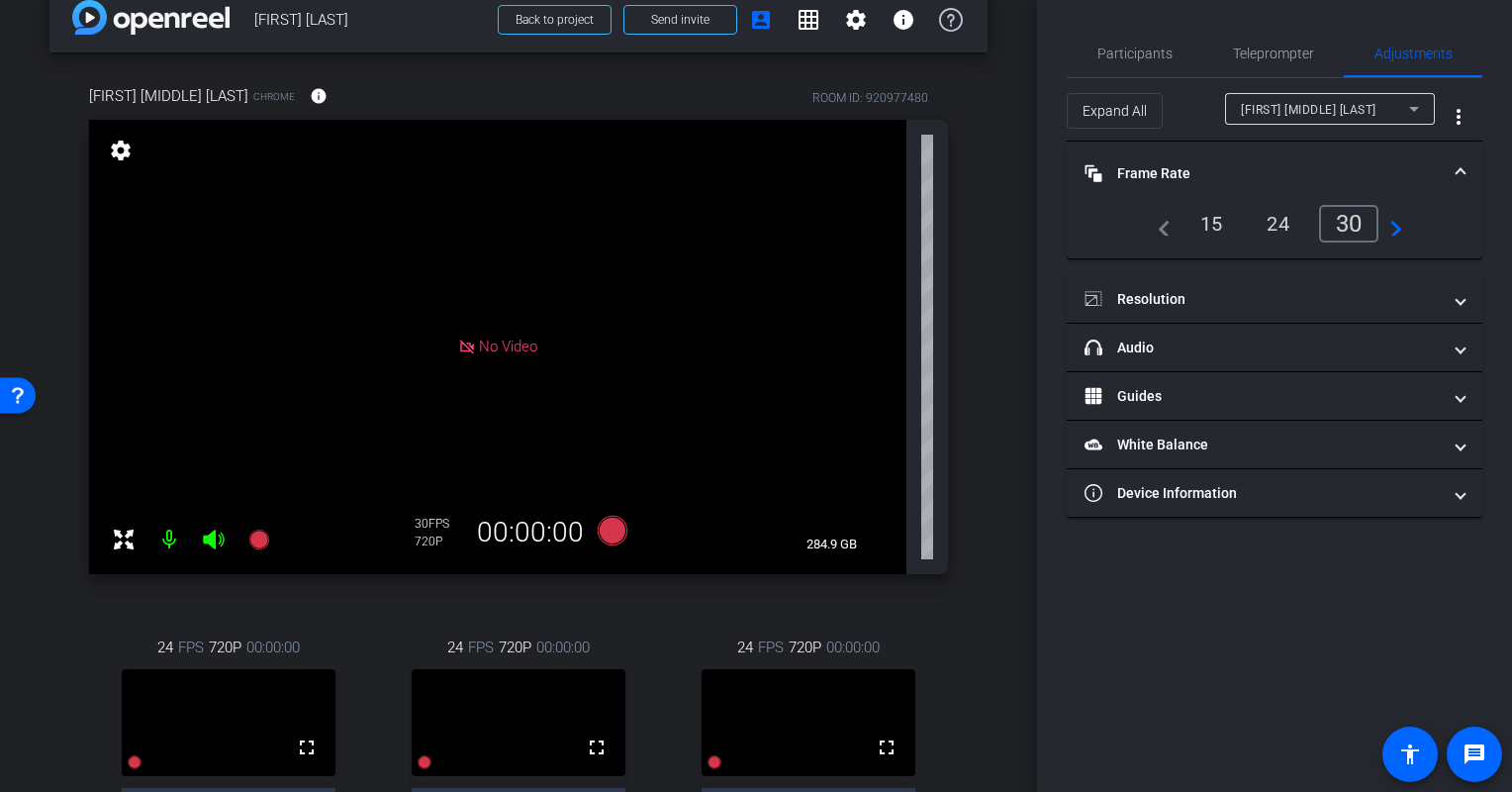 click on "30" at bounding box center [1349, 224] 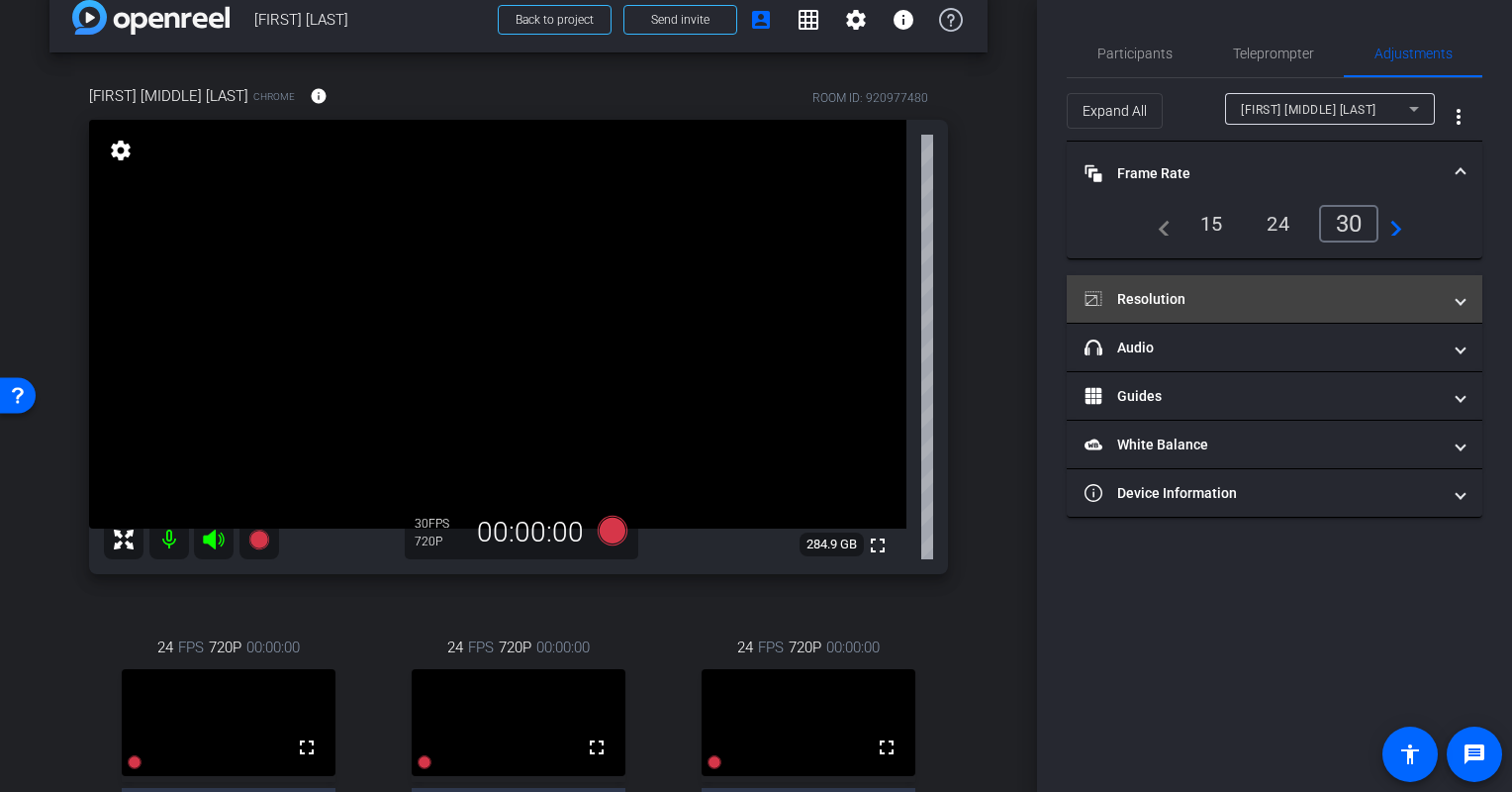 click on "Resolution" at bounding box center (1263, 299) 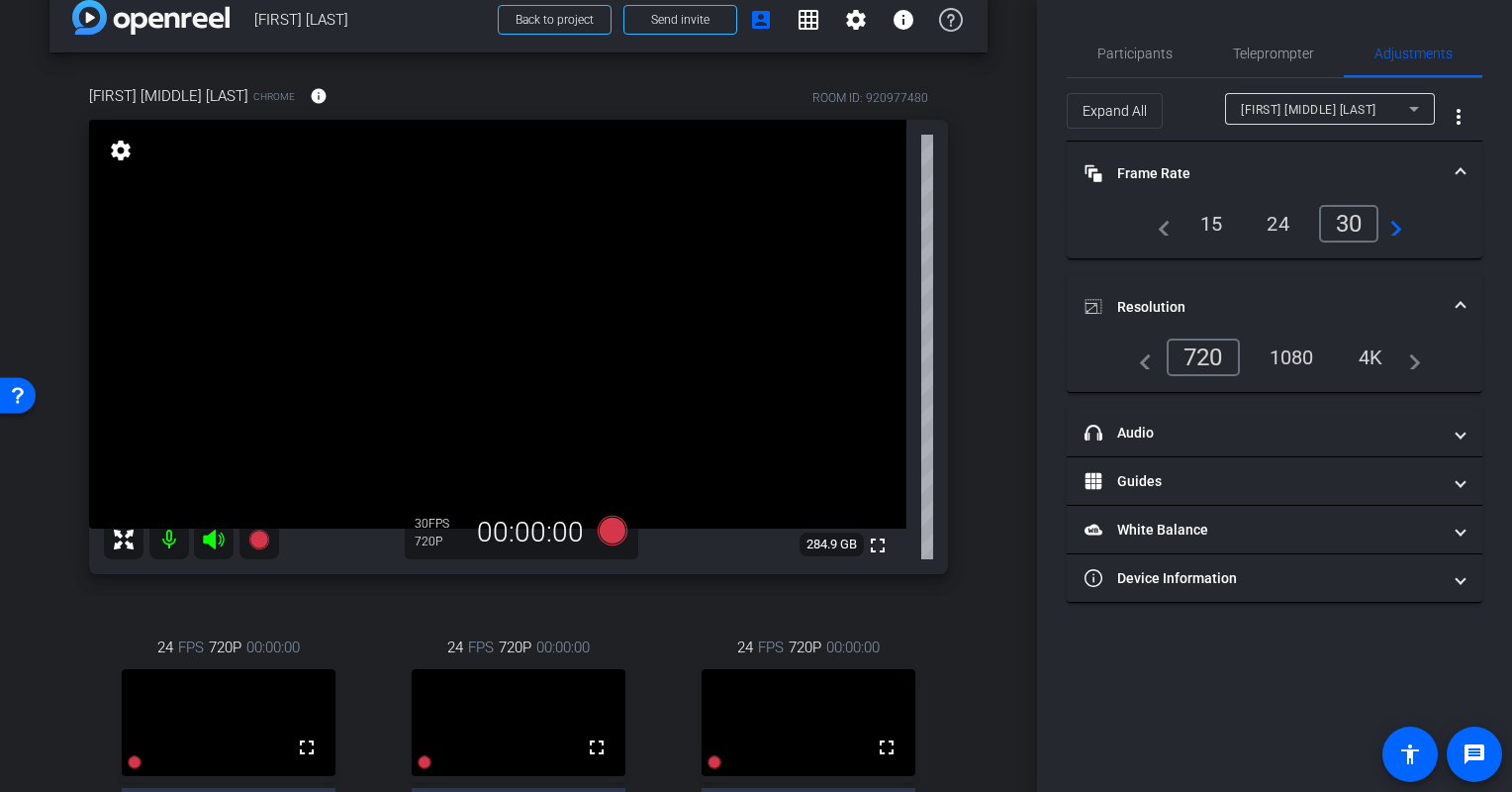 click on "1080" at bounding box center (1291, 357) 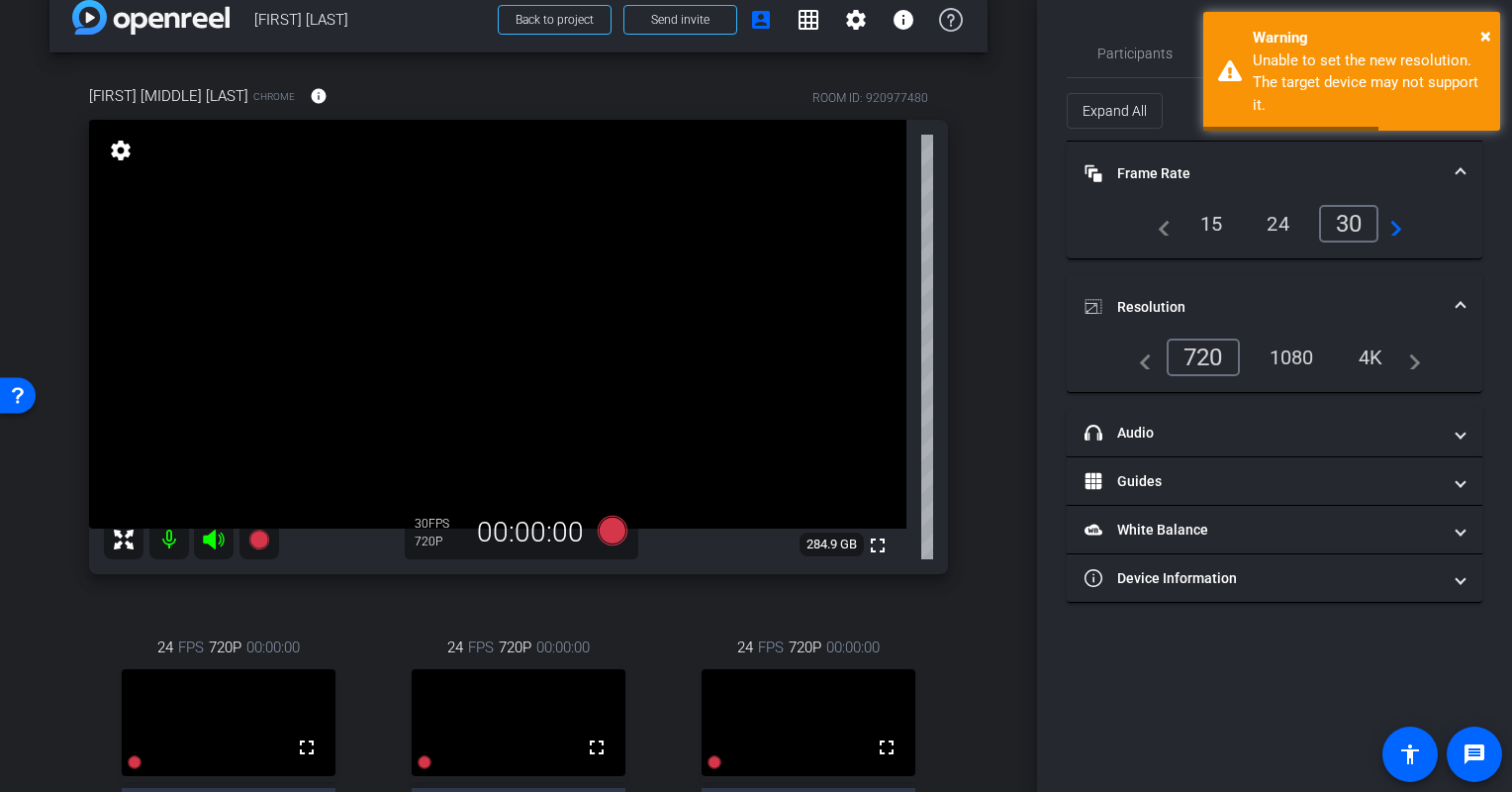 click on "Tracy Beth Lindberg Chrome info ROOM ID: 920977480 fullscreen settings  284.9 GB
30 FPS  720P   00:00:00
24 FPS 720P  00:00:00  fullscreen
Emma Gresser Subject   -  Chrome
settings 24 FPS 720P  00:00:00  fullscreen
steve Subject   -  Chrome" at bounding box center [519, 500] 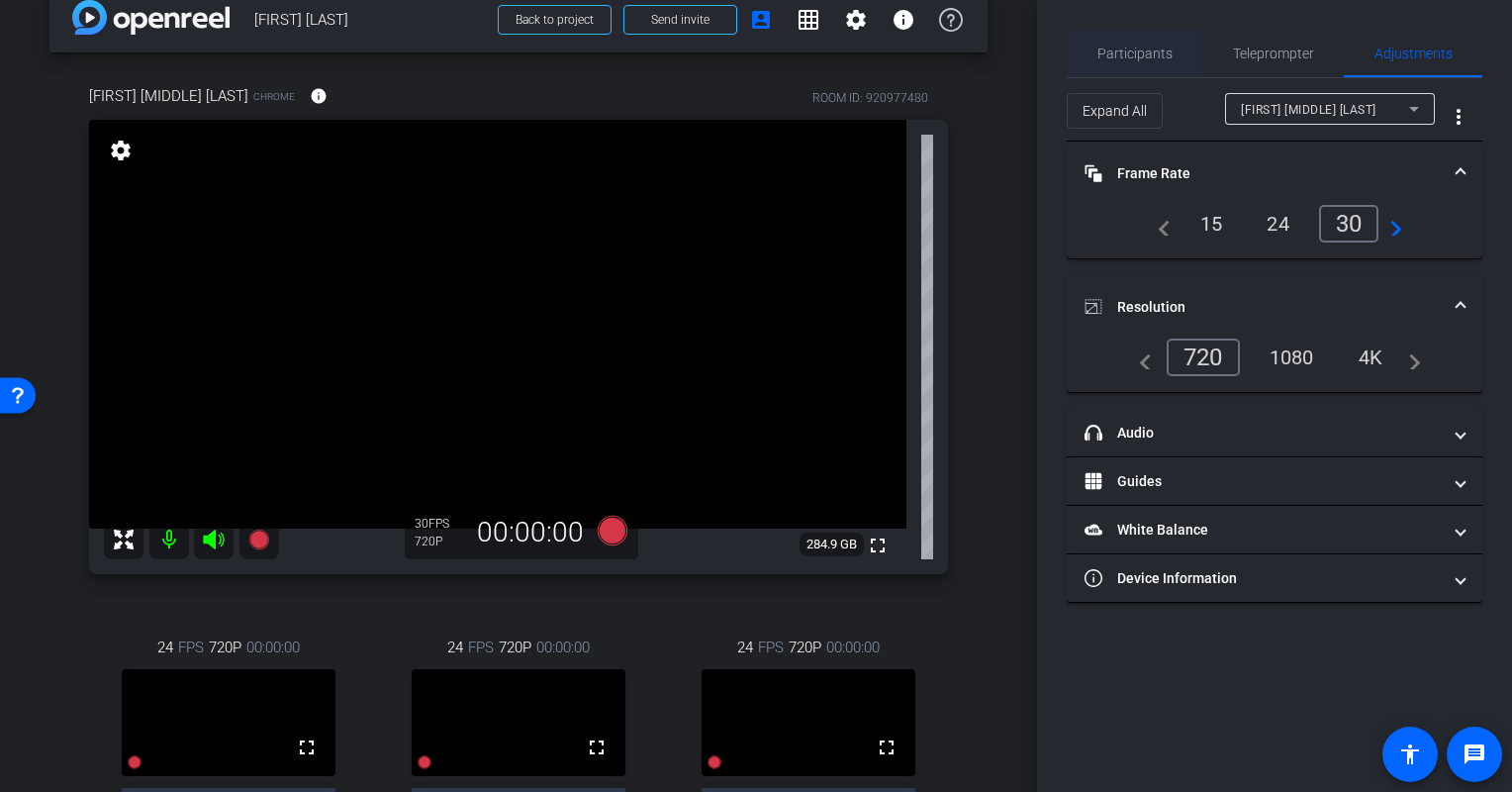 click on "Participants" at bounding box center [1135, 53] 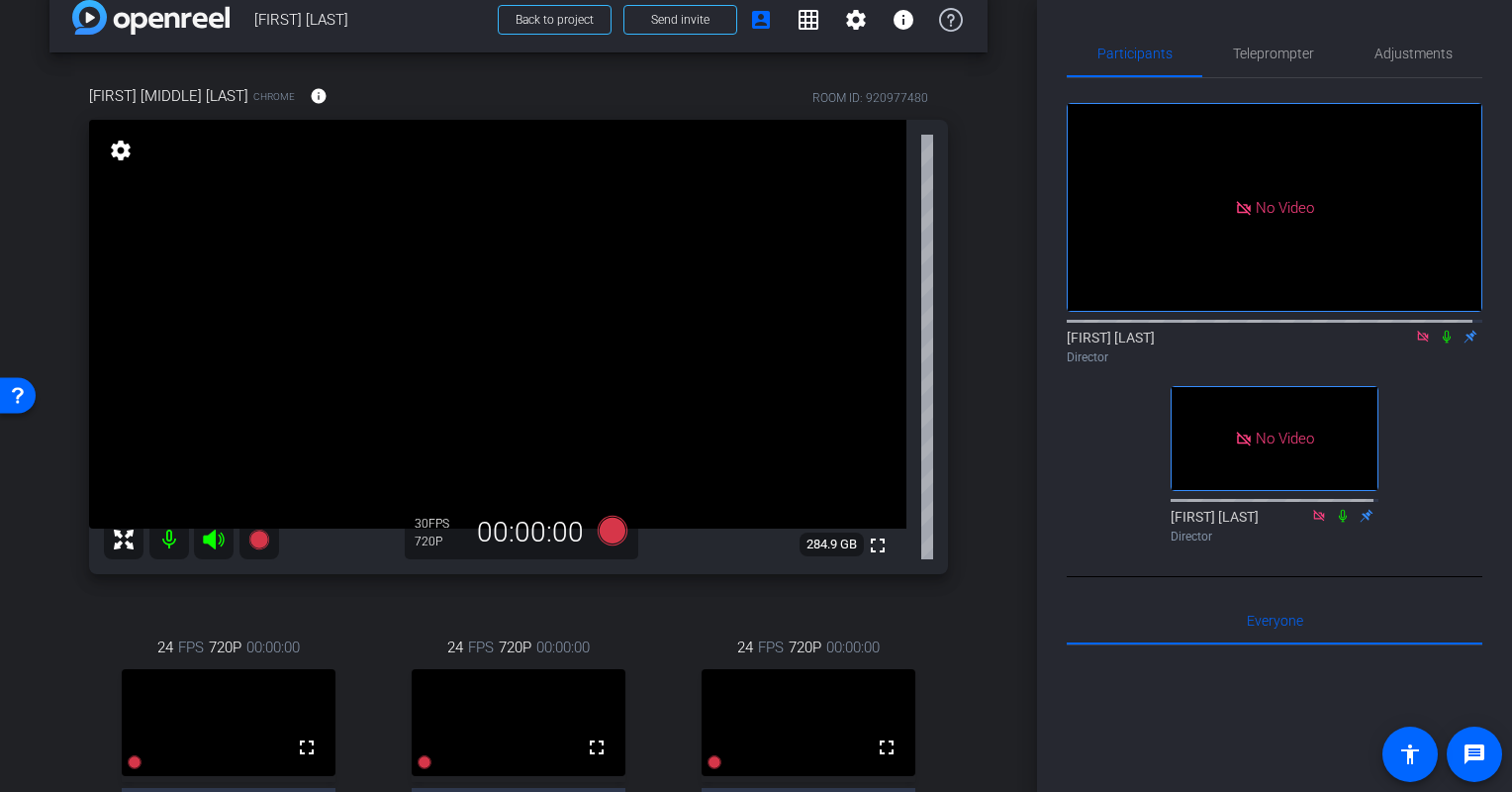 click 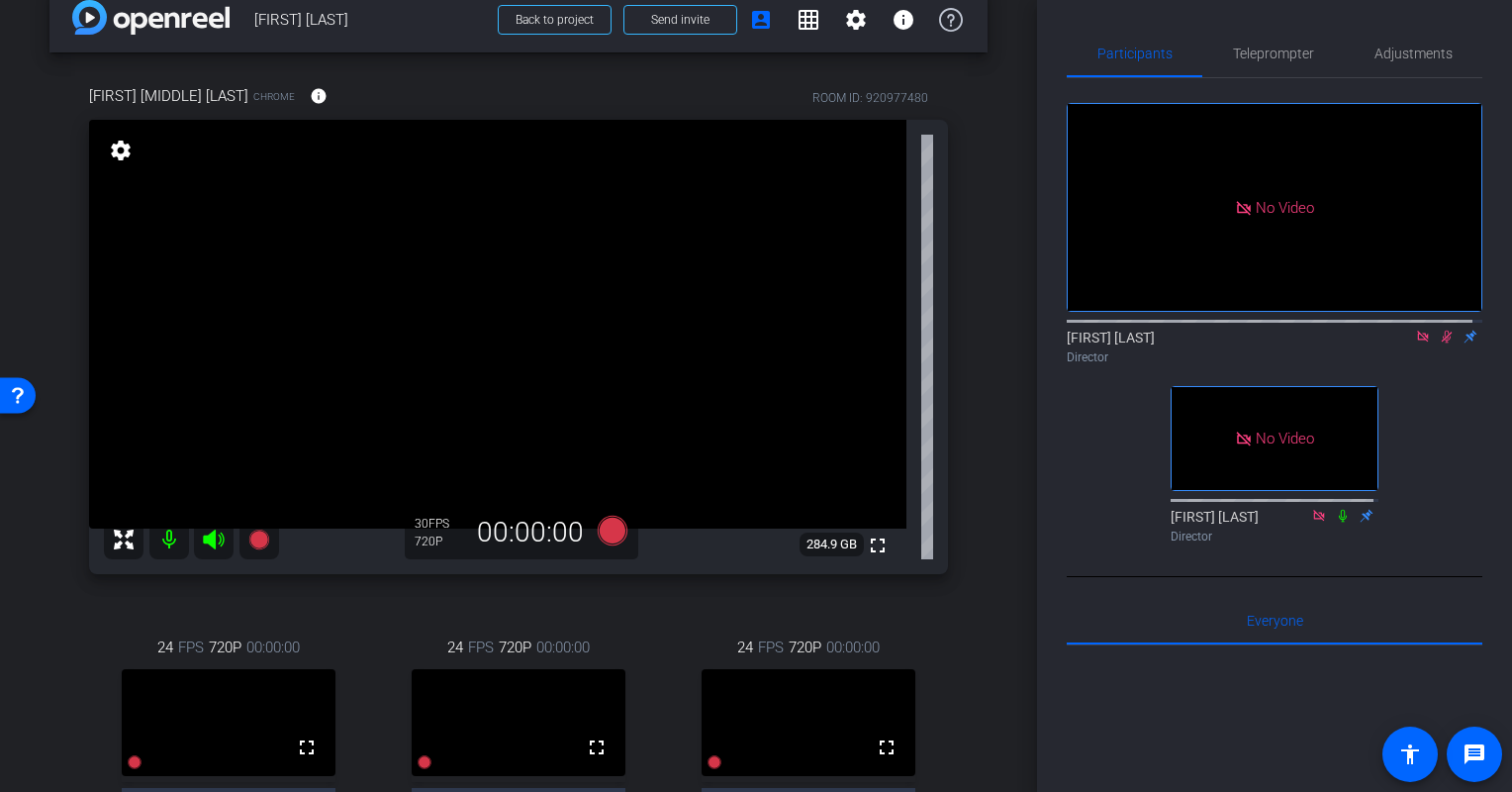 click 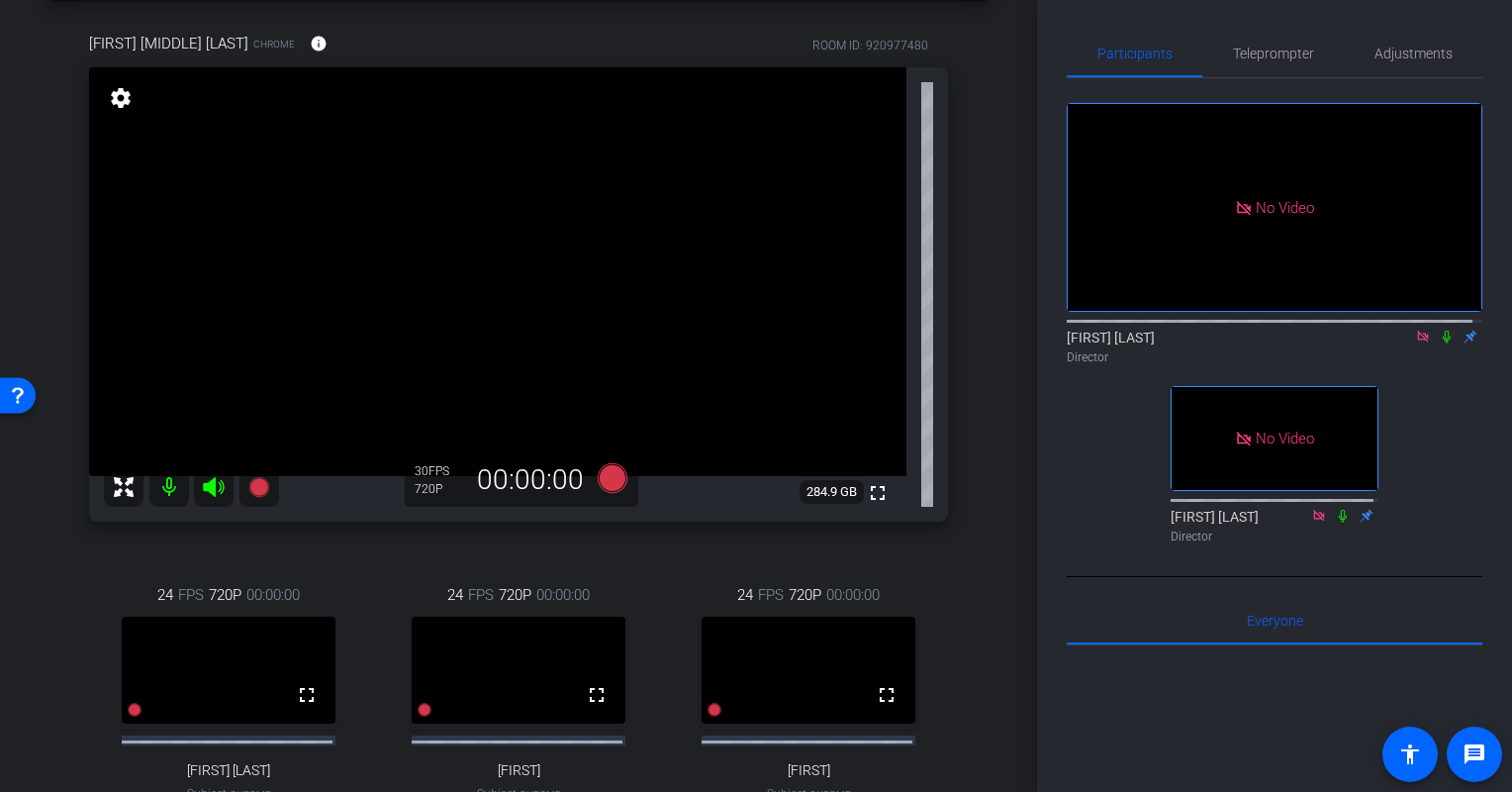 scroll, scrollTop: 83, scrollLeft: 0, axis: vertical 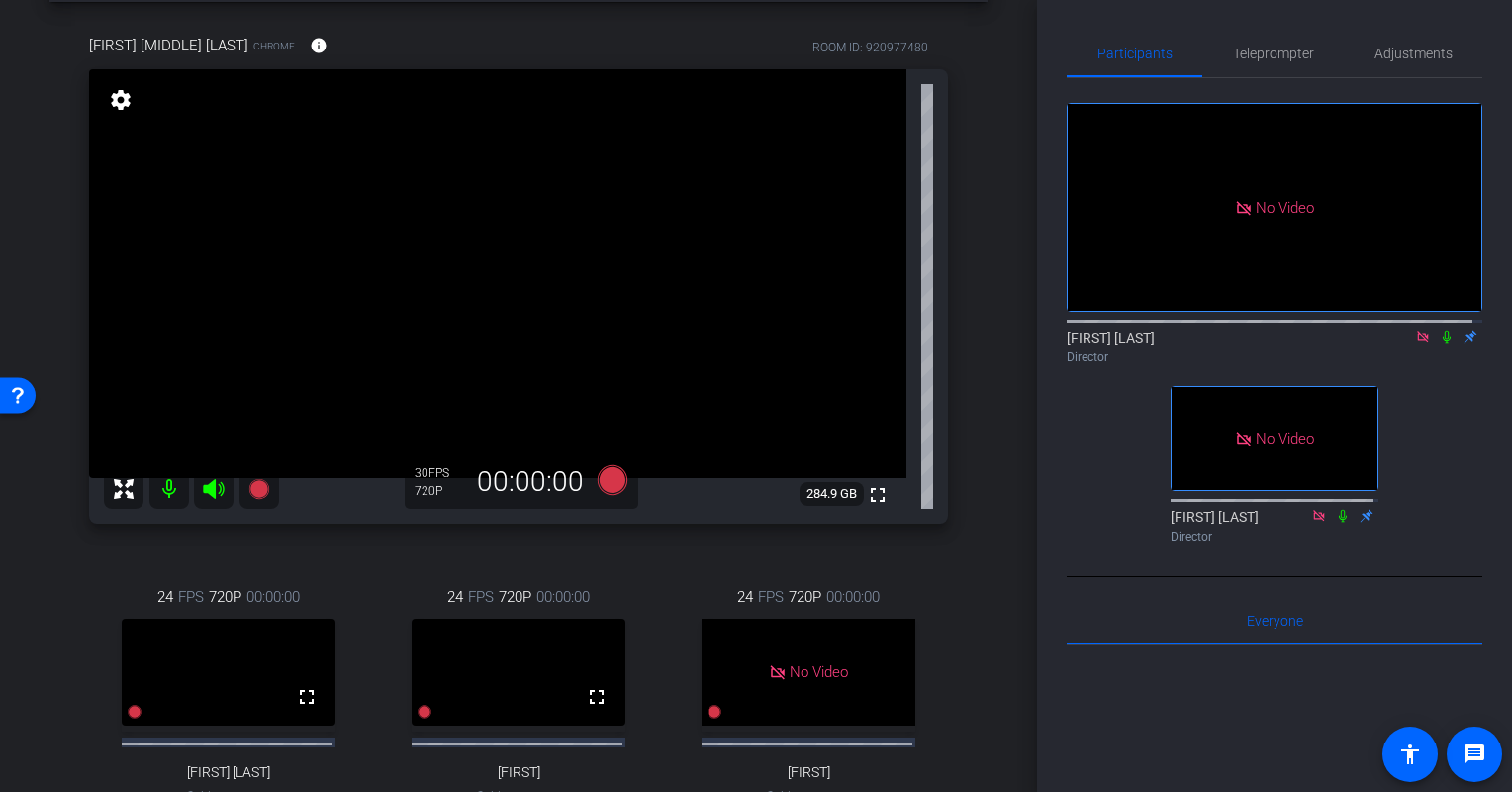 click 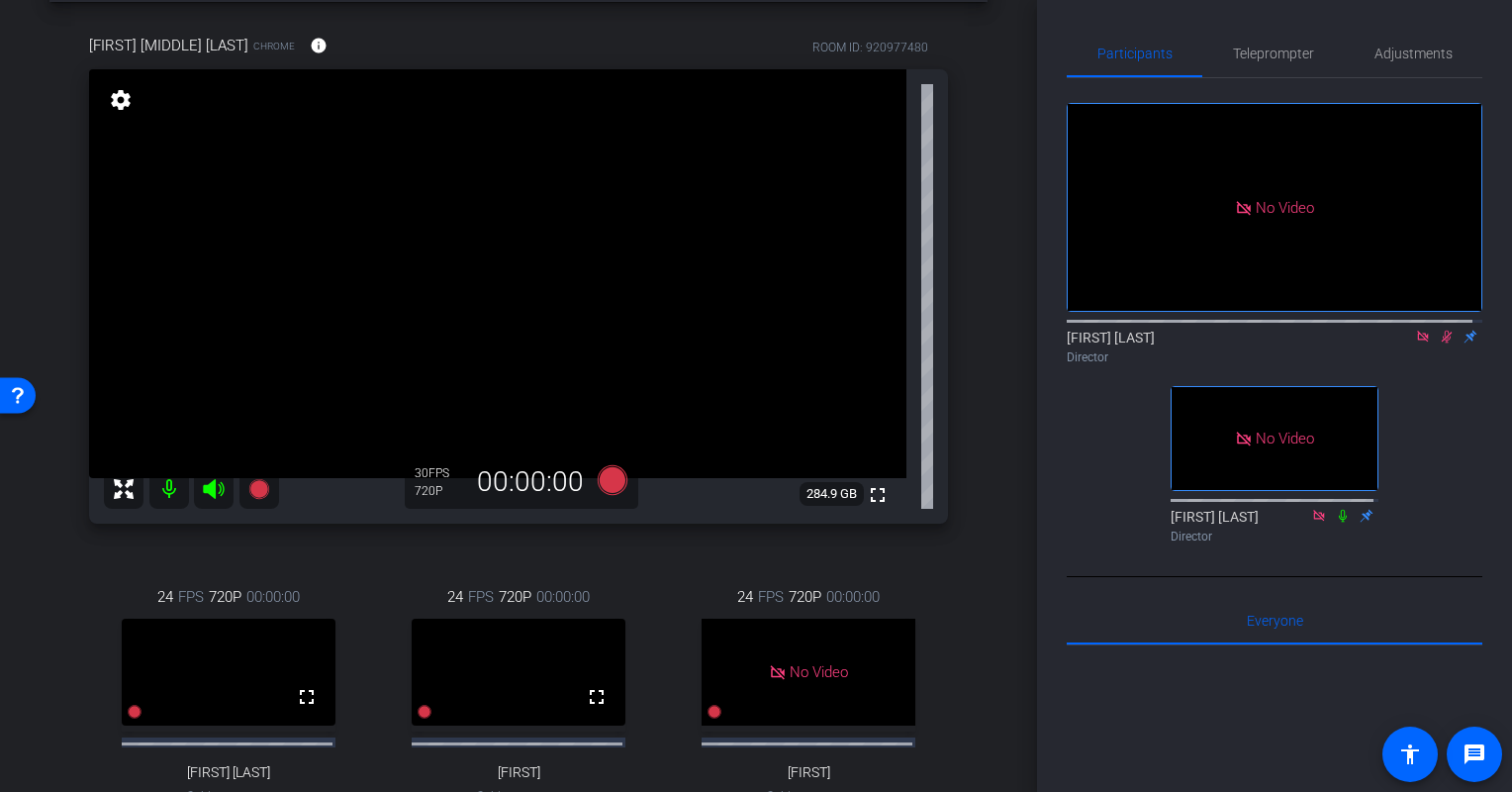 click 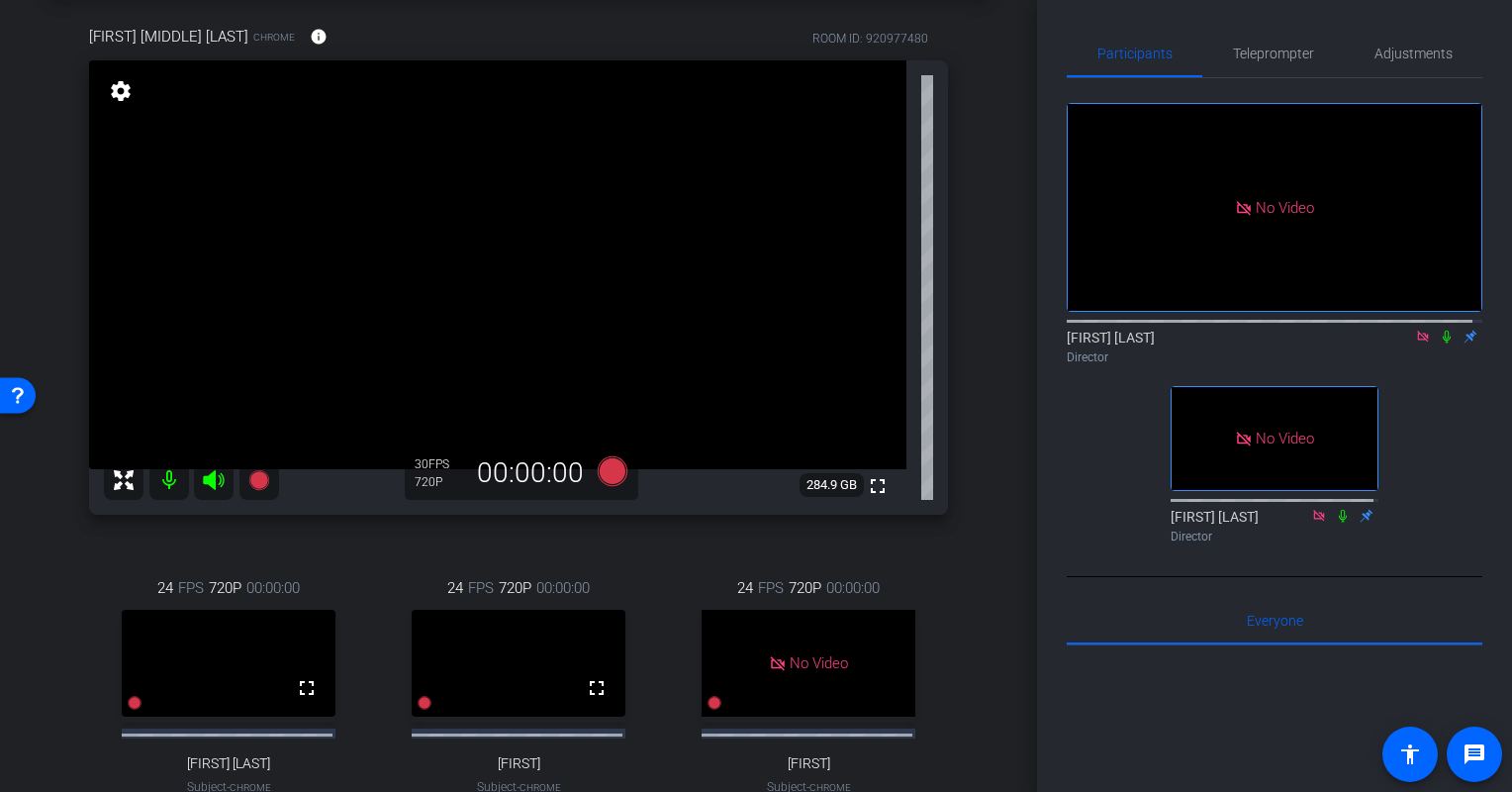 scroll, scrollTop: 89, scrollLeft: 0, axis: vertical 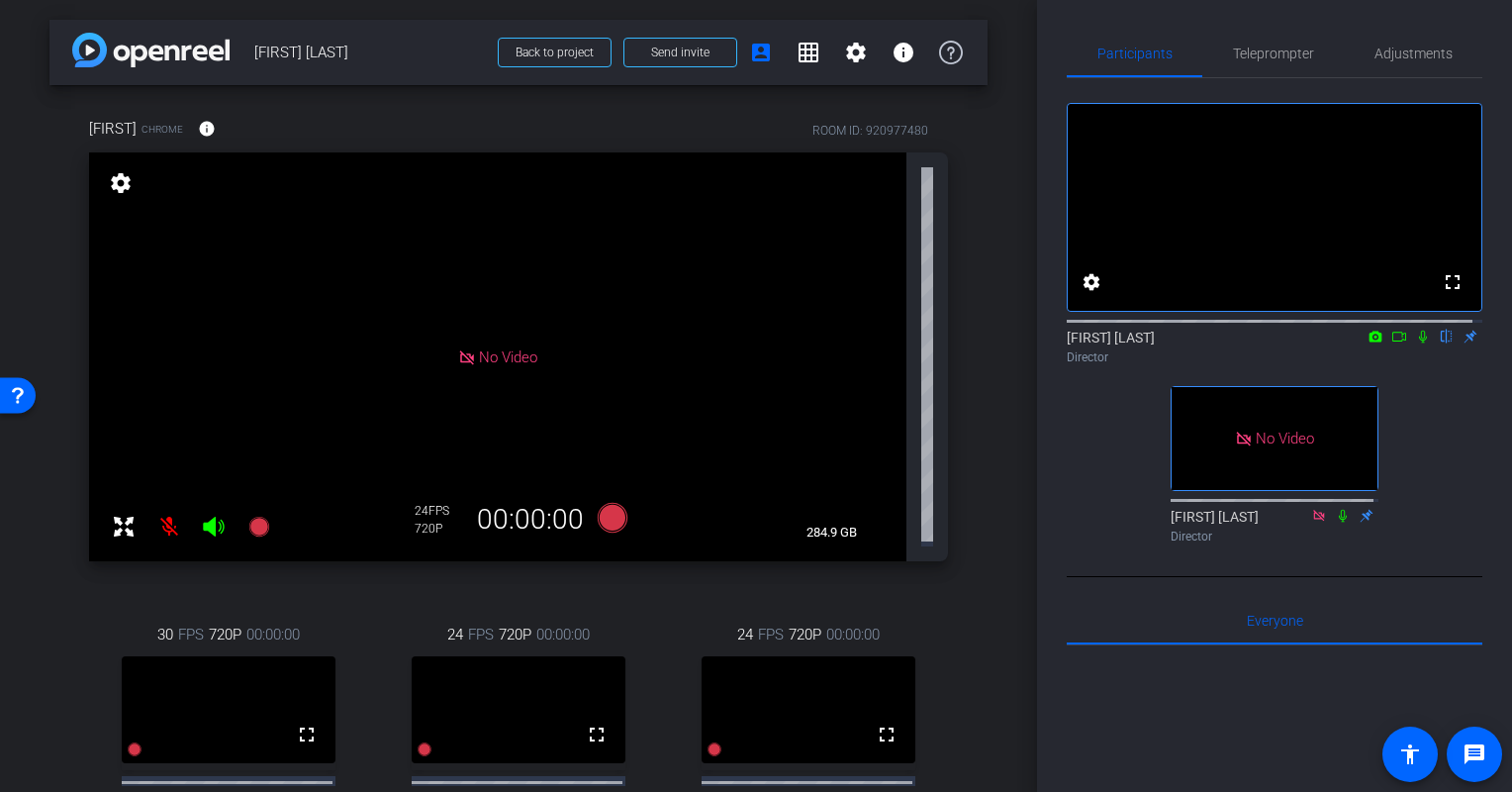 click 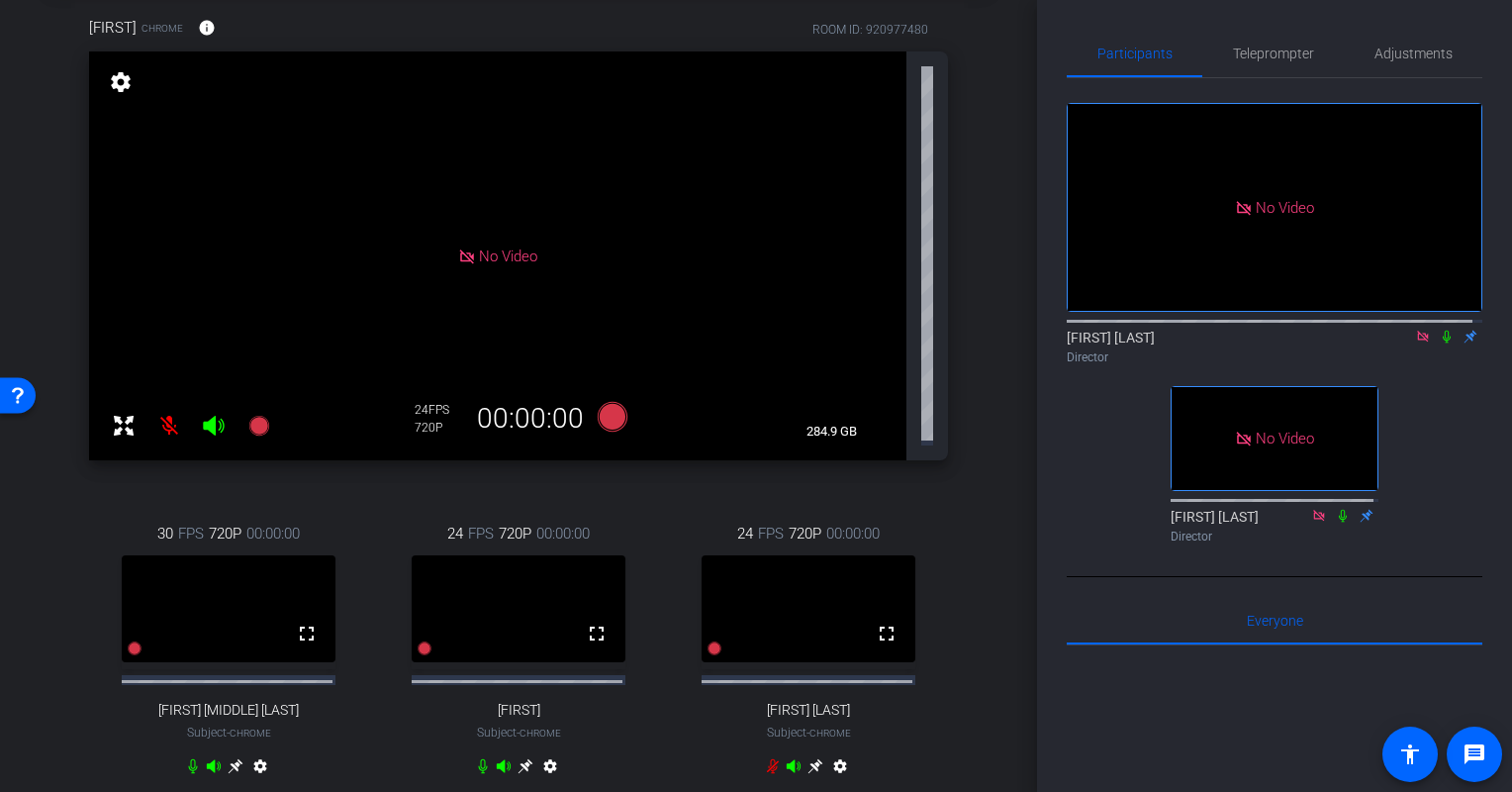 scroll, scrollTop: 107, scrollLeft: 0, axis: vertical 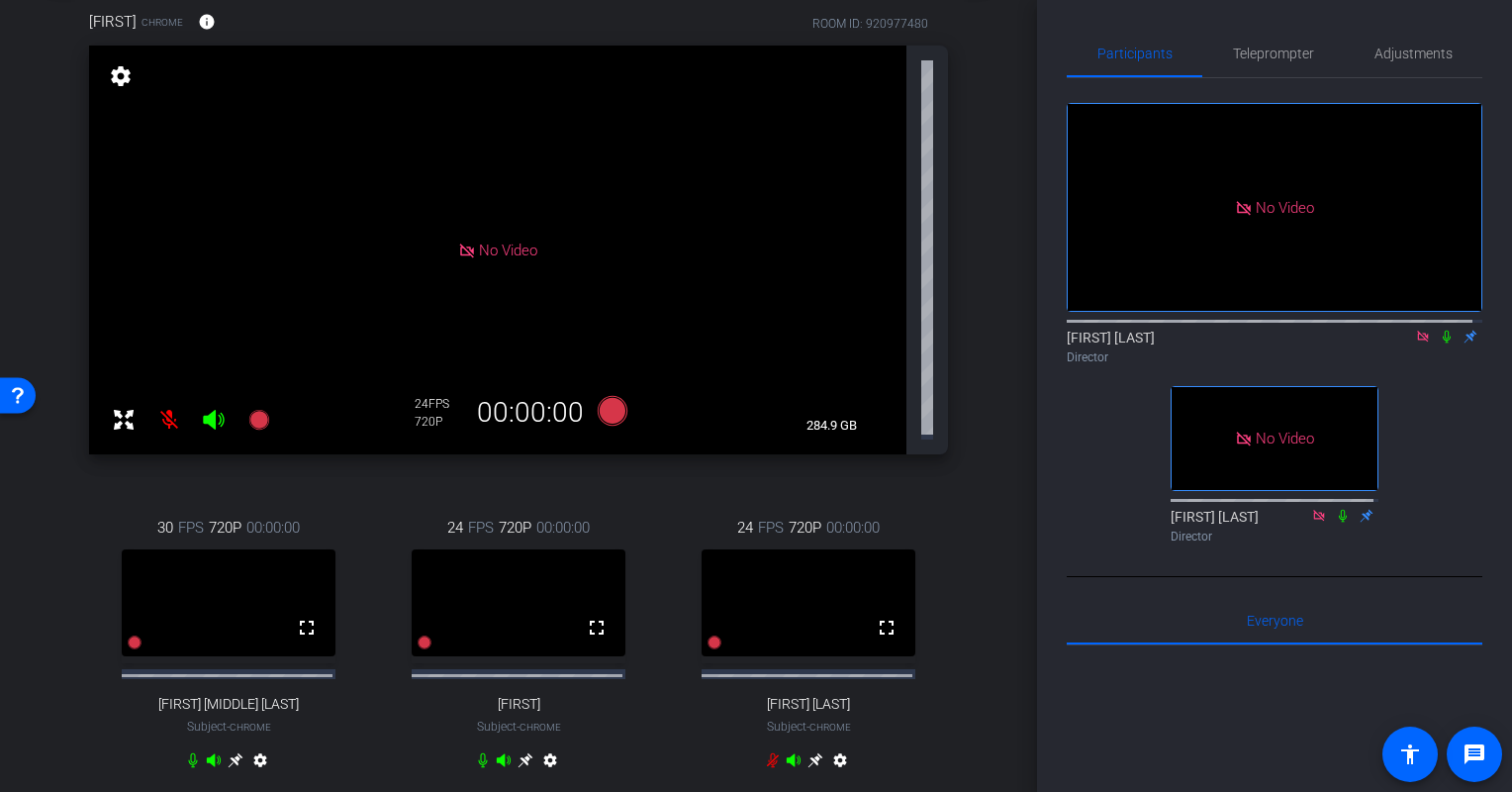 click 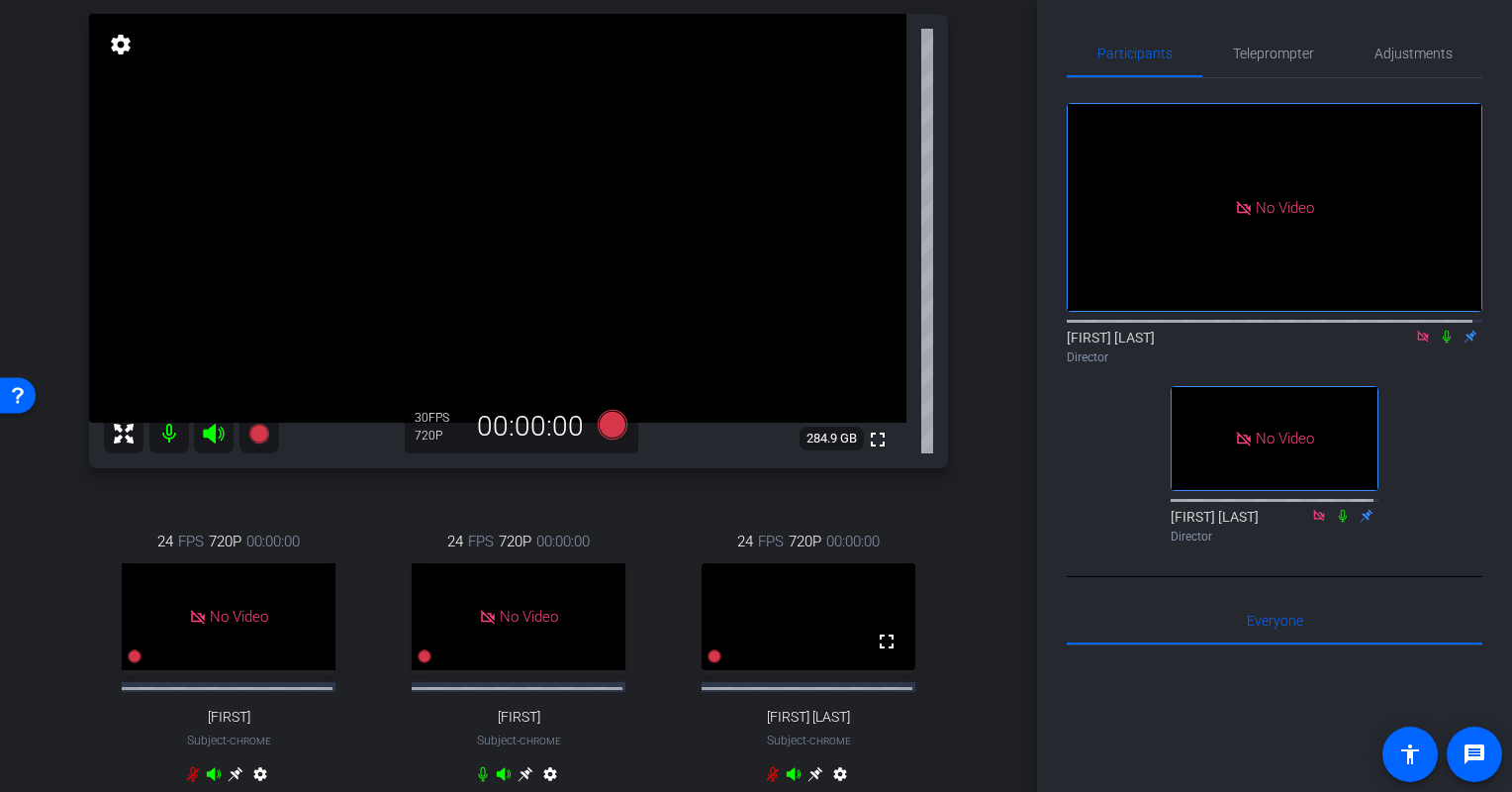 scroll, scrollTop: 90, scrollLeft: 0, axis: vertical 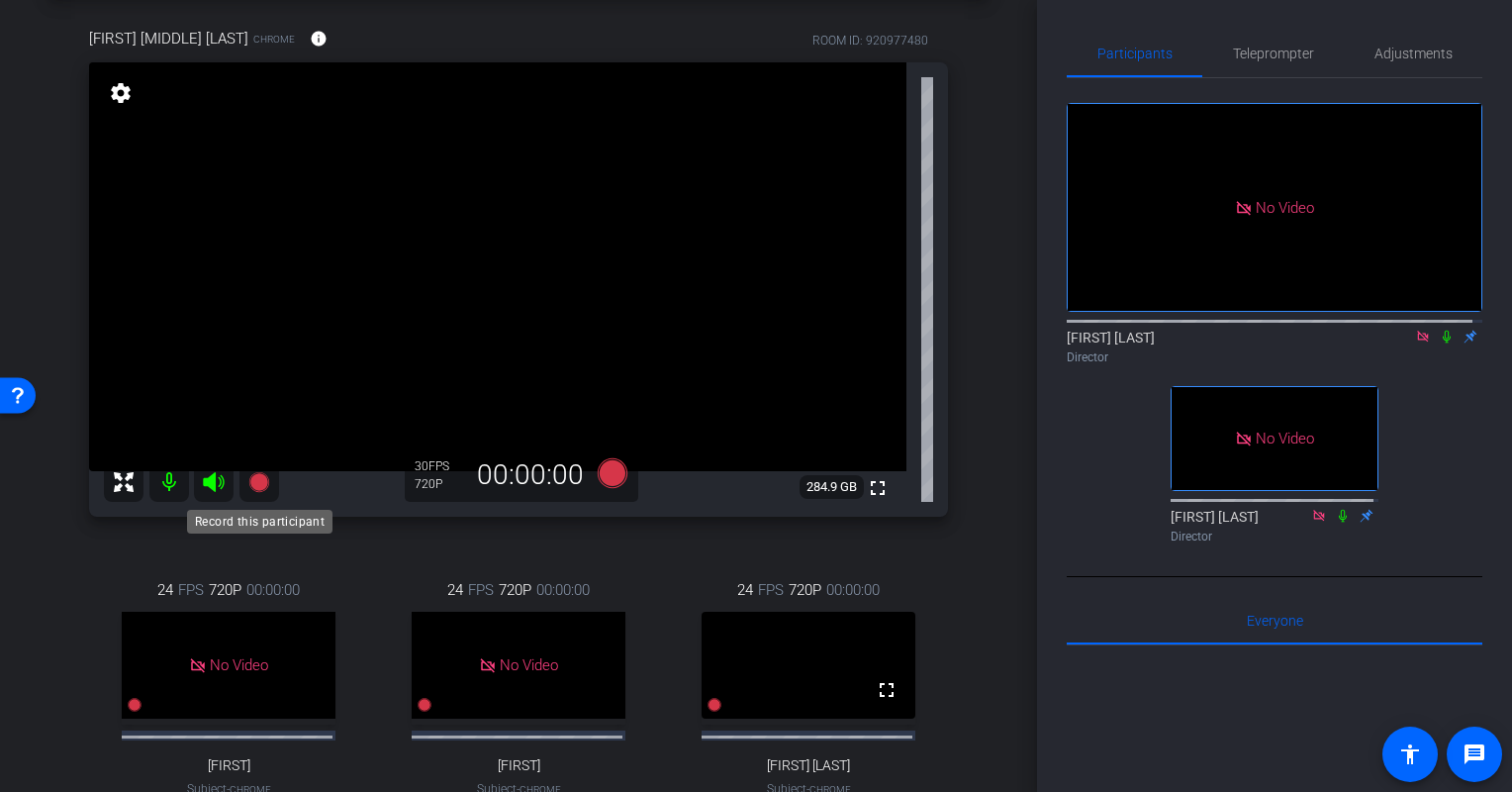 click 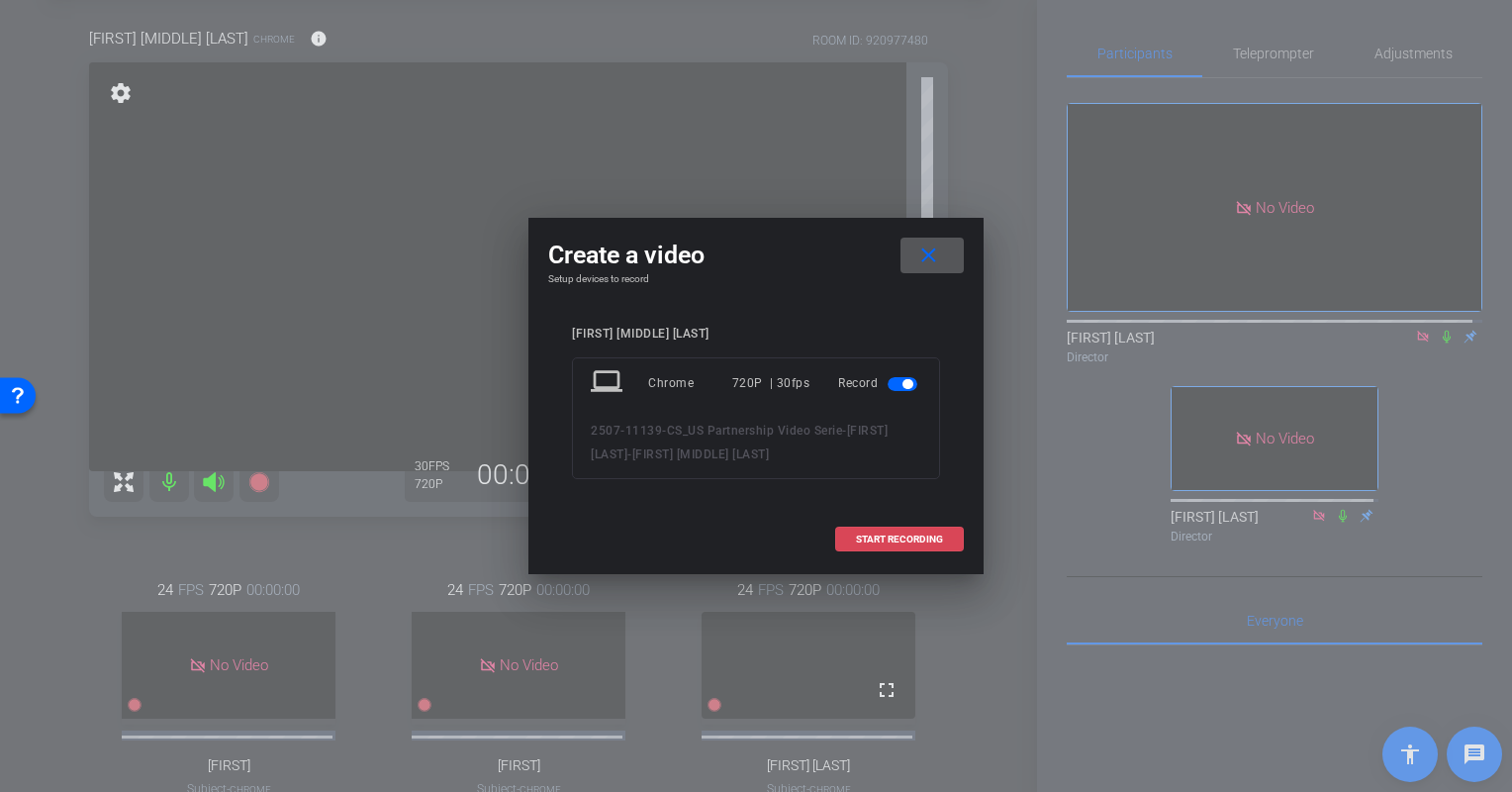 click on "START RECORDING" at bounding box center [899, 540] 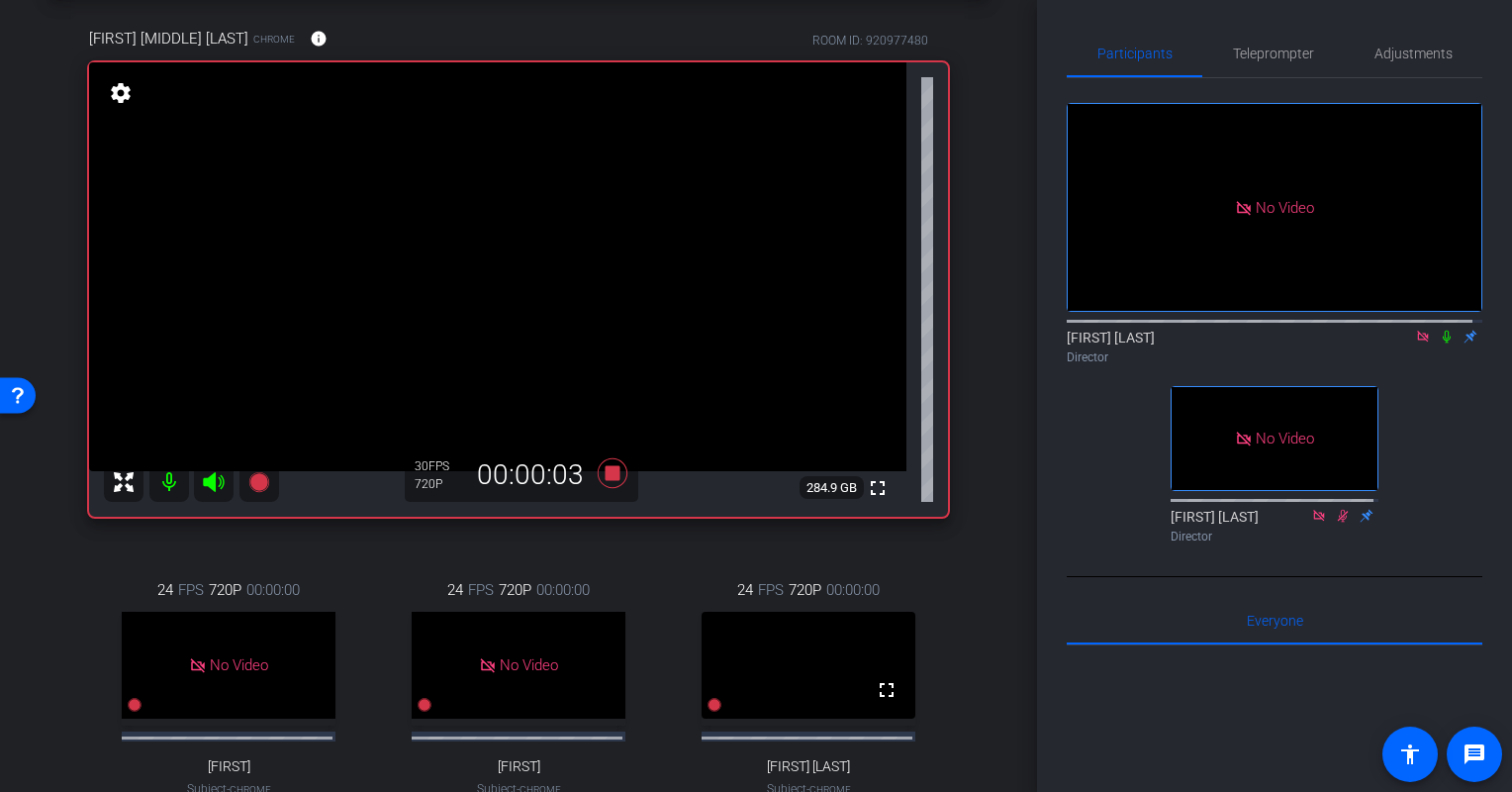 click 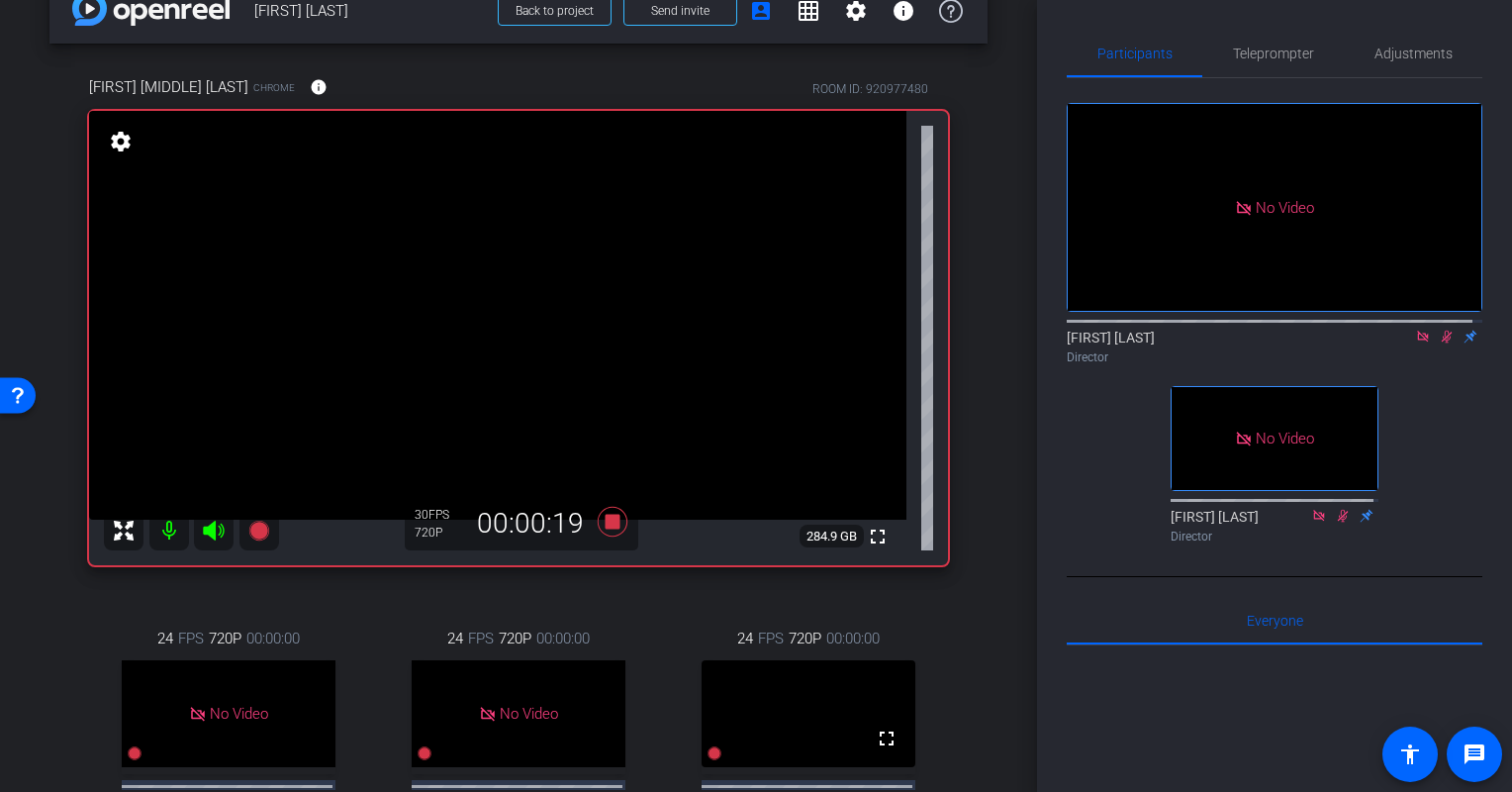 scroll, scrollTop: 37, scrollLeft: 0, axis: vertical 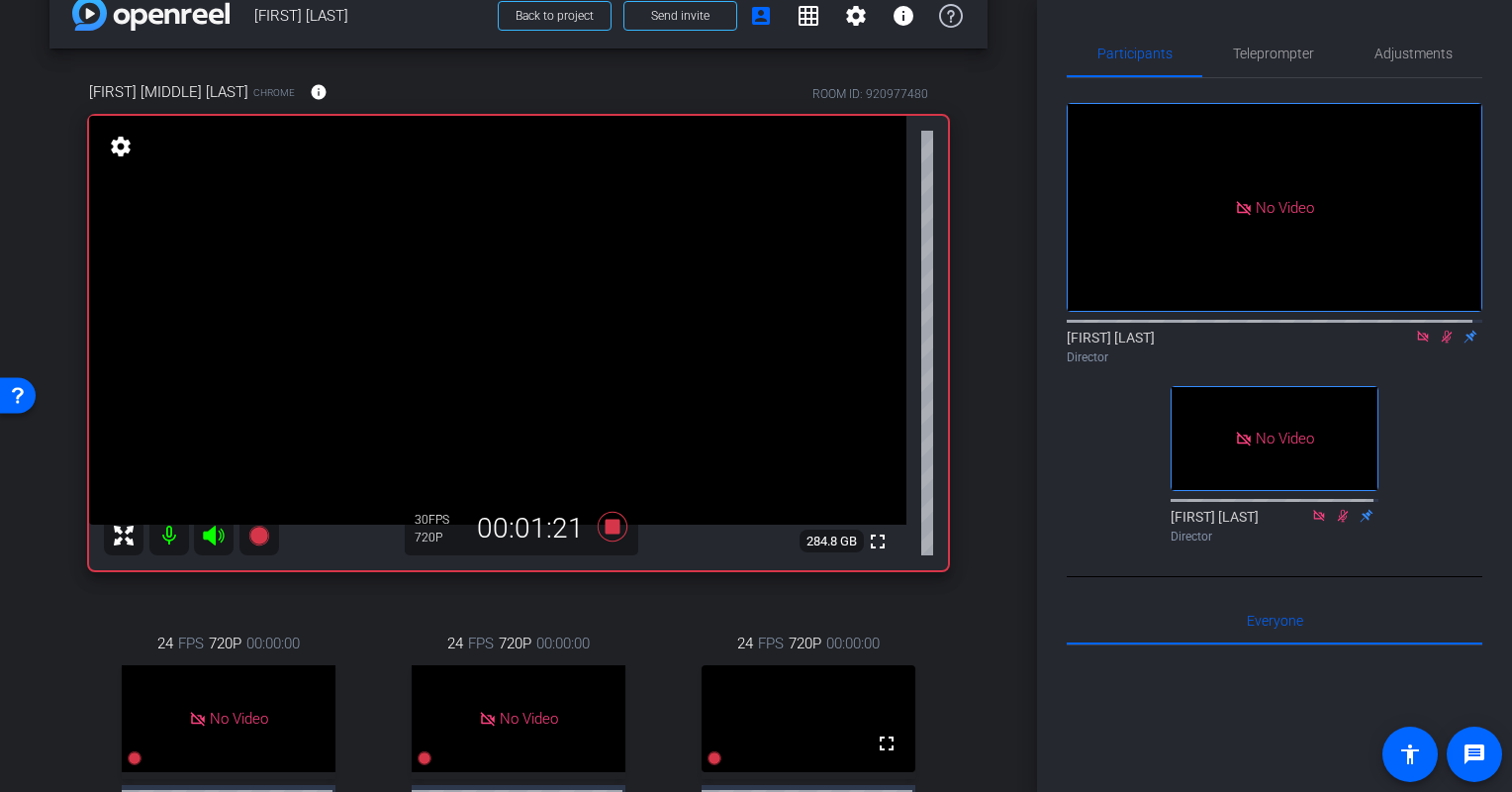 click 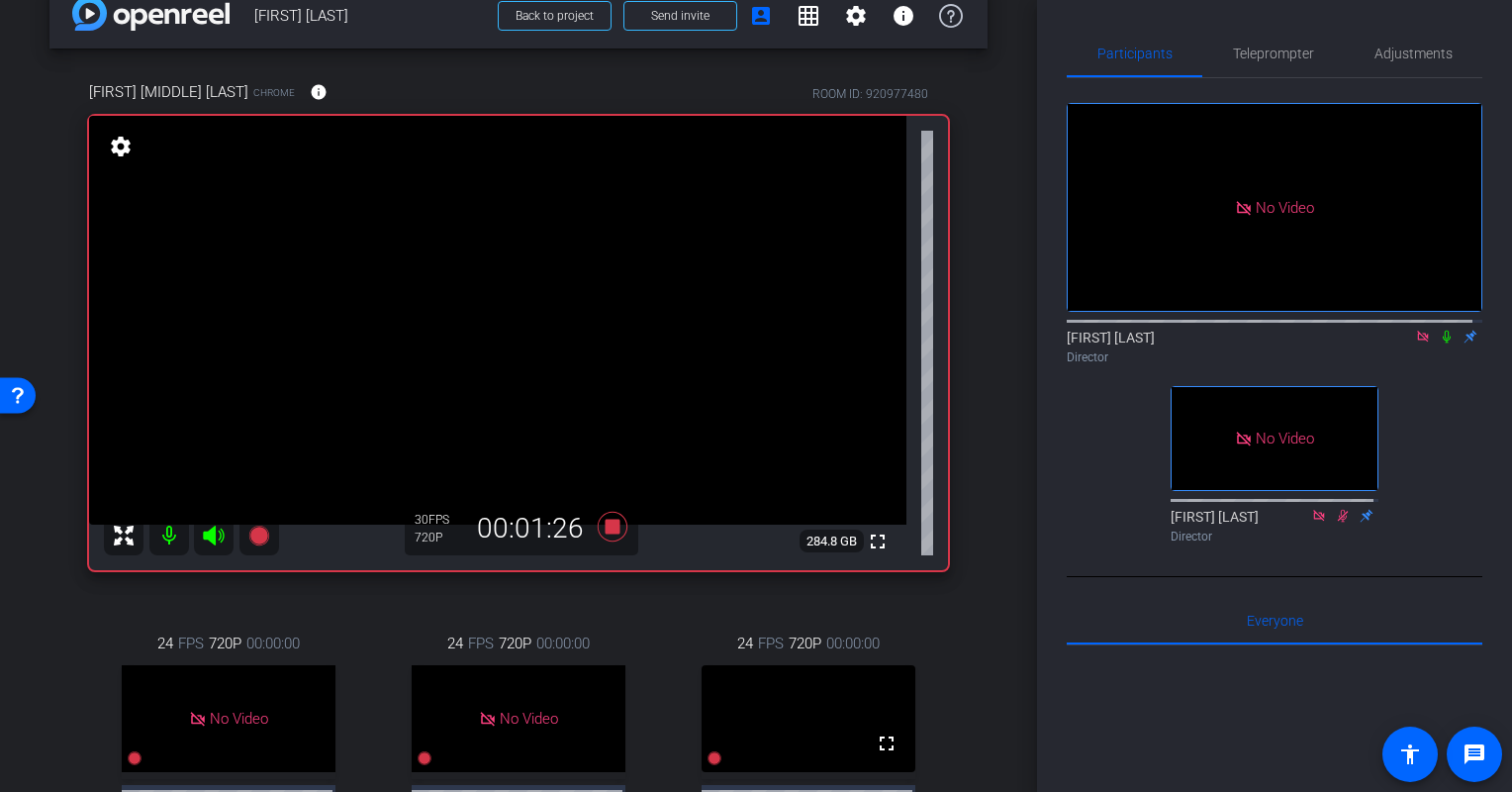 click 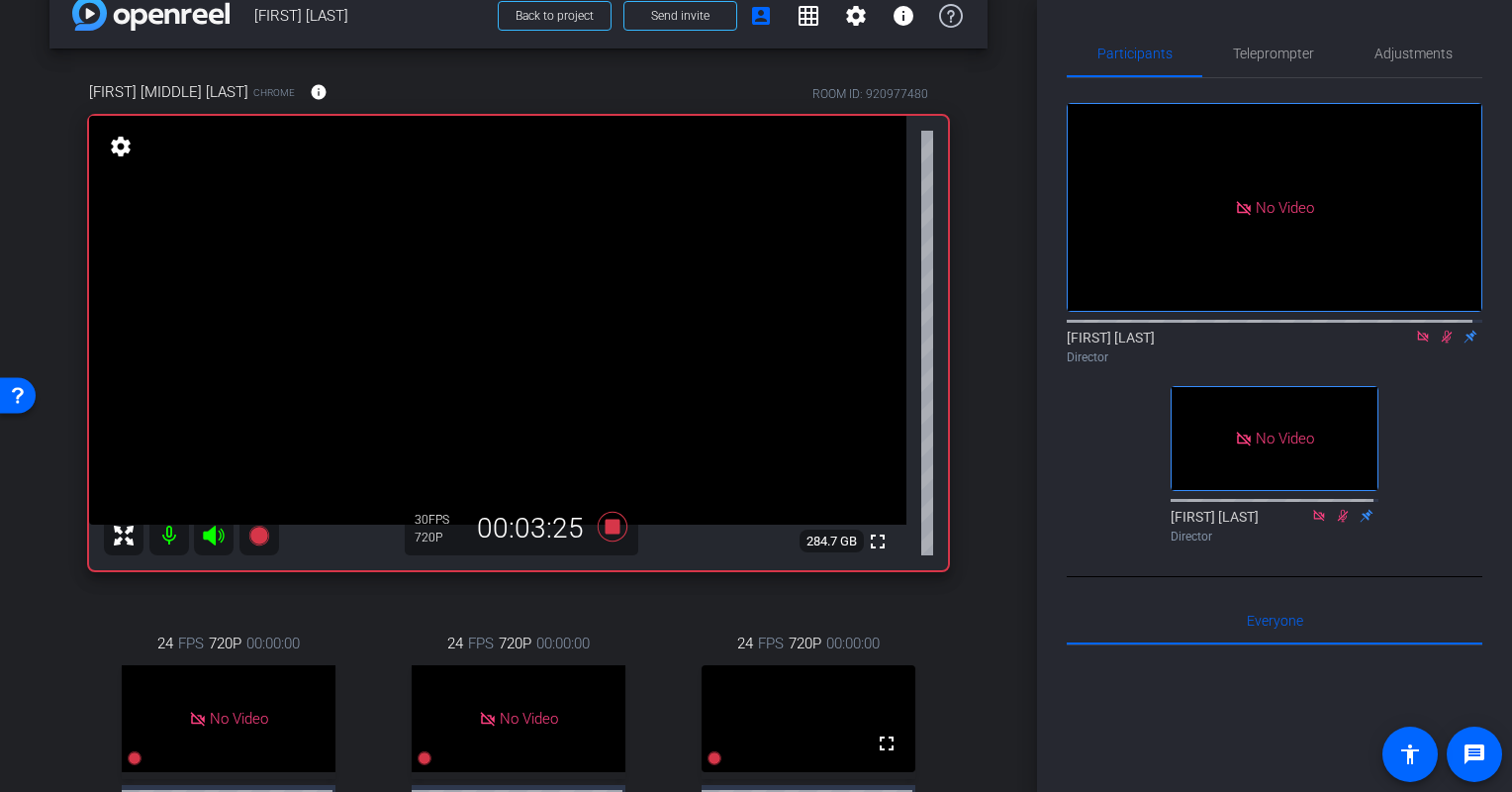click 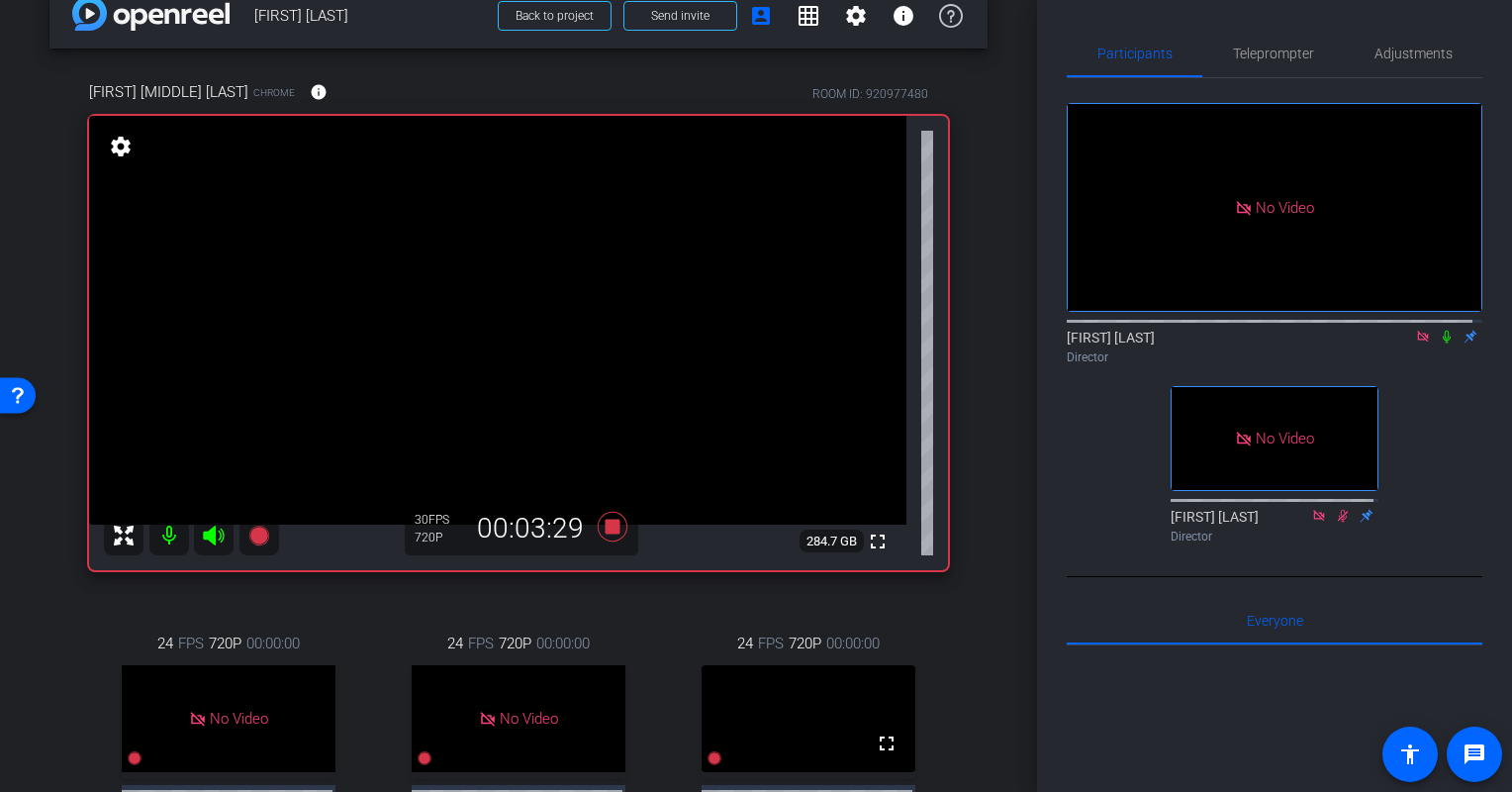 click 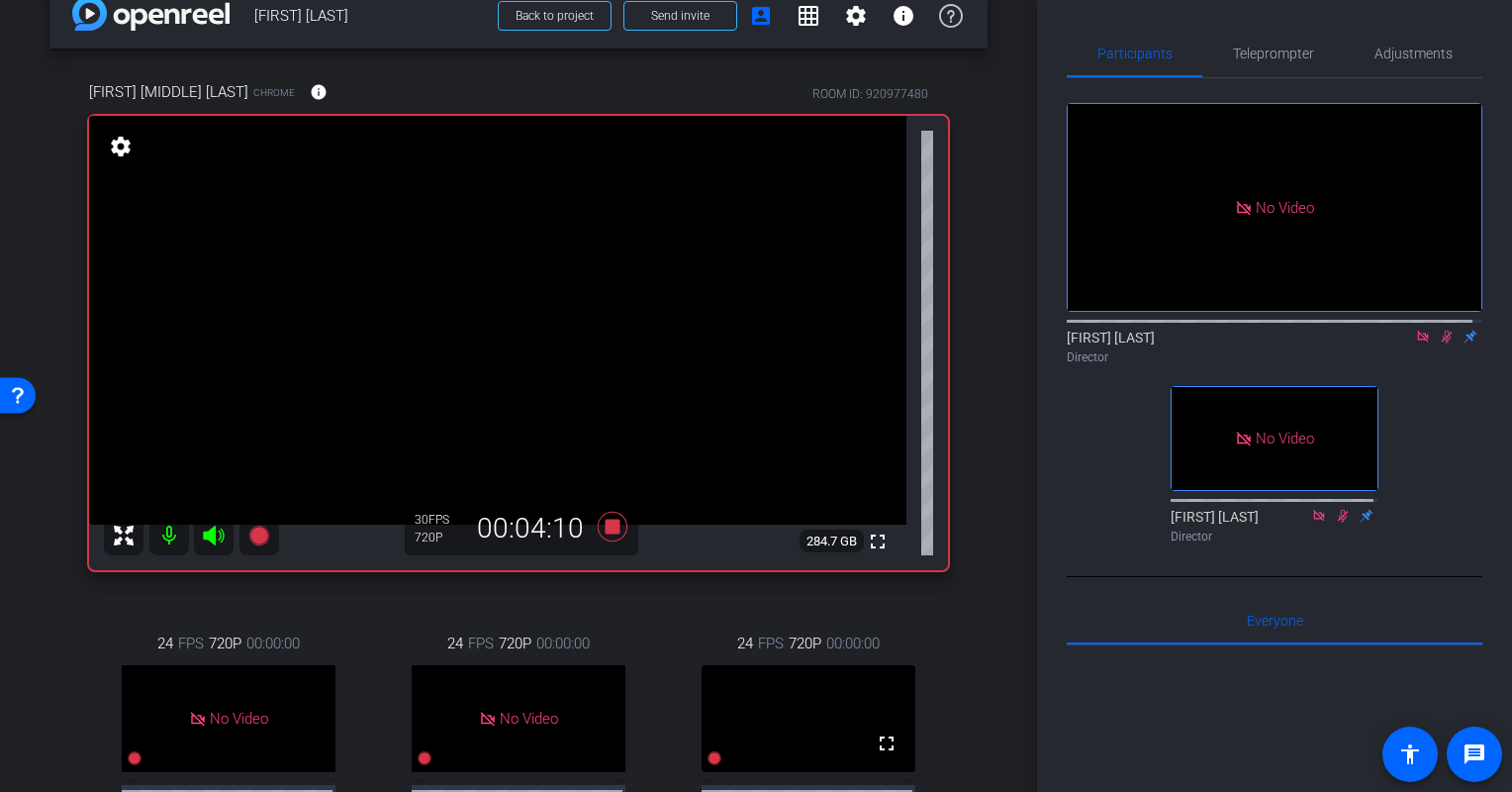 click 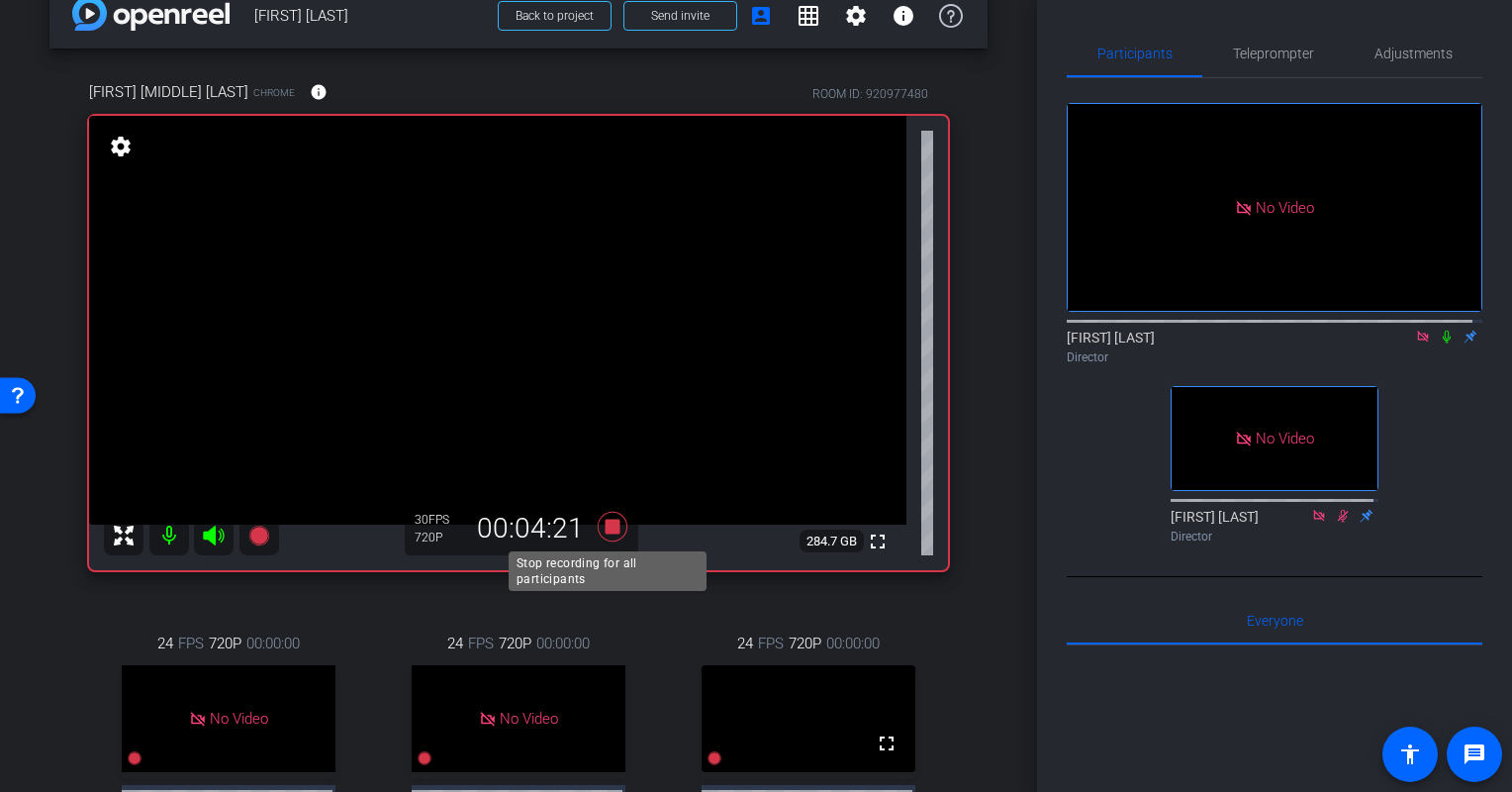 click 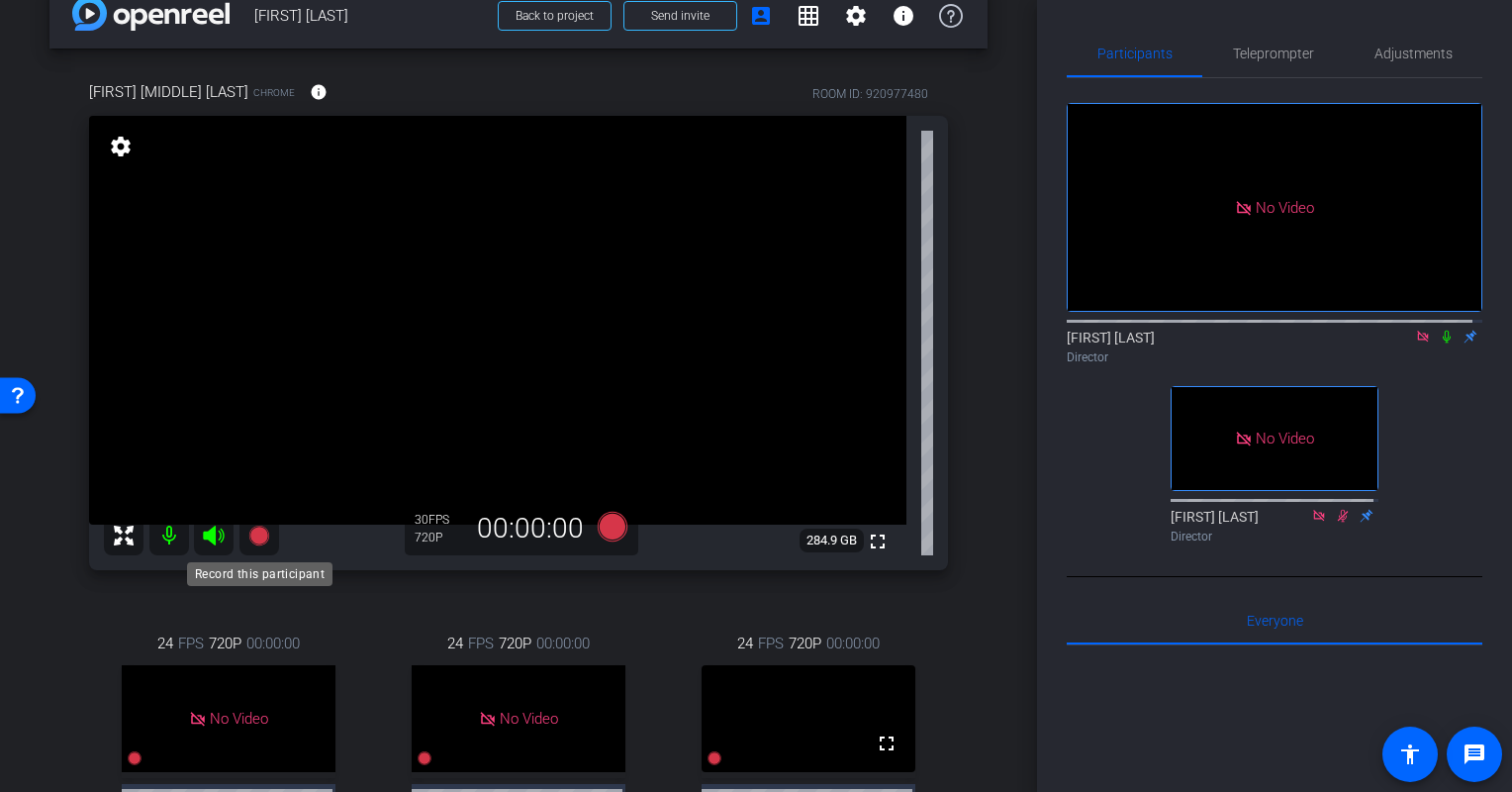 click 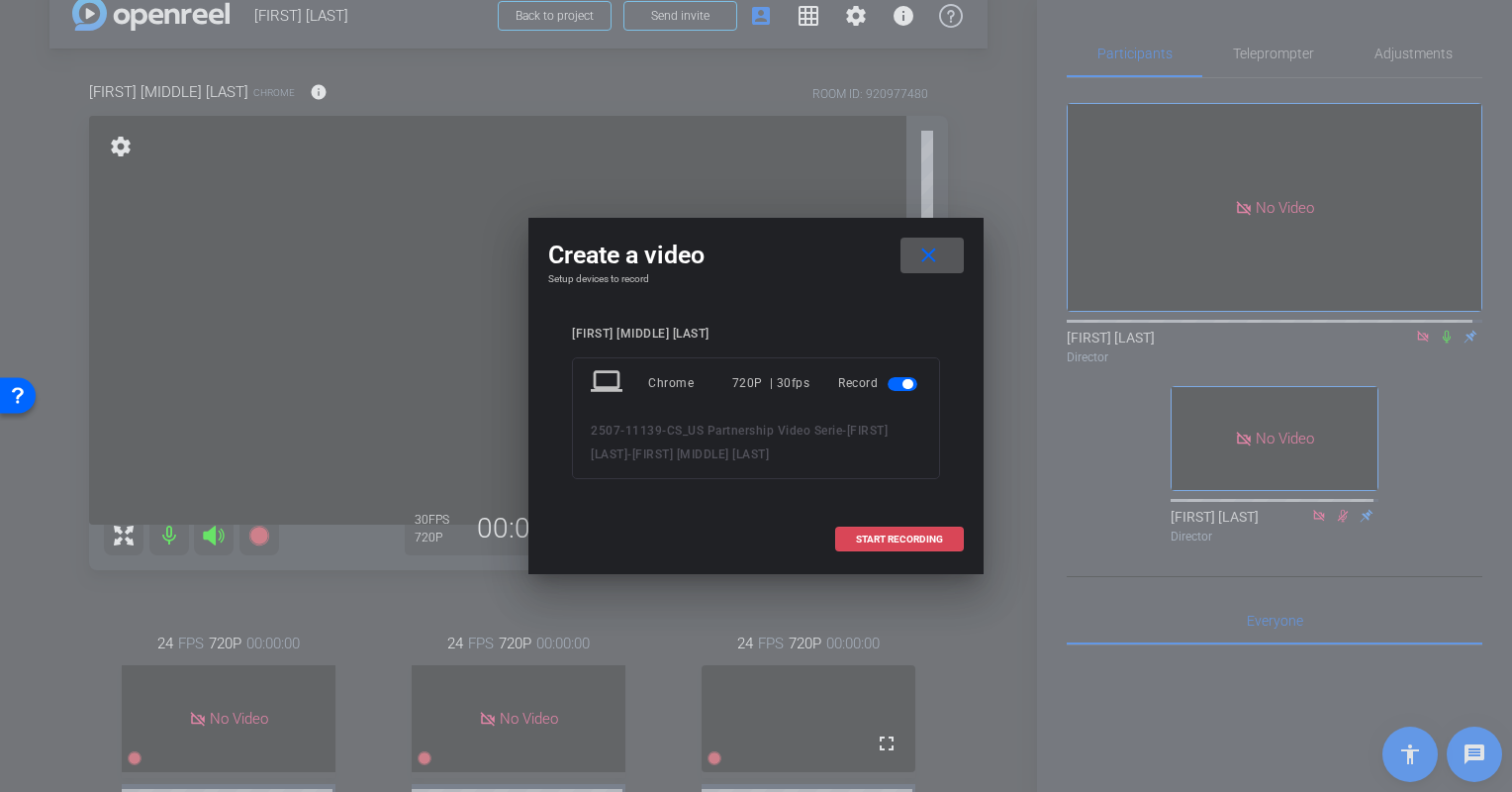 click on "START RECORDING" at bounding box center (899, 540) 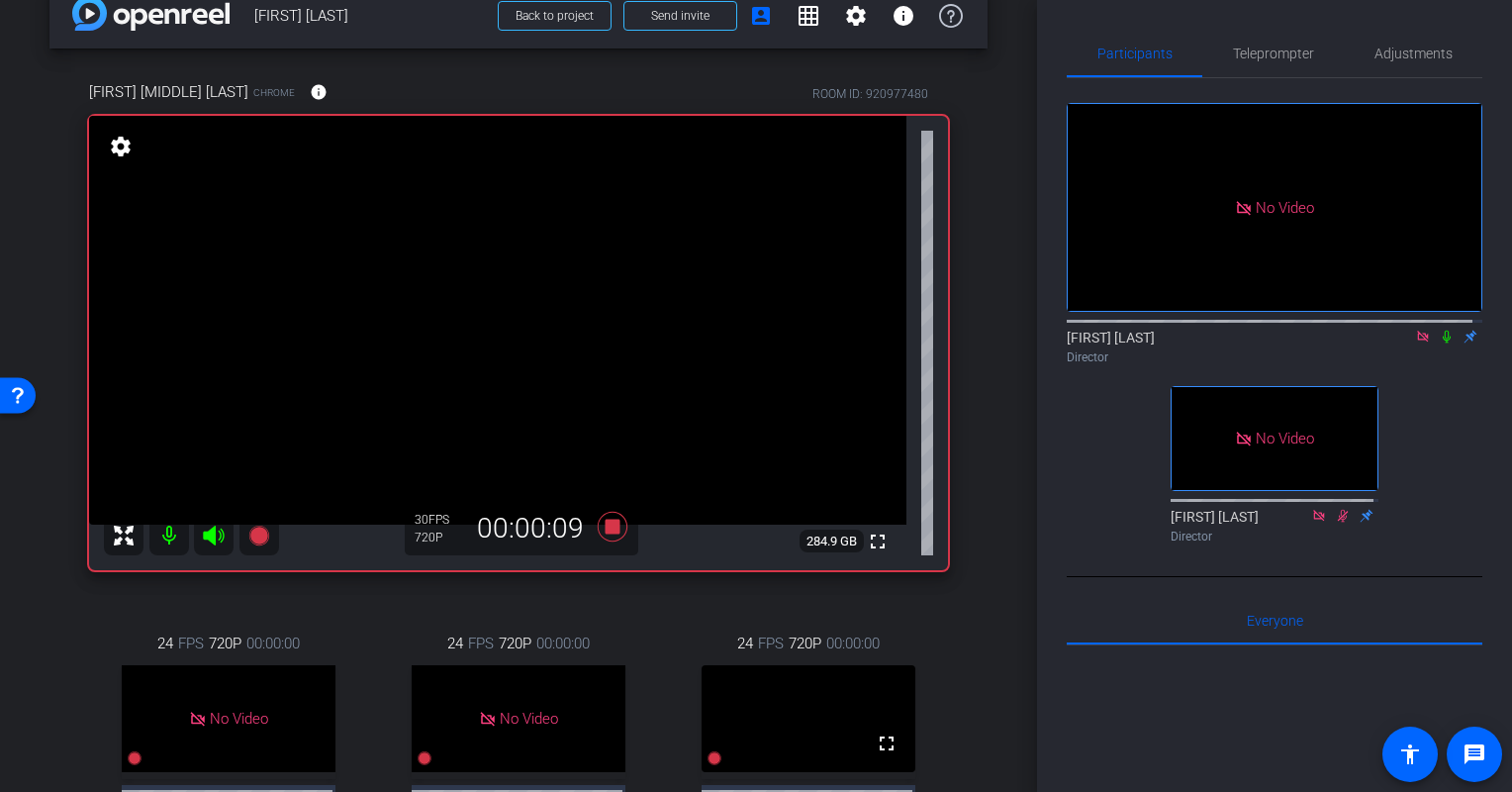 click 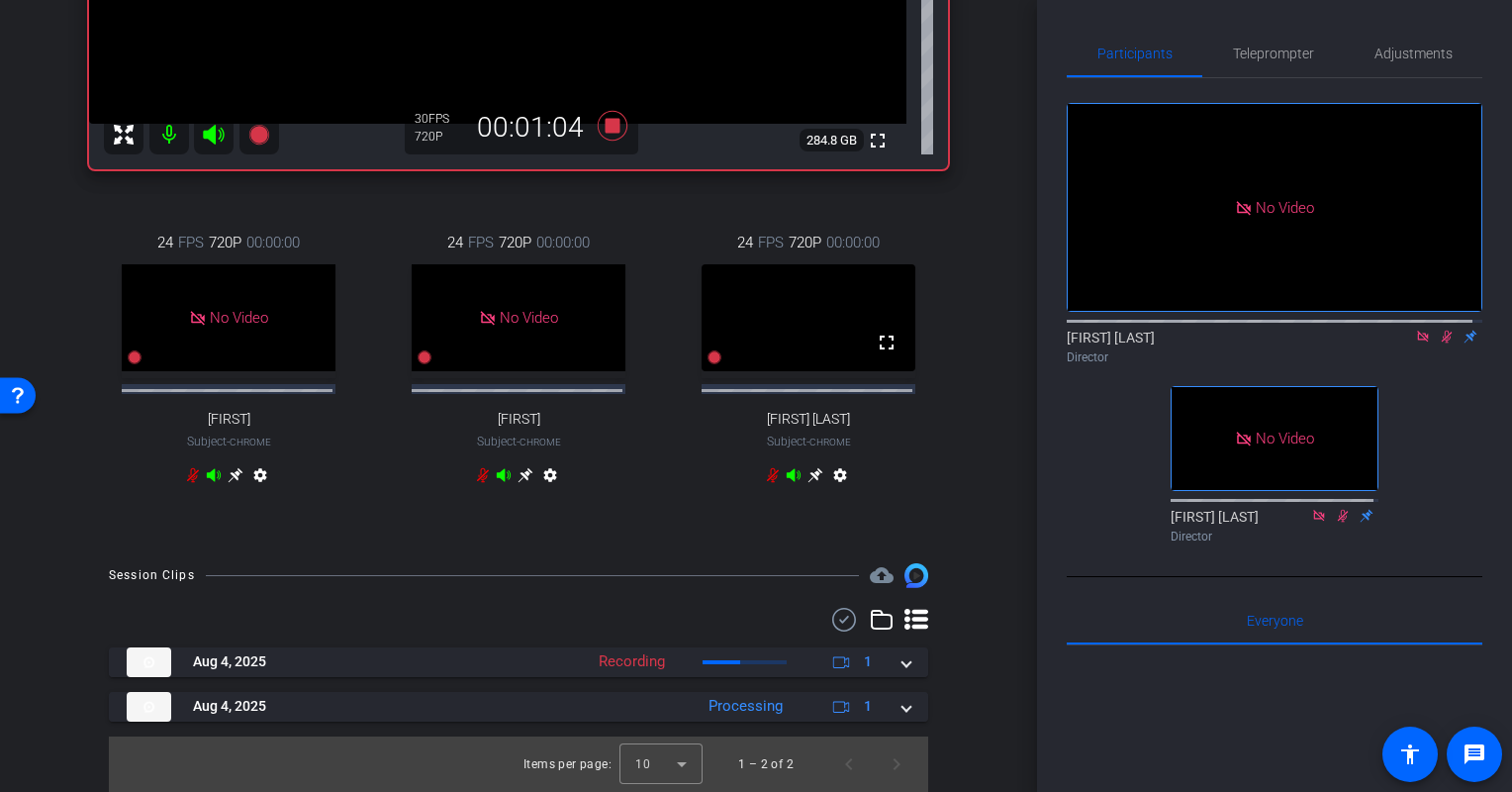 scroll, scrollTop: 447, scrollLeft: 0, axis: vertical 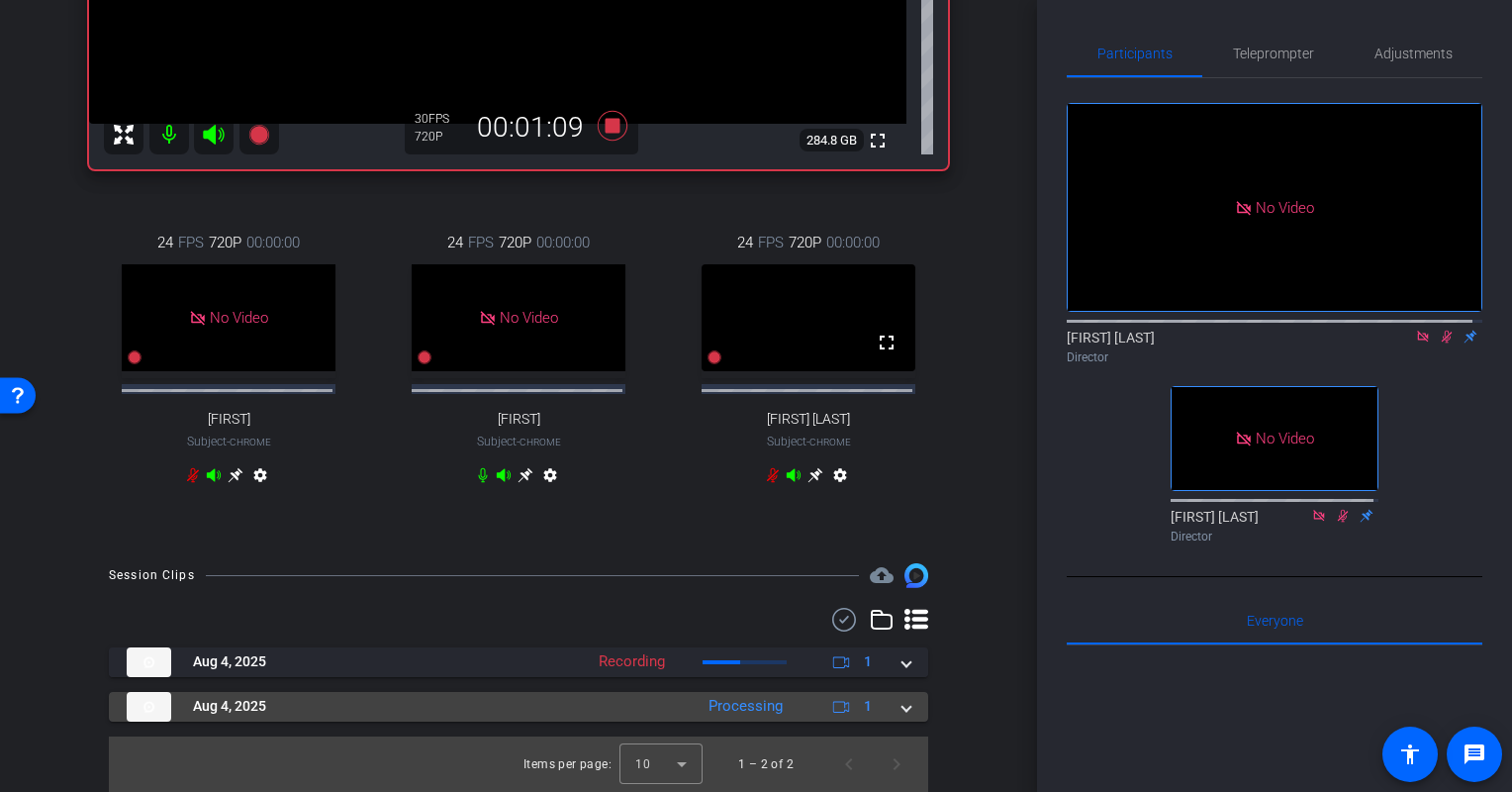 click at bounding box center (906, 706) 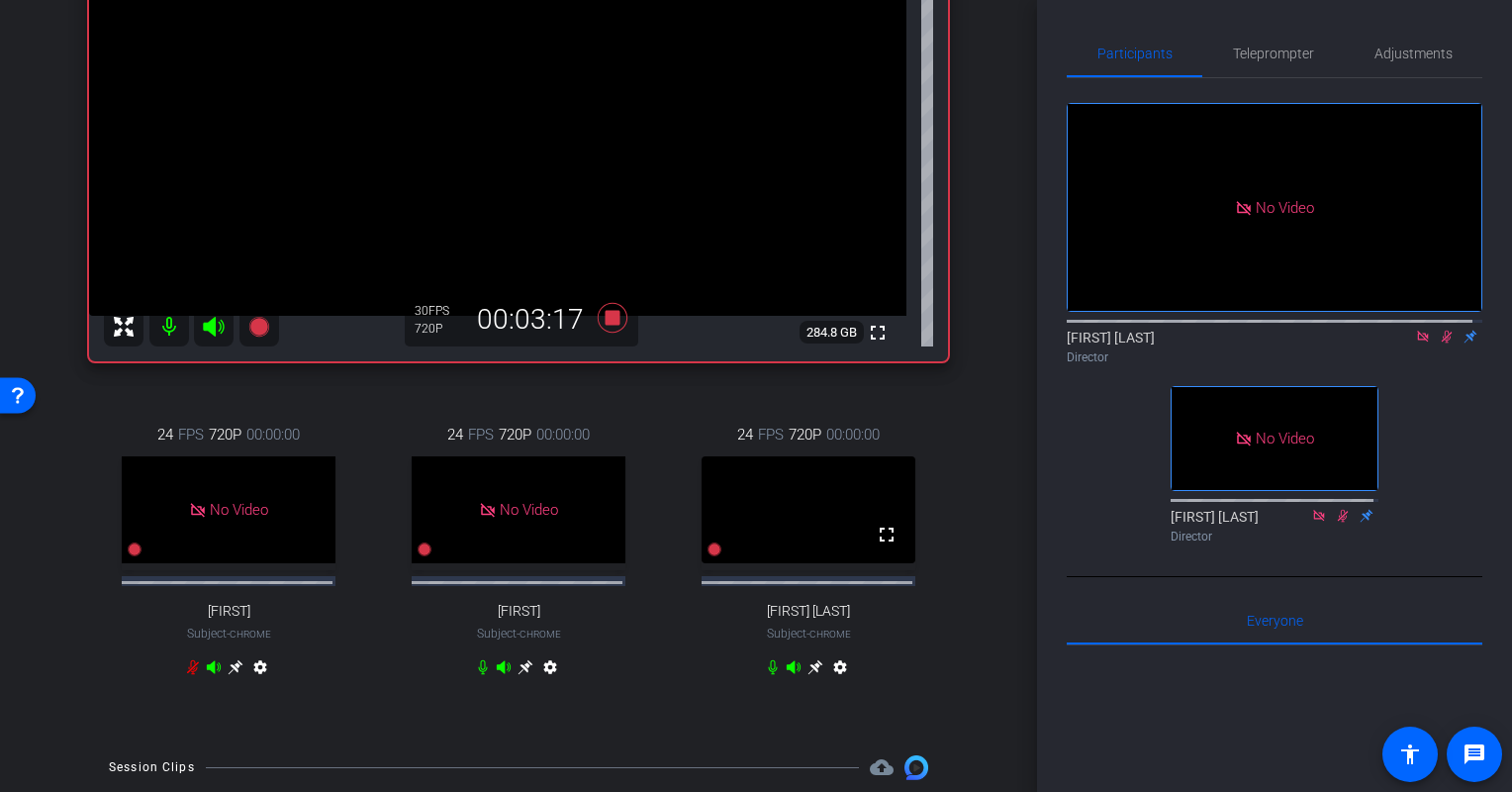 scroll, scrollTop: 103, scrollLeft: 0, axis: vertical 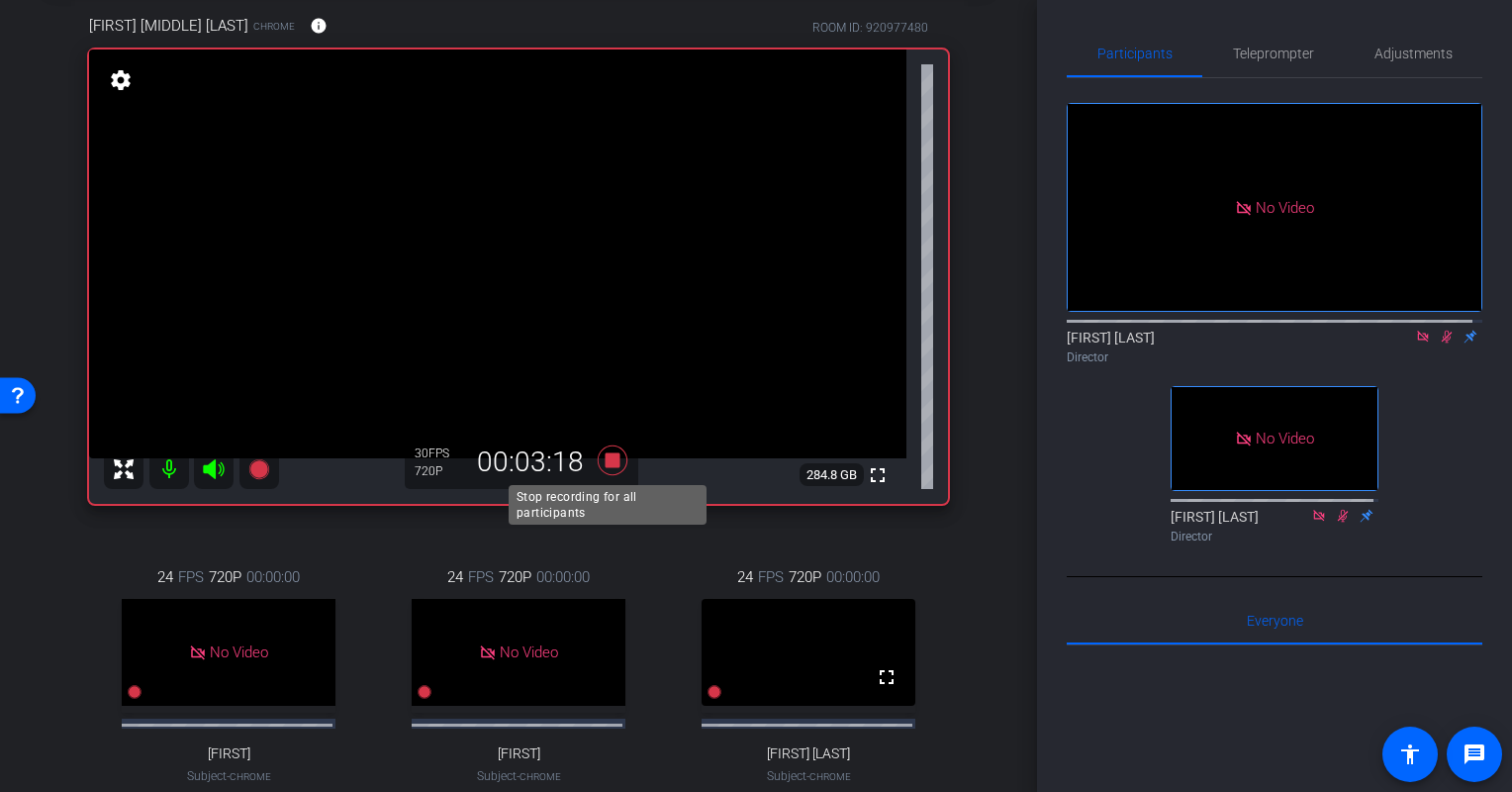 click 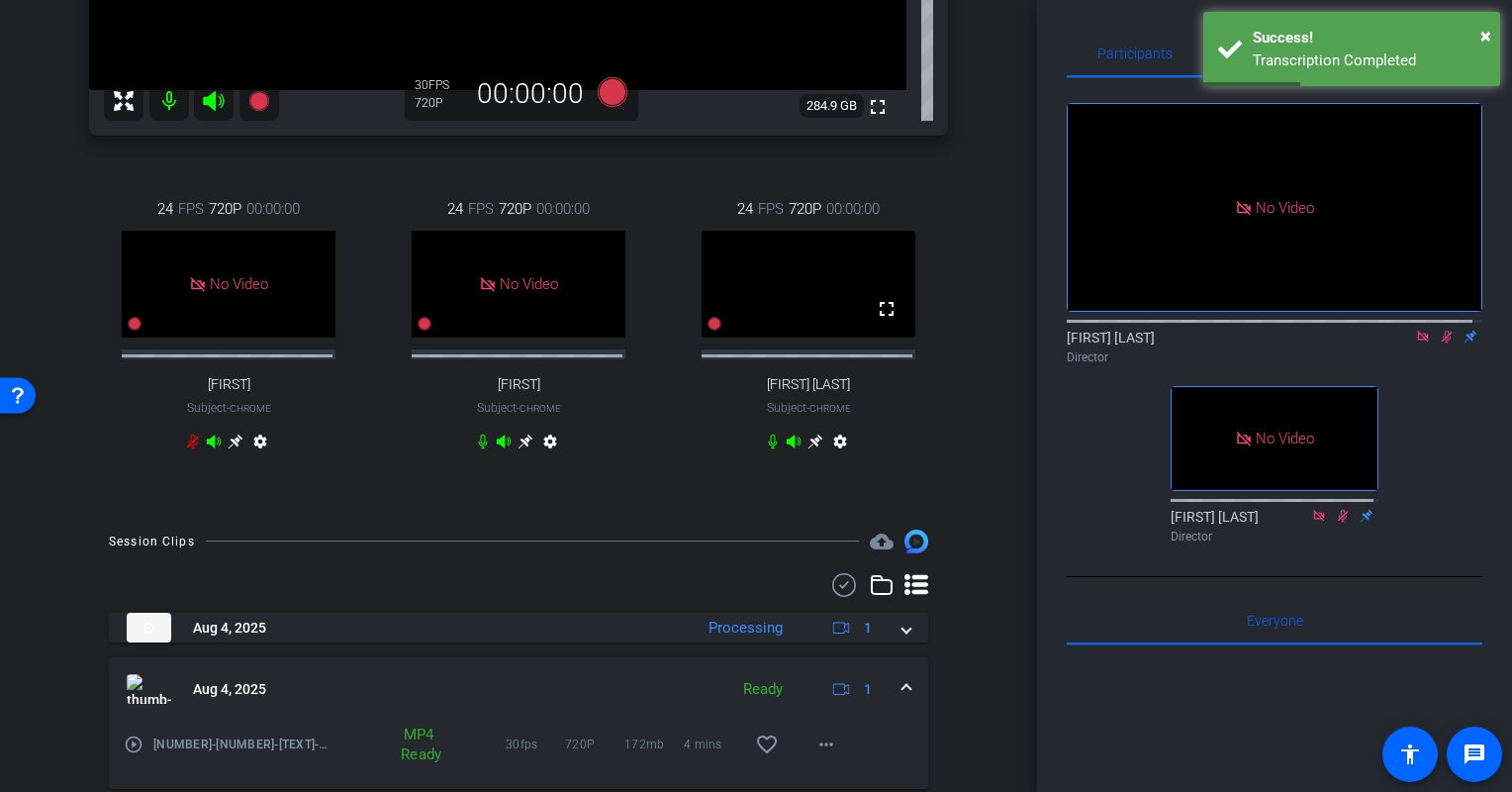scroll, scrollTop: 550, scrollLeft: 0, axis: vertical 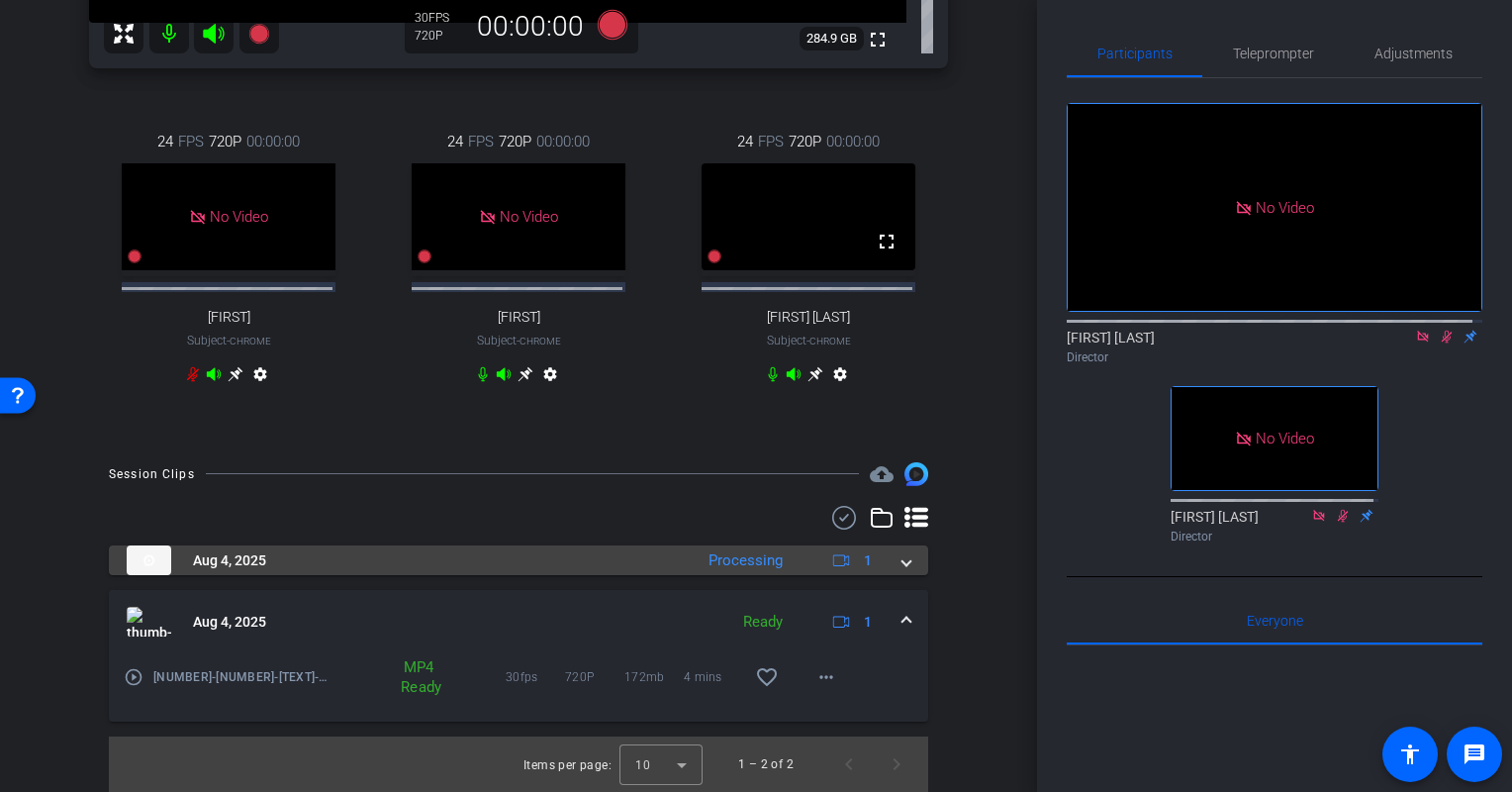 click at bounding box center [906, 560] 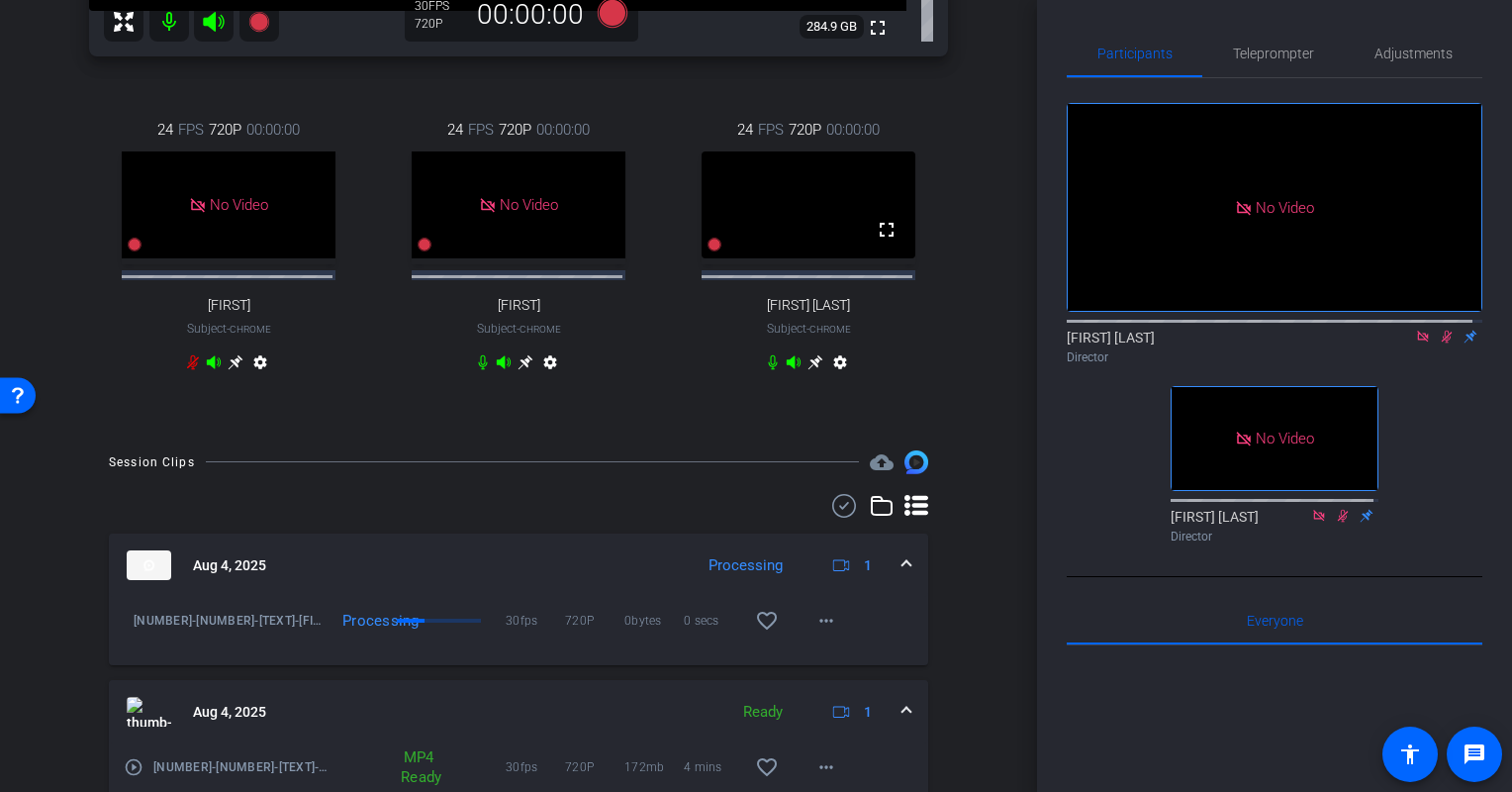 click on "Aug 4, 2025   Processing
1" at bounding box center (519, 565) 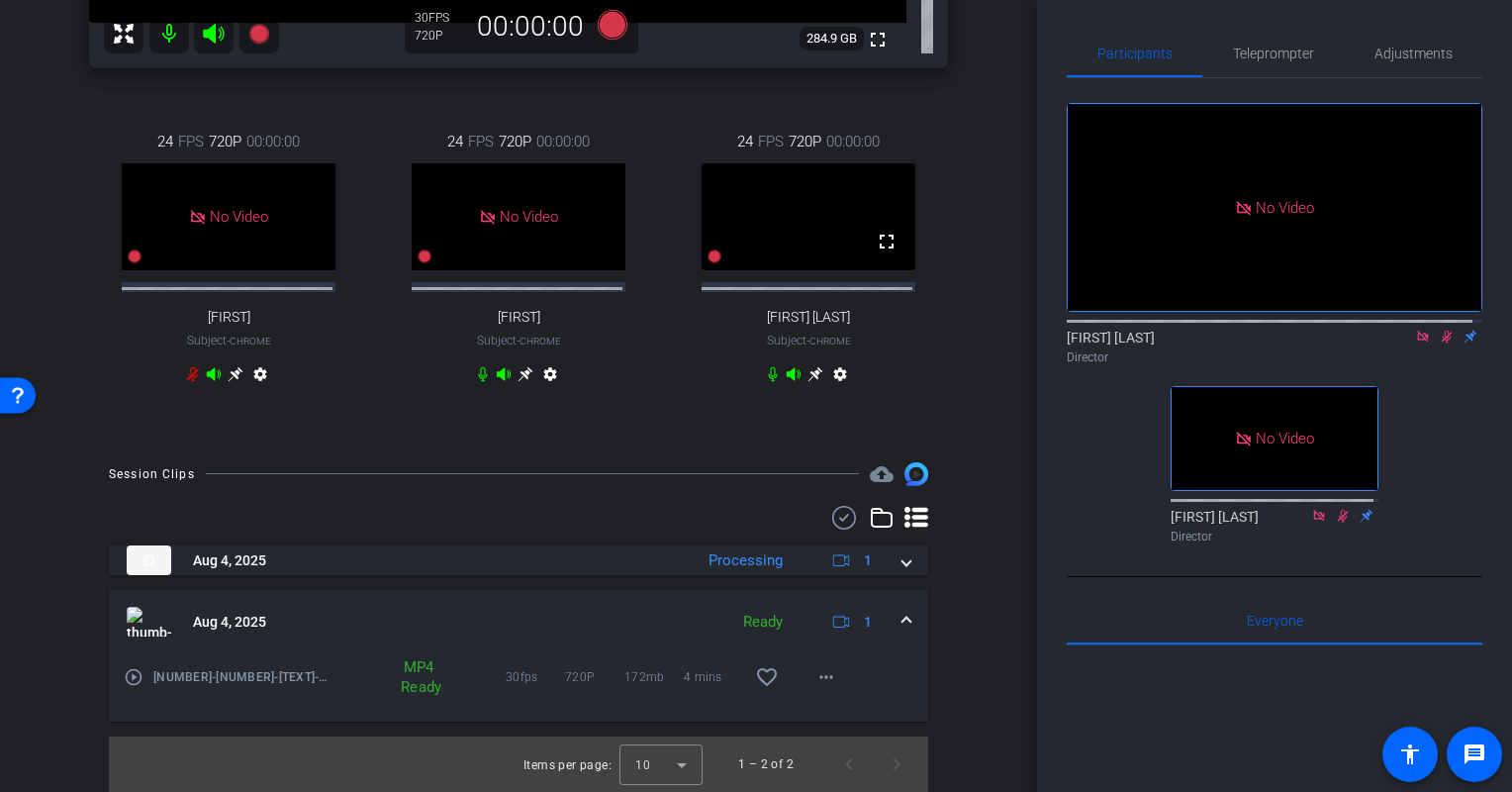 click on "Aug 4, 2025   Ready
1" at bounding box center (519, 622) 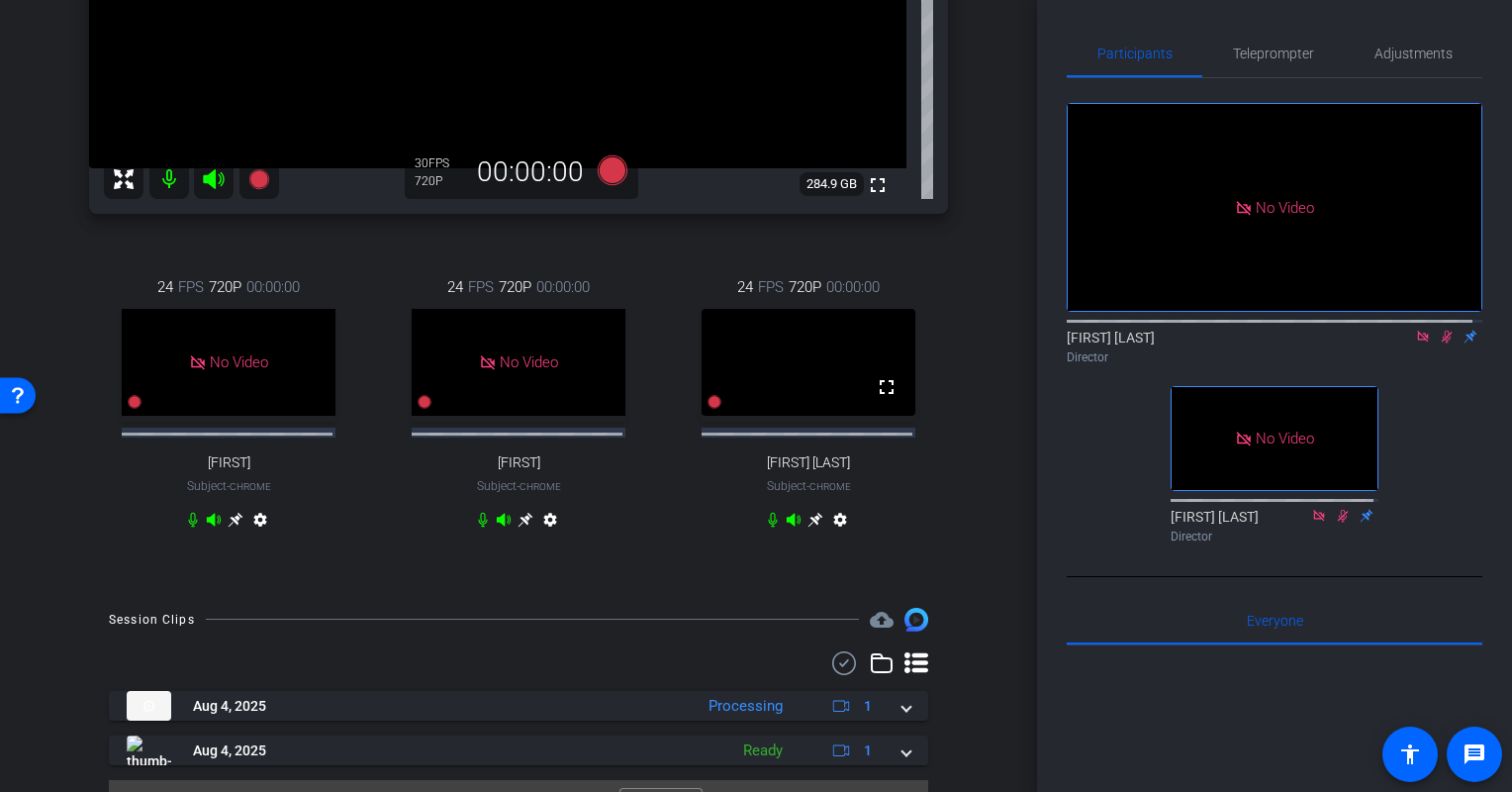 scroll, scrollTop: 447, scrollLeft: 0, axis: vertical 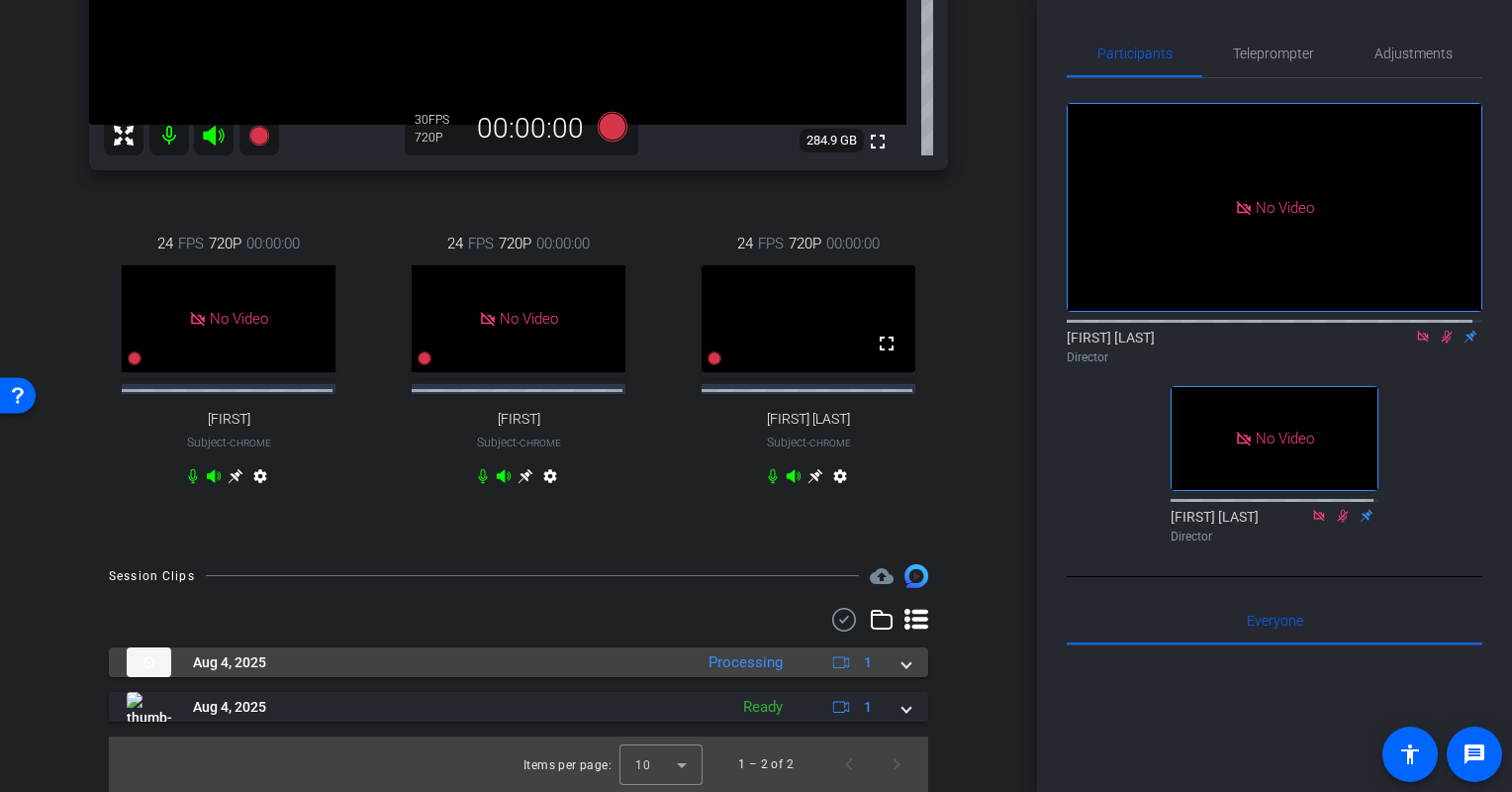 click on "Aug 4, 2025   Processing
1" at bounding box center [519, 662] 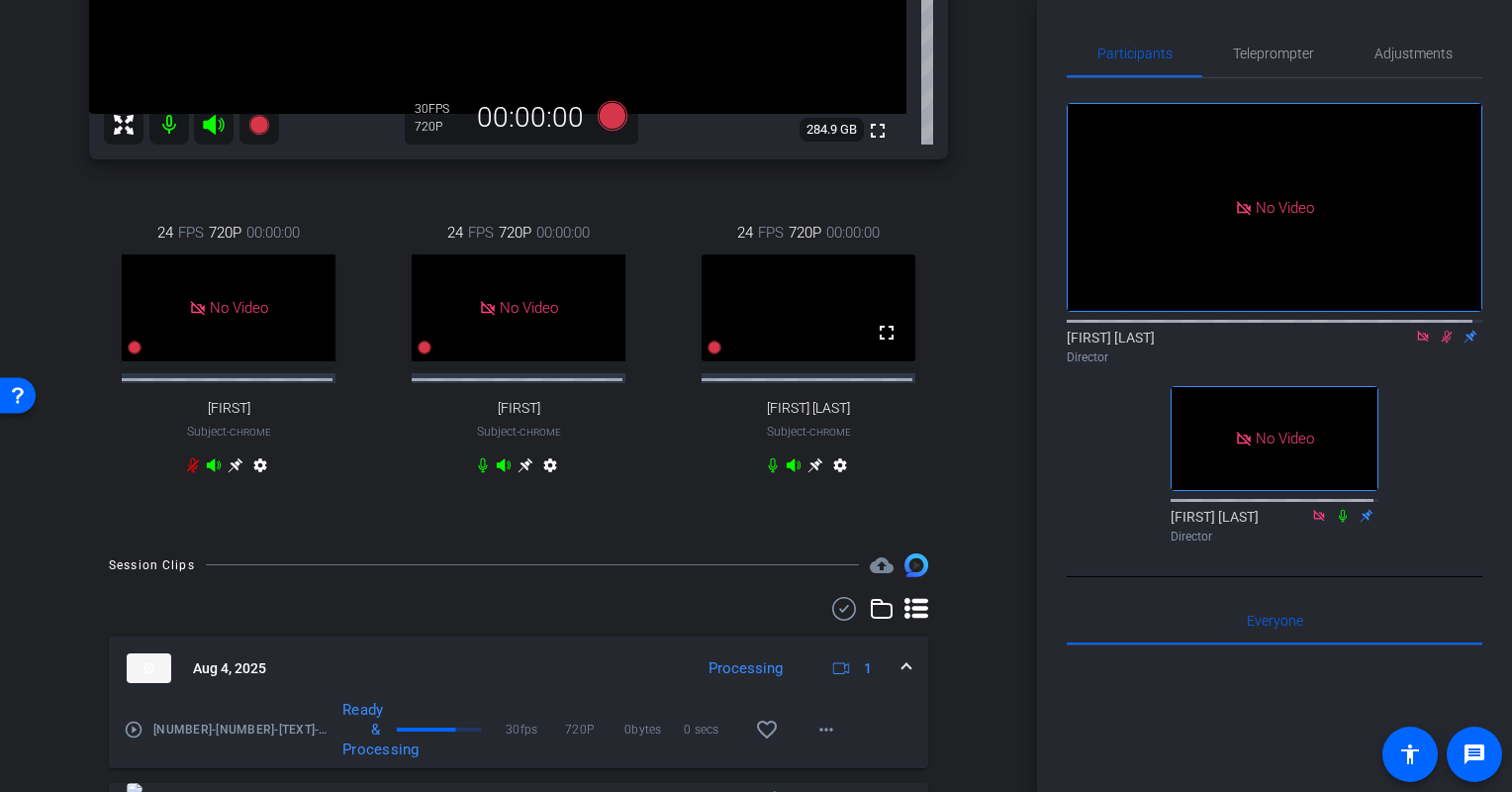 click 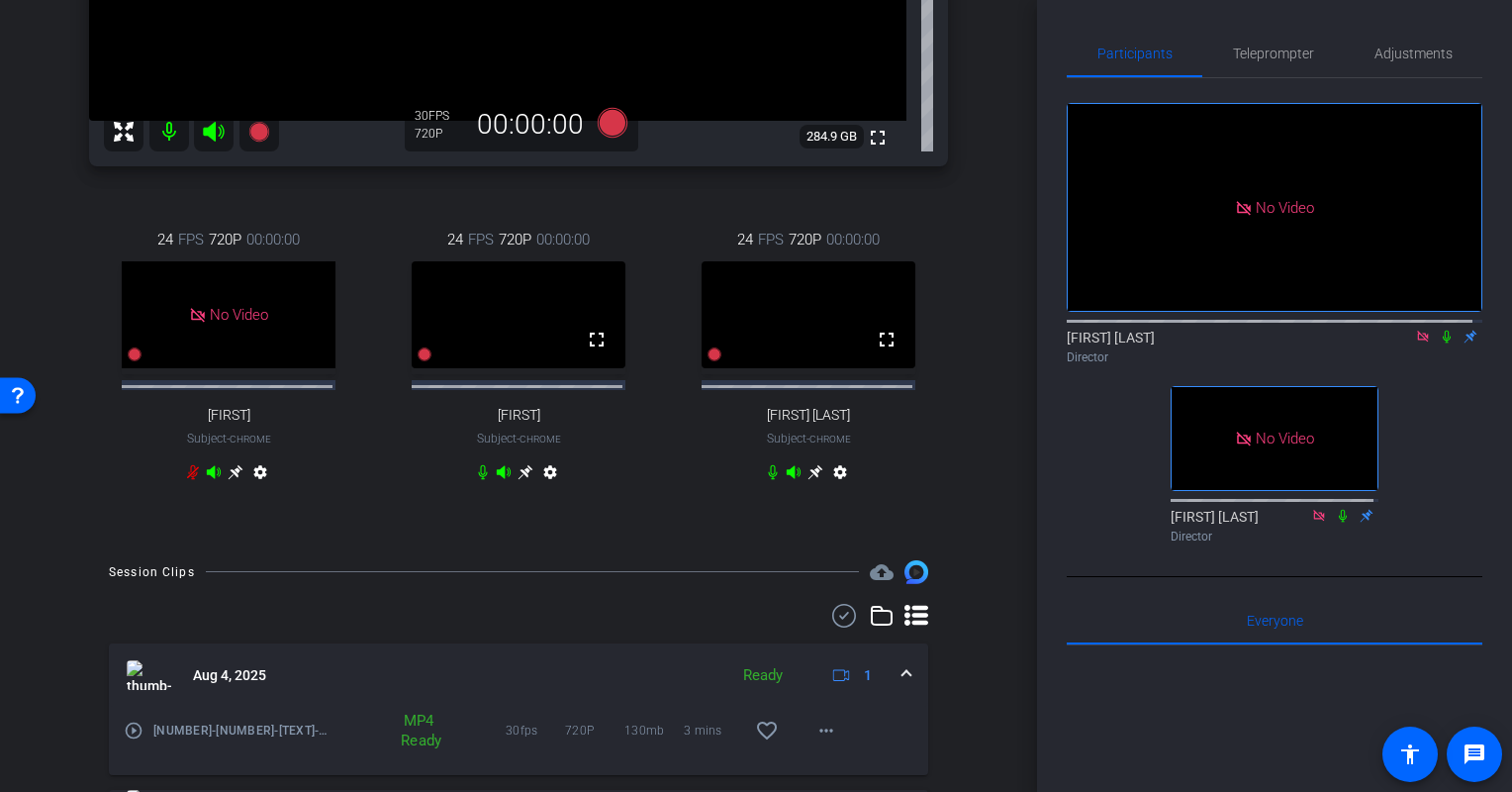 scroll, scrollTop: 550, scrollLeft: 0, axis: vertical 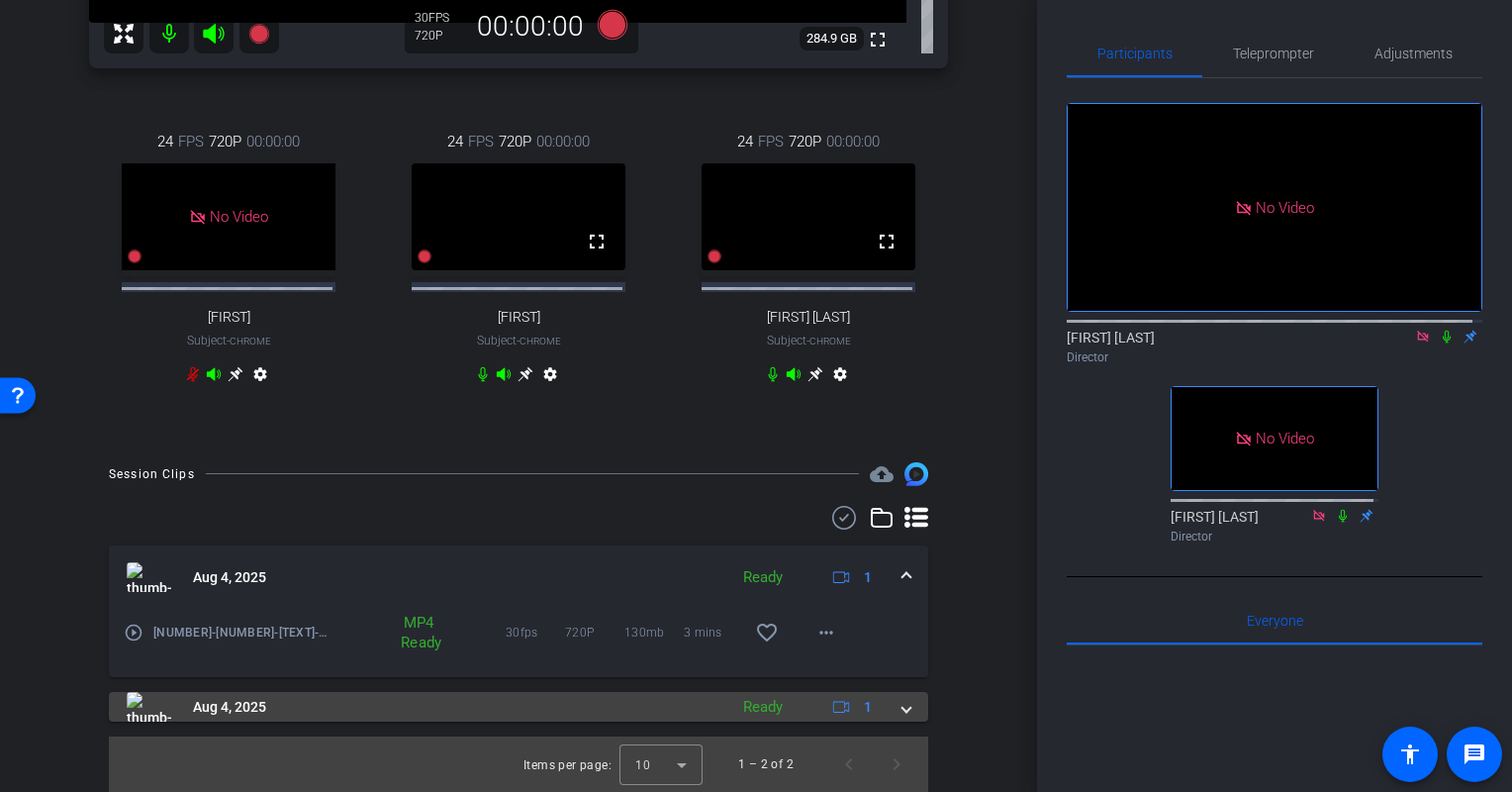 click at bounding box center [906, 707] 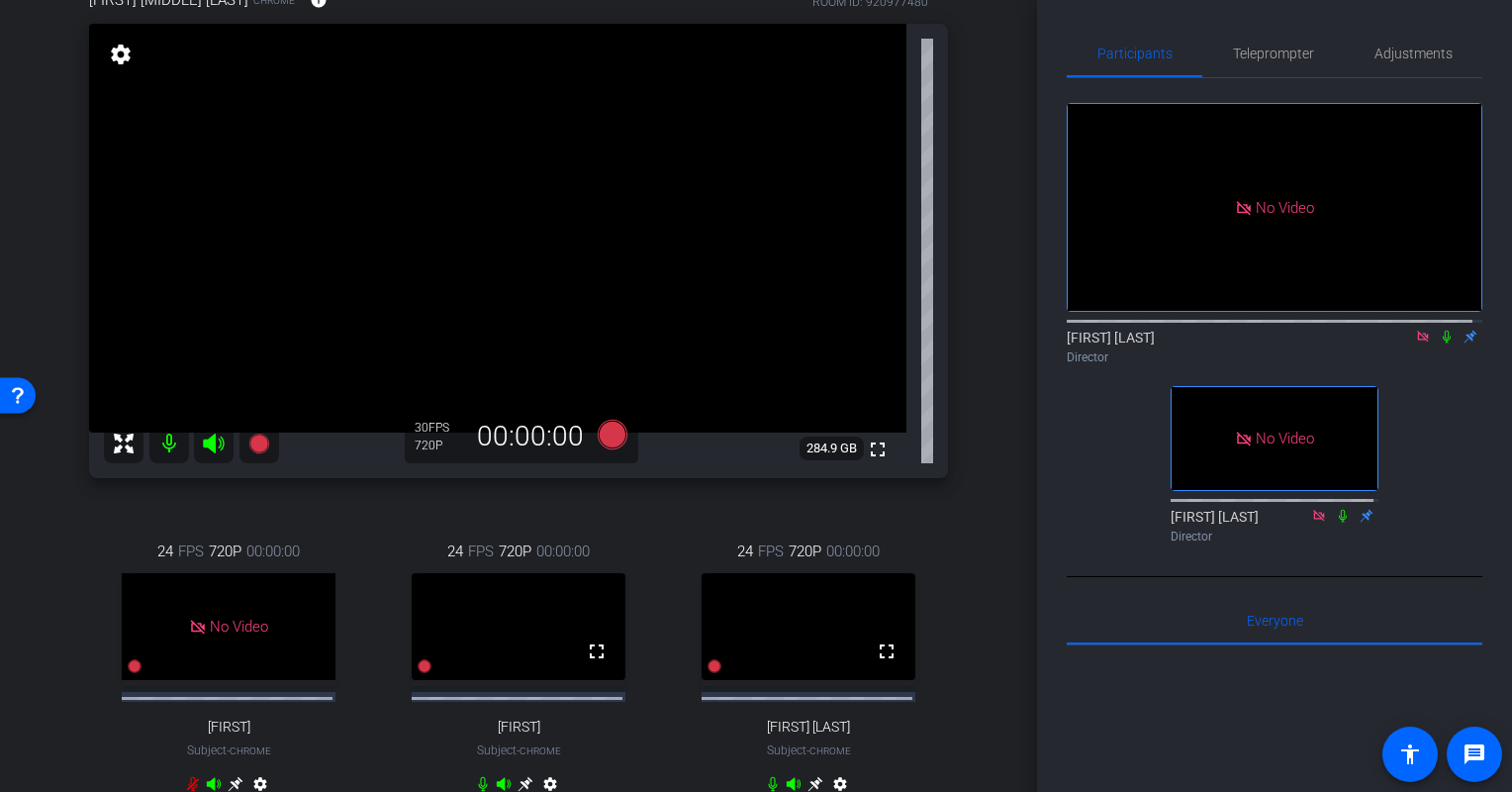 scroll, scrollTop: 165, scrollLeft: 0, axis: vertical 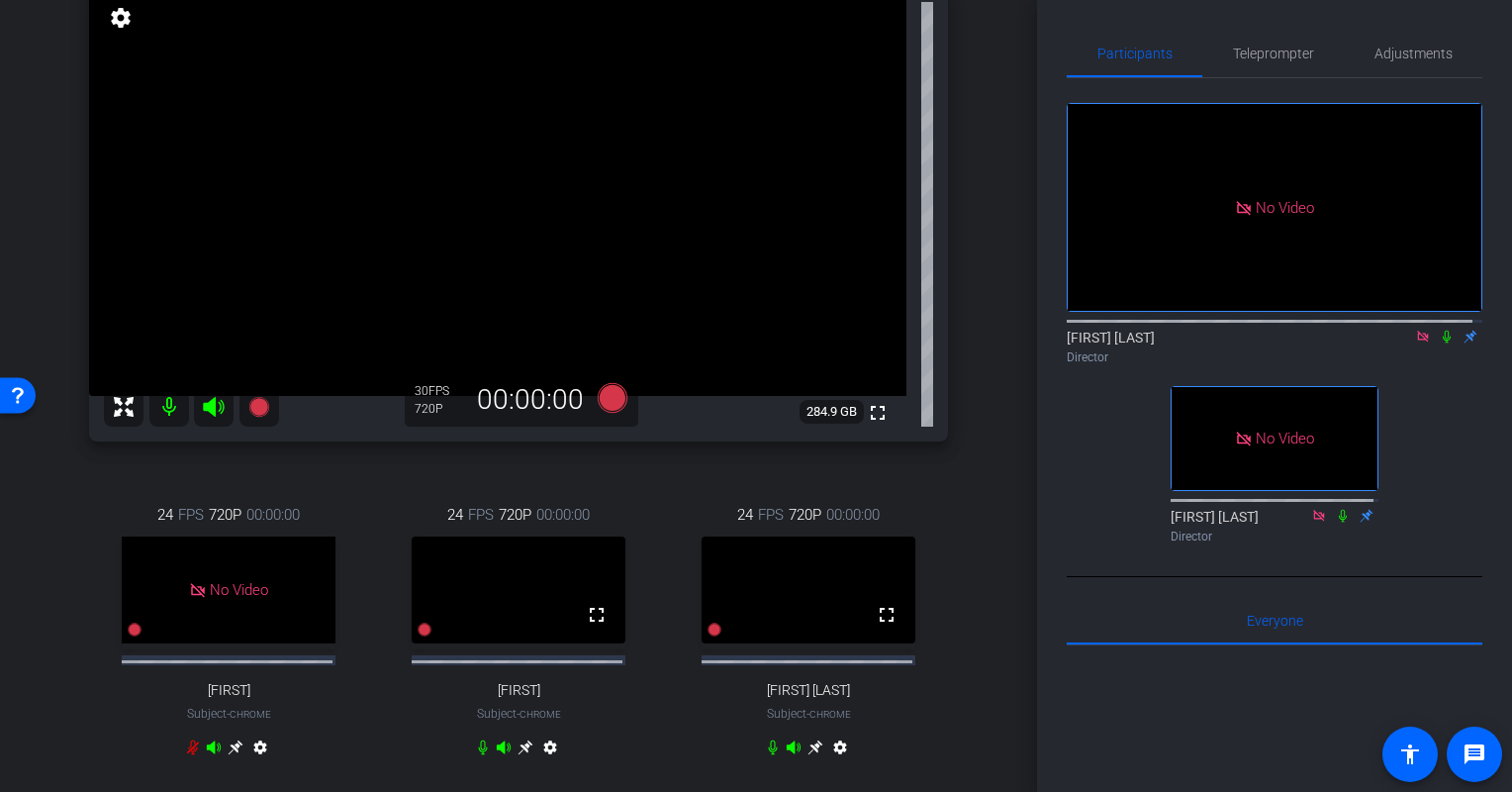 click on "arrow_back  Tracy Lindberg   Back to project   Send invite  account_box grid_on settings info
Tracy Beth Lindberg Chrome info ROOM ID: 920977480 fullscreen settings  284.9 GB
30 FPS  720P   00:00:00
24 FPS 720P  00:00:00   No Video
Jennifer Subject   -  Chrome
settings 24 FPS 720P  00:00:00  fullscreen" at bounding box center (519, 231) 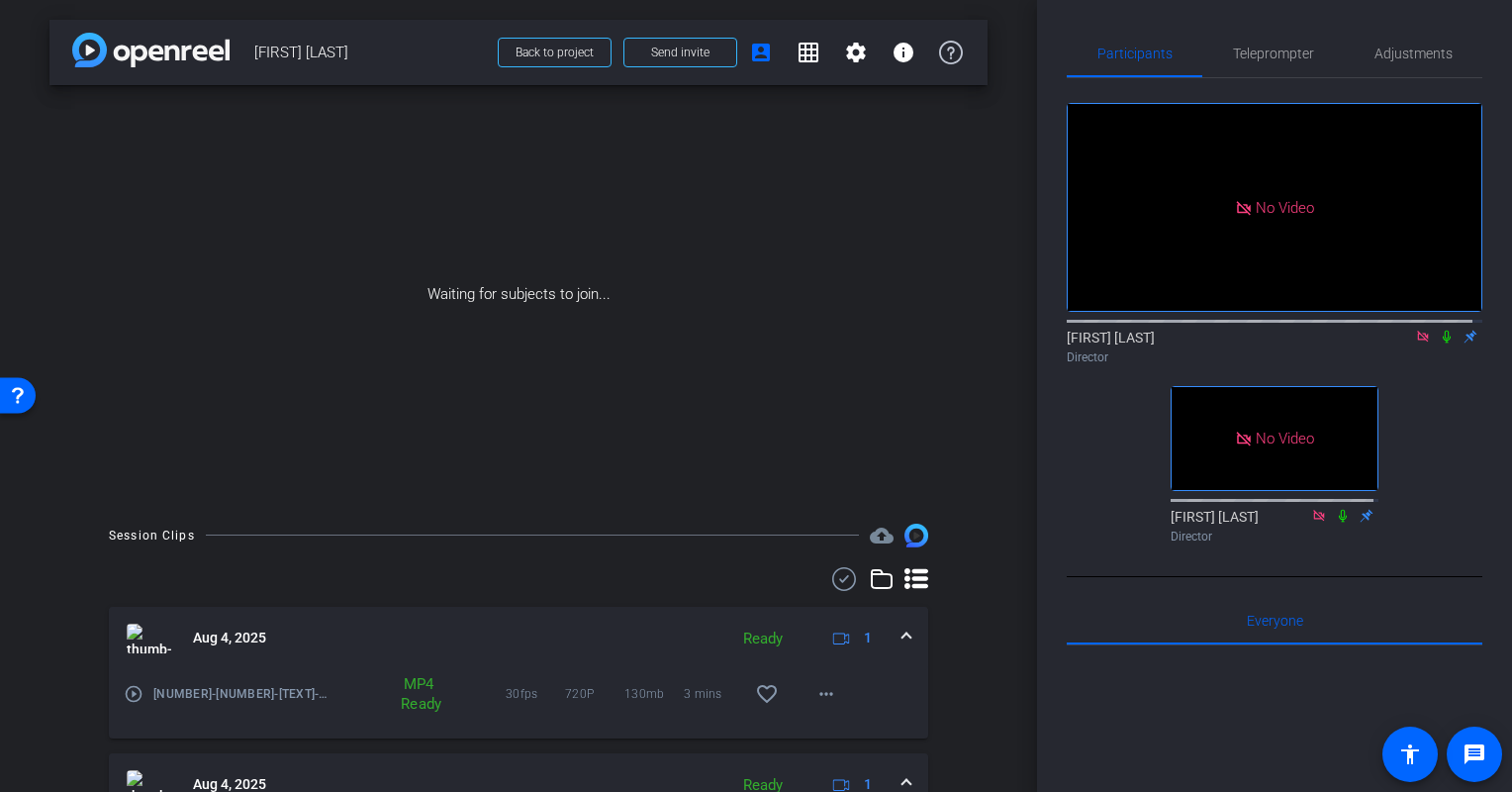 scroll, scrollTop: 162, scrollLeft: 0, axis: vertical 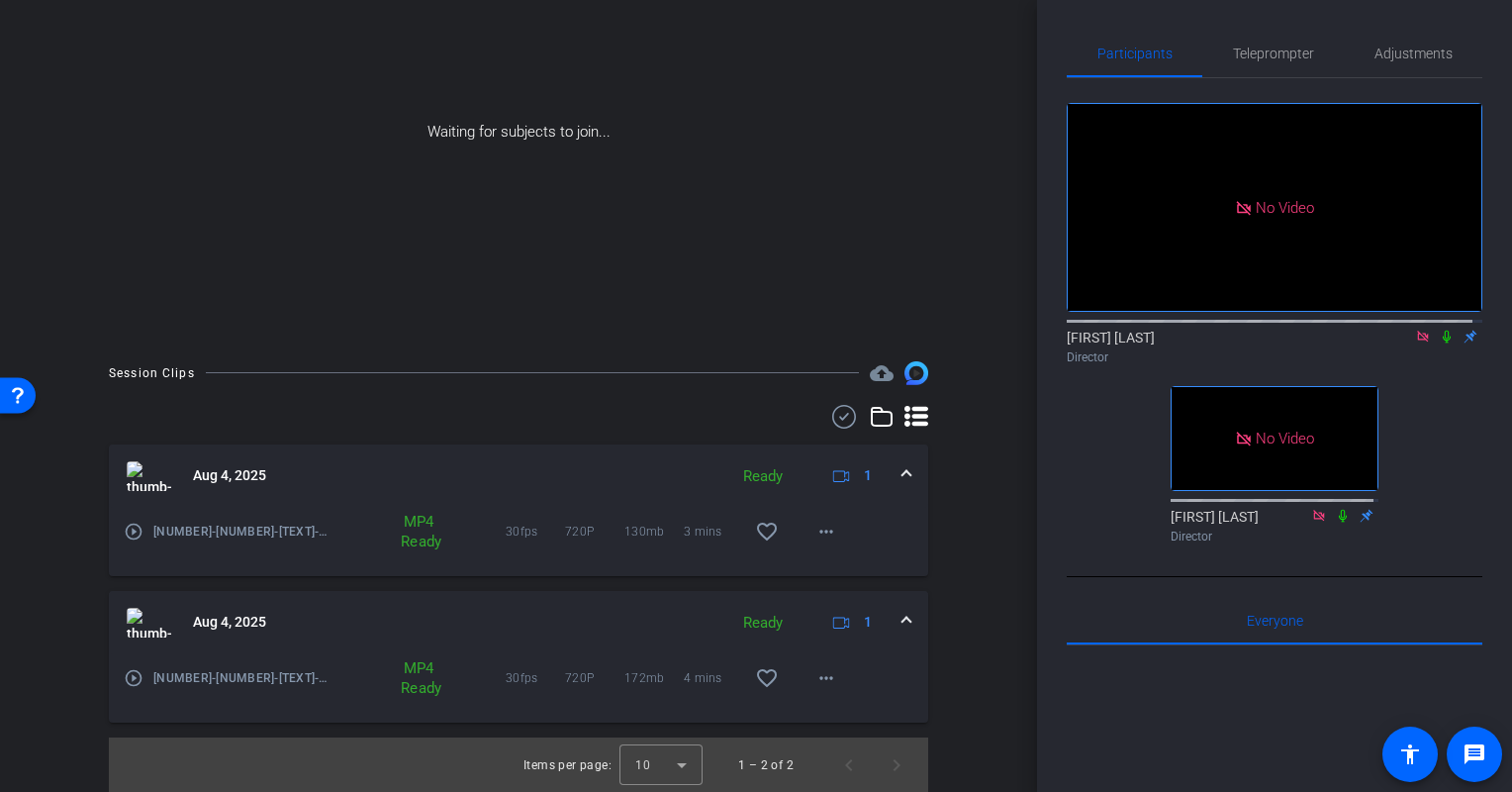 click at bounding box center (906, 475) 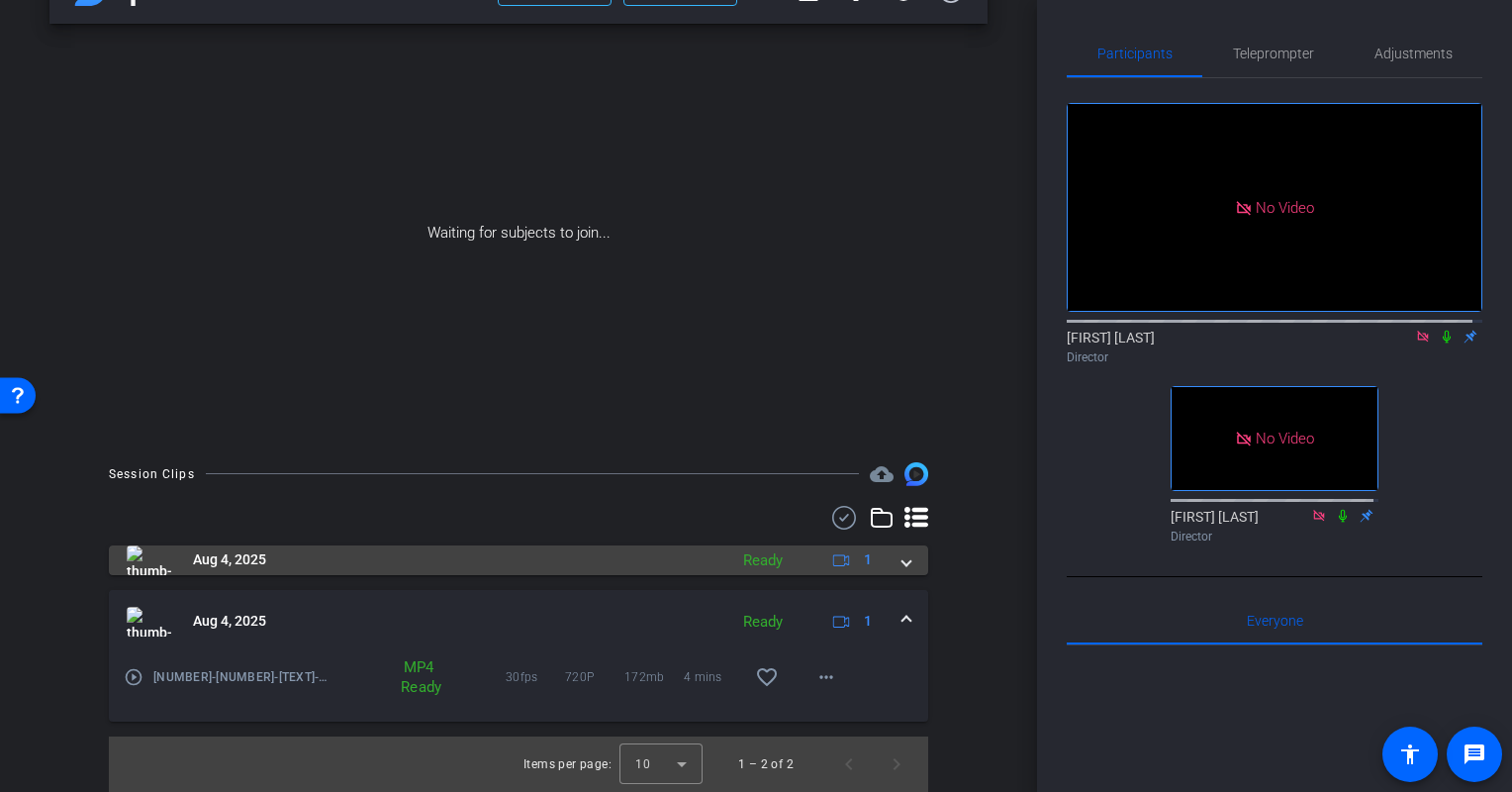 scroll, scrollTop: 60, scrollLeft: 0, axis: vertical 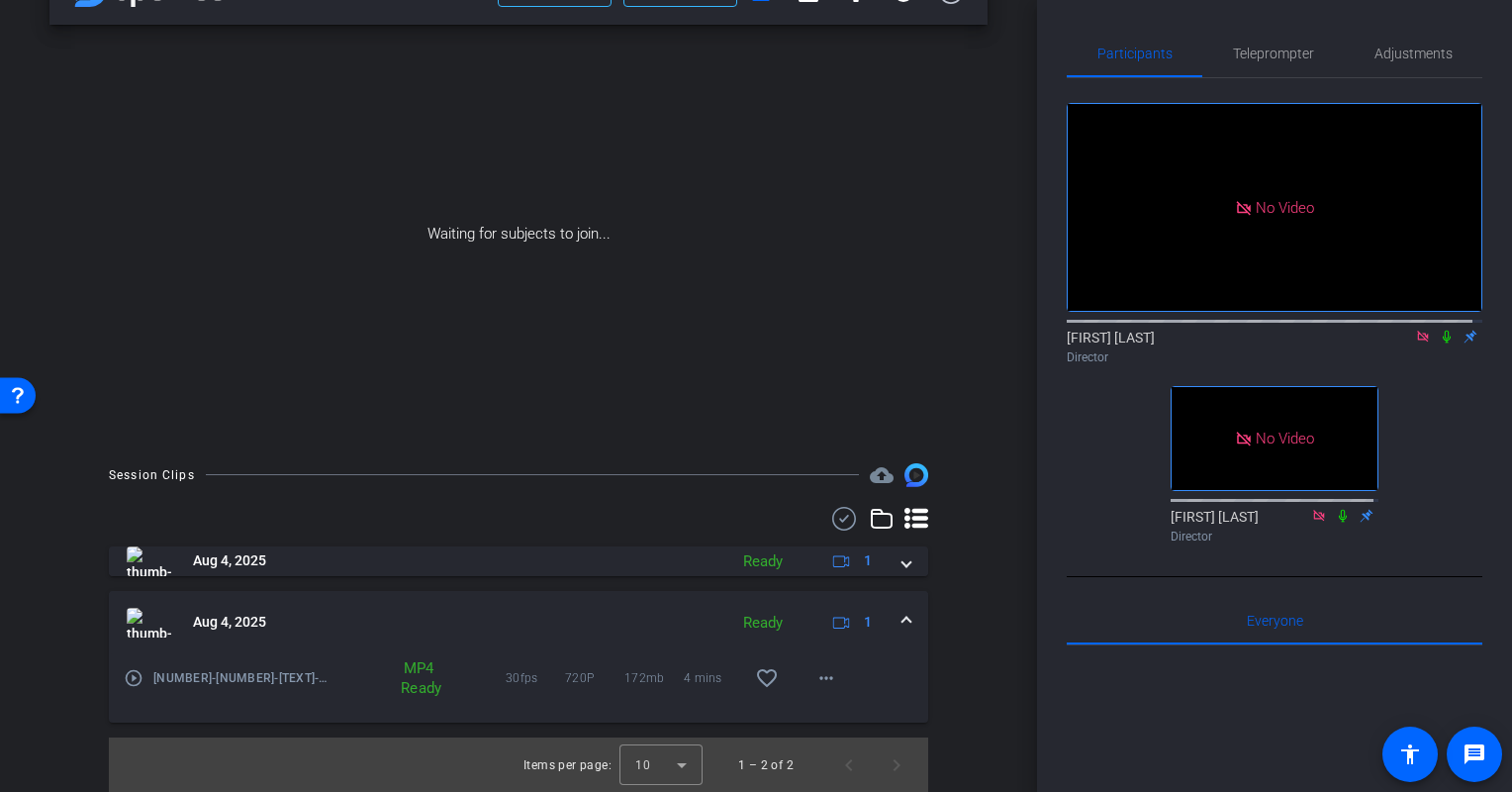 click on "Aug 4, 2025   Ready
1" at bounding box center [519, 623] 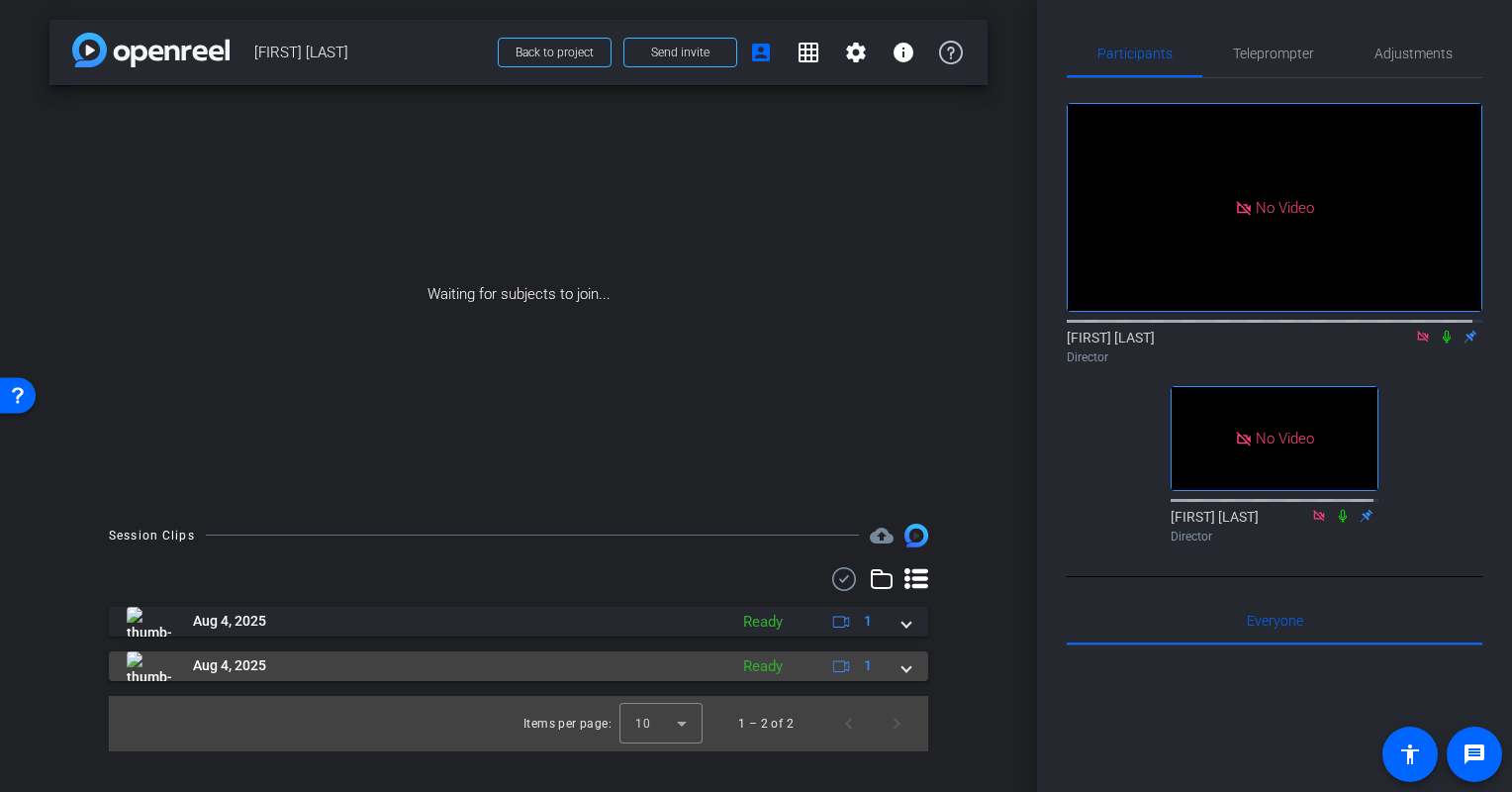 scroll, scrollTop: 0, scrollLeft: 0, axis: both 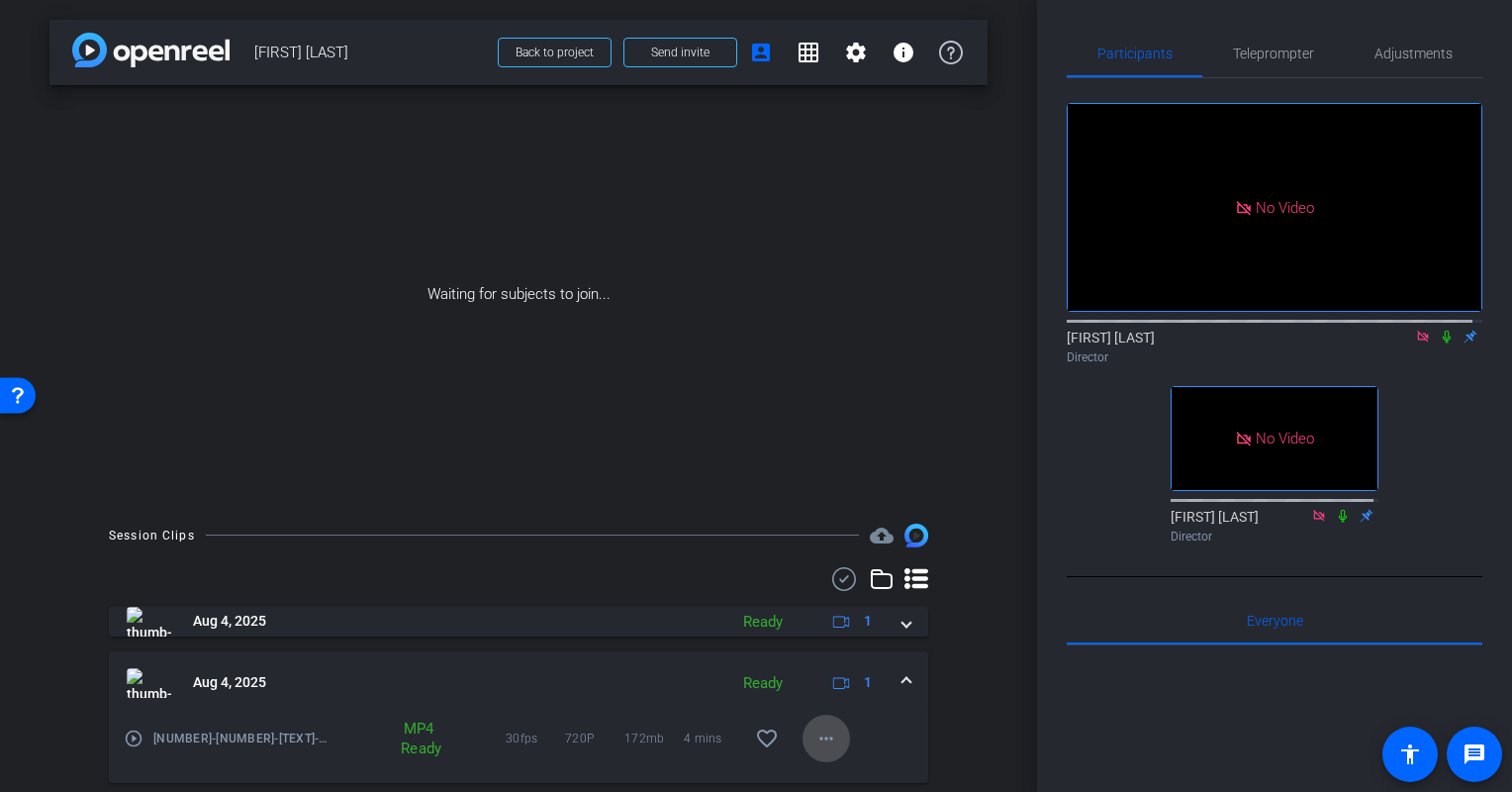 click on "more_horiz" at bounding box center [826, 739] 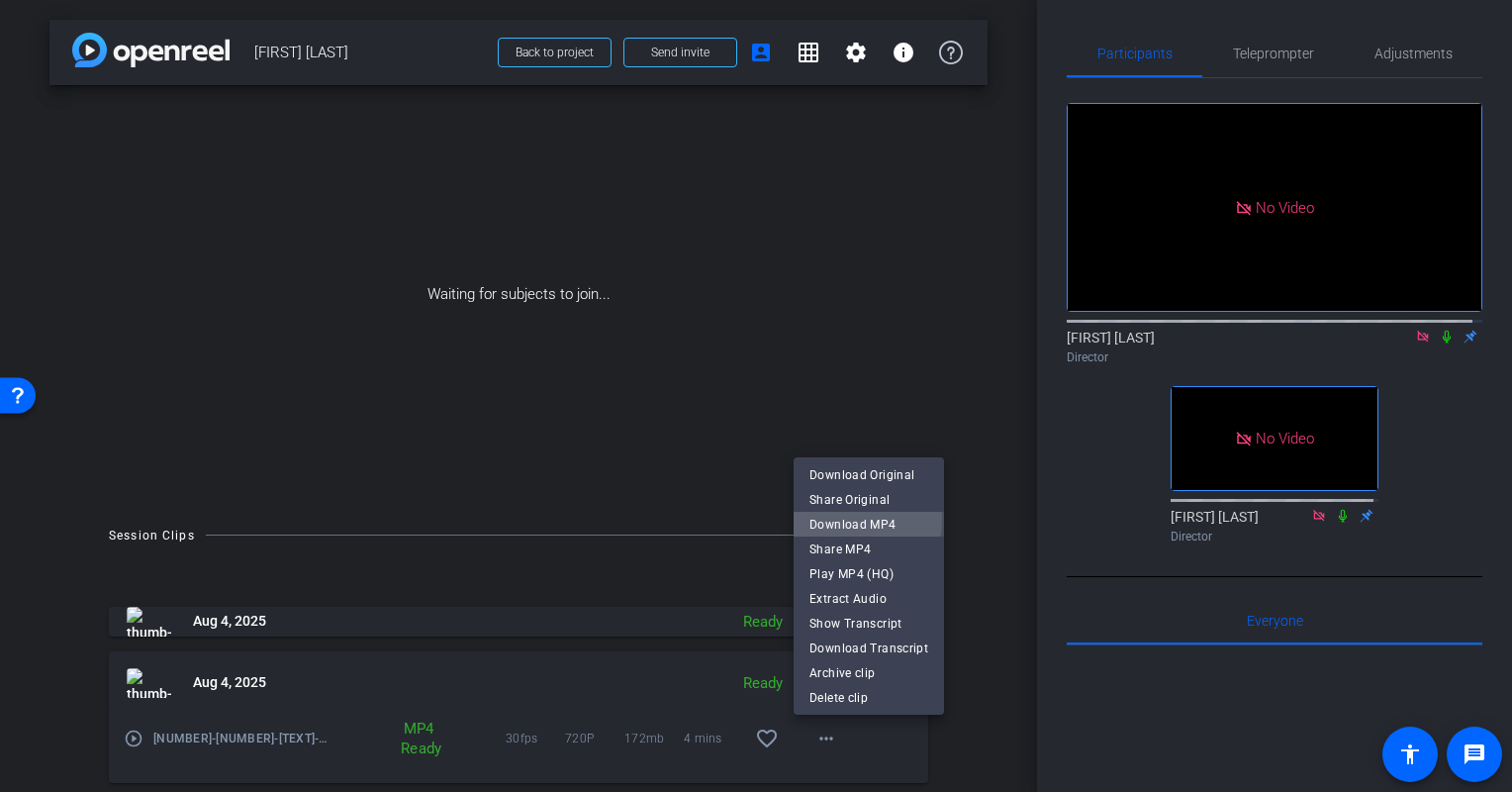click on "Download MP4" at bounding box center [869, 524] 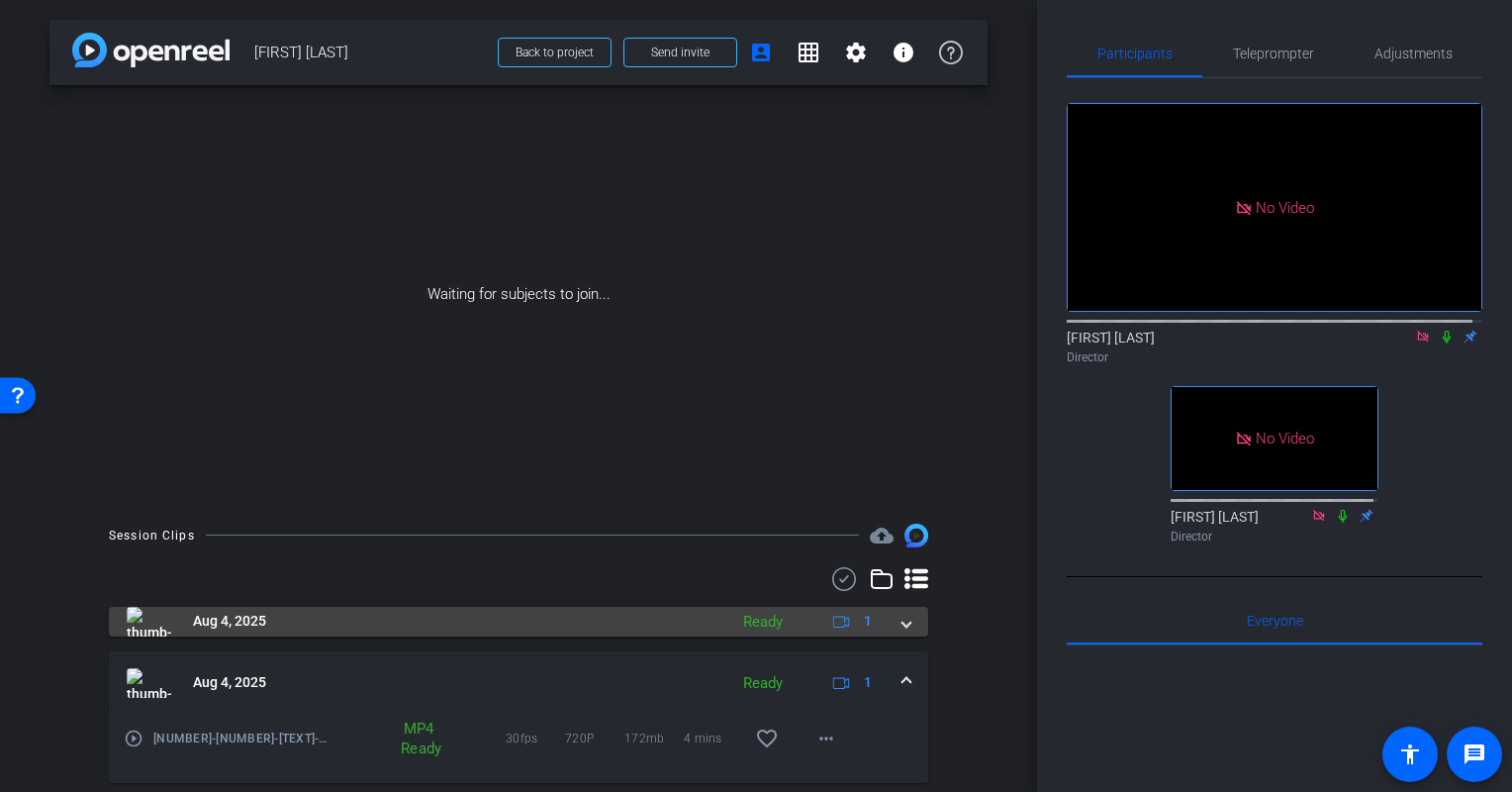 click at bounding box center (906, 621) 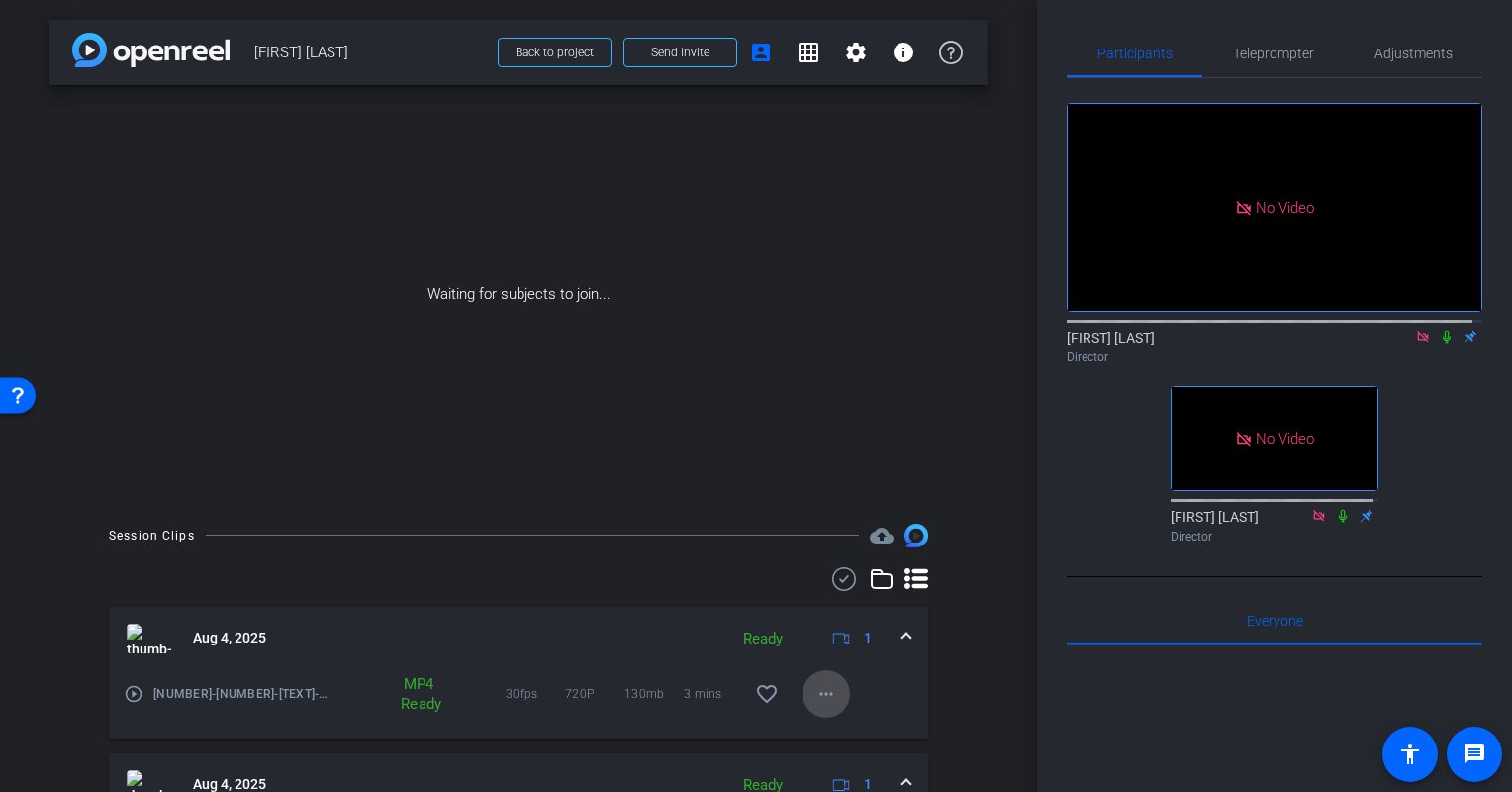 click on "more_horiz" at bounding box center (826, 694) 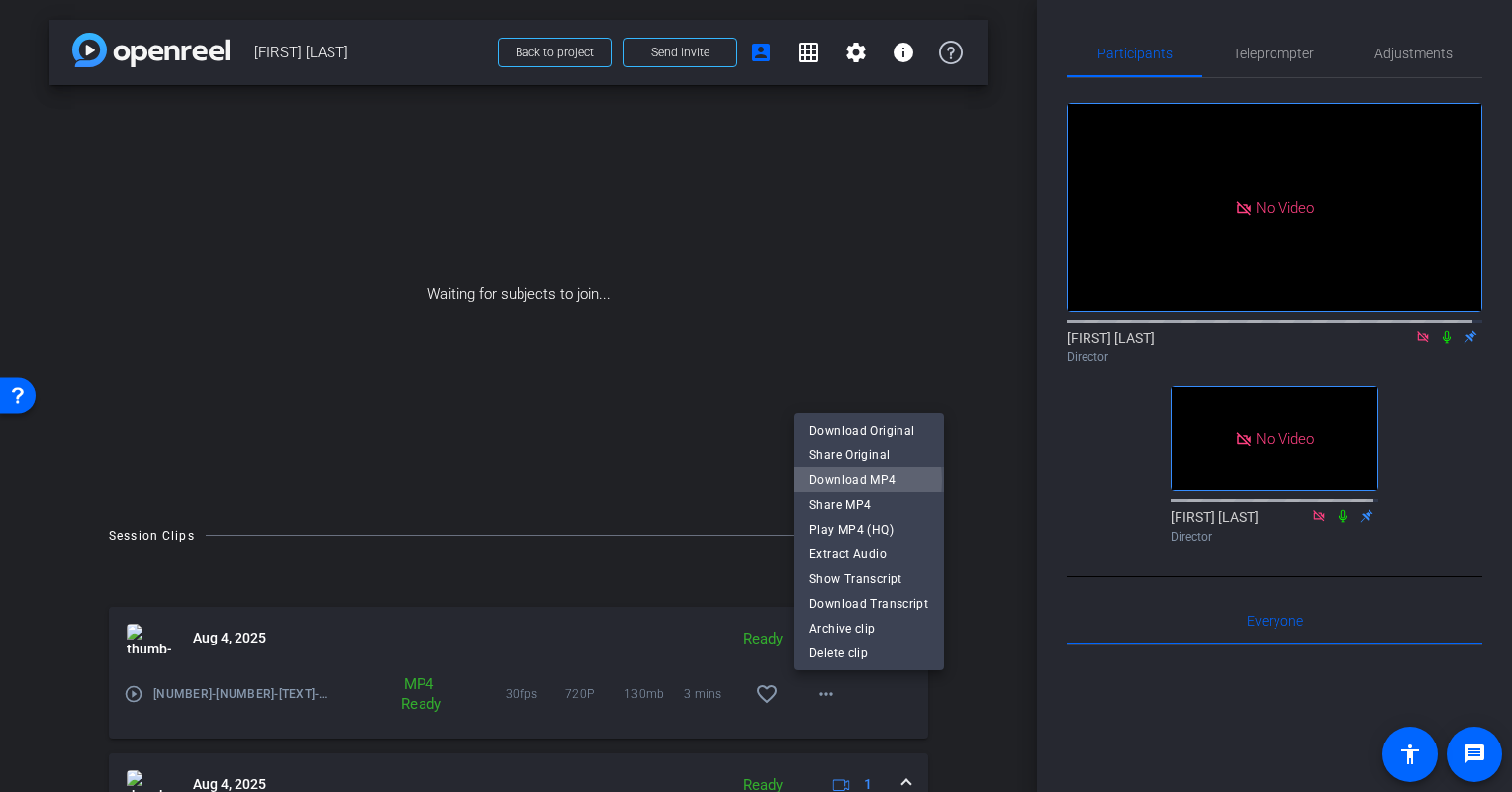 click on "Download MP4" at bounding box center [869, 479] 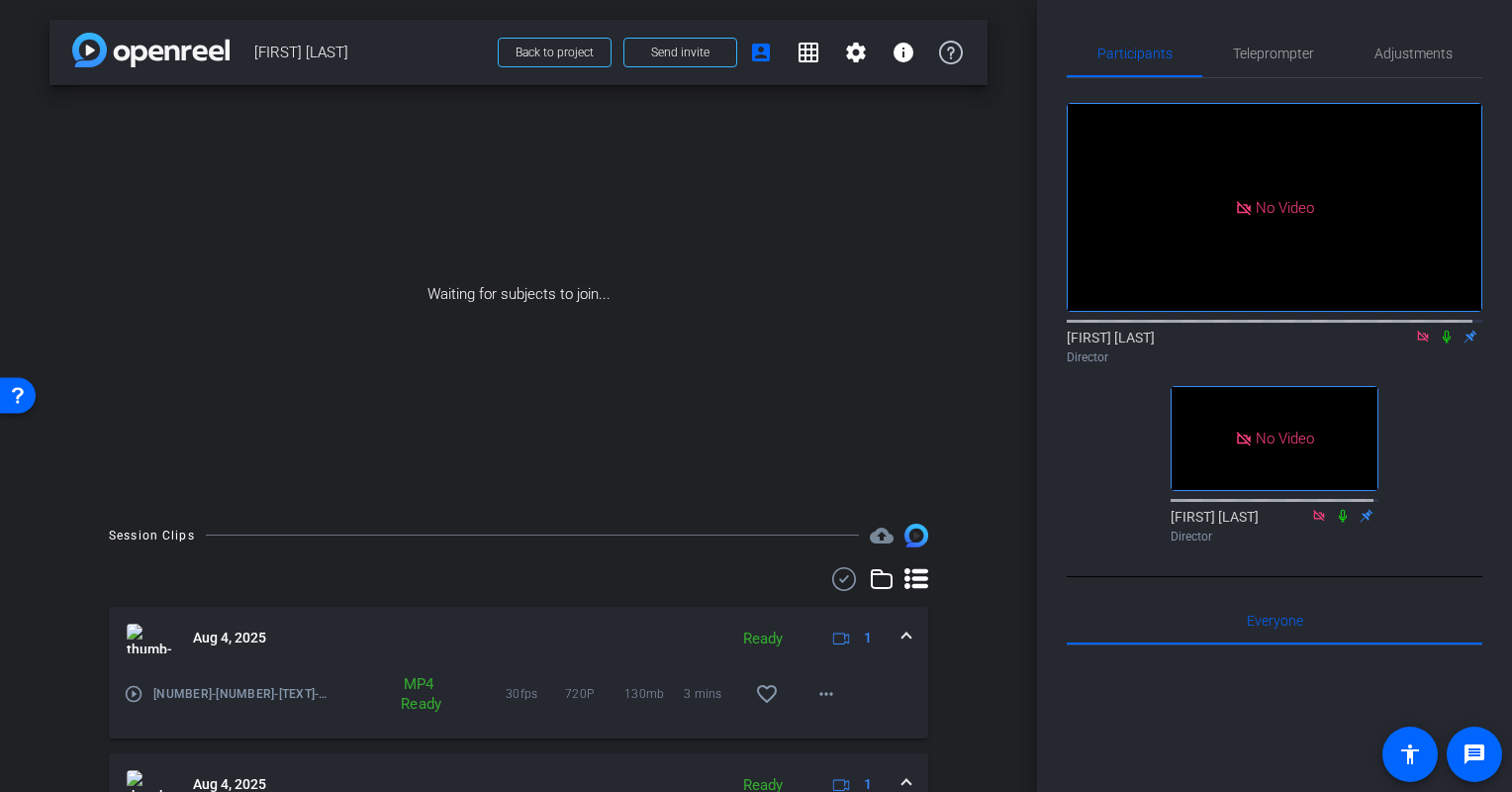 scroll, scrollTop: 162, scrollLeft: 0, axis: vertical 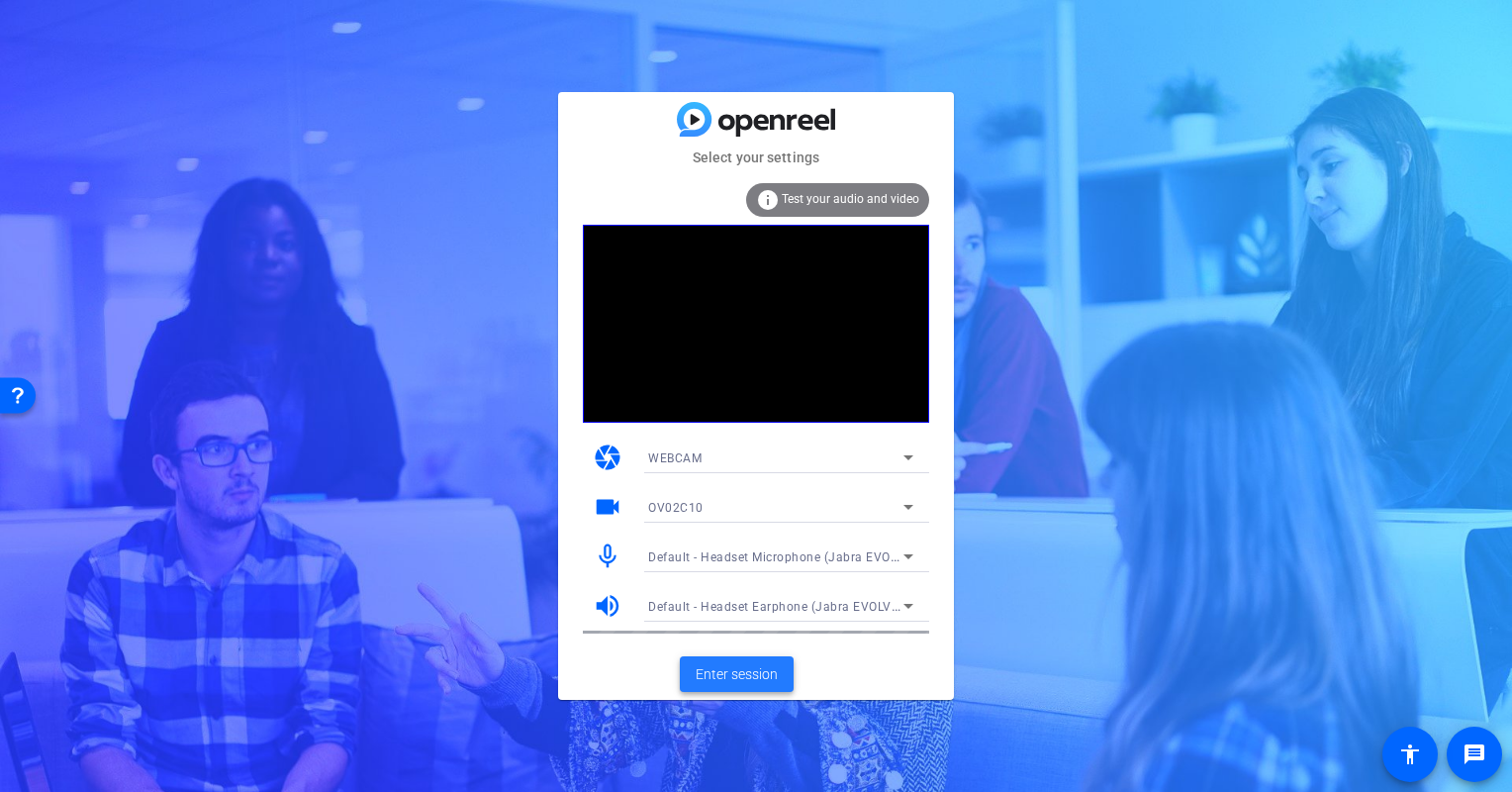 click on "Enter session" 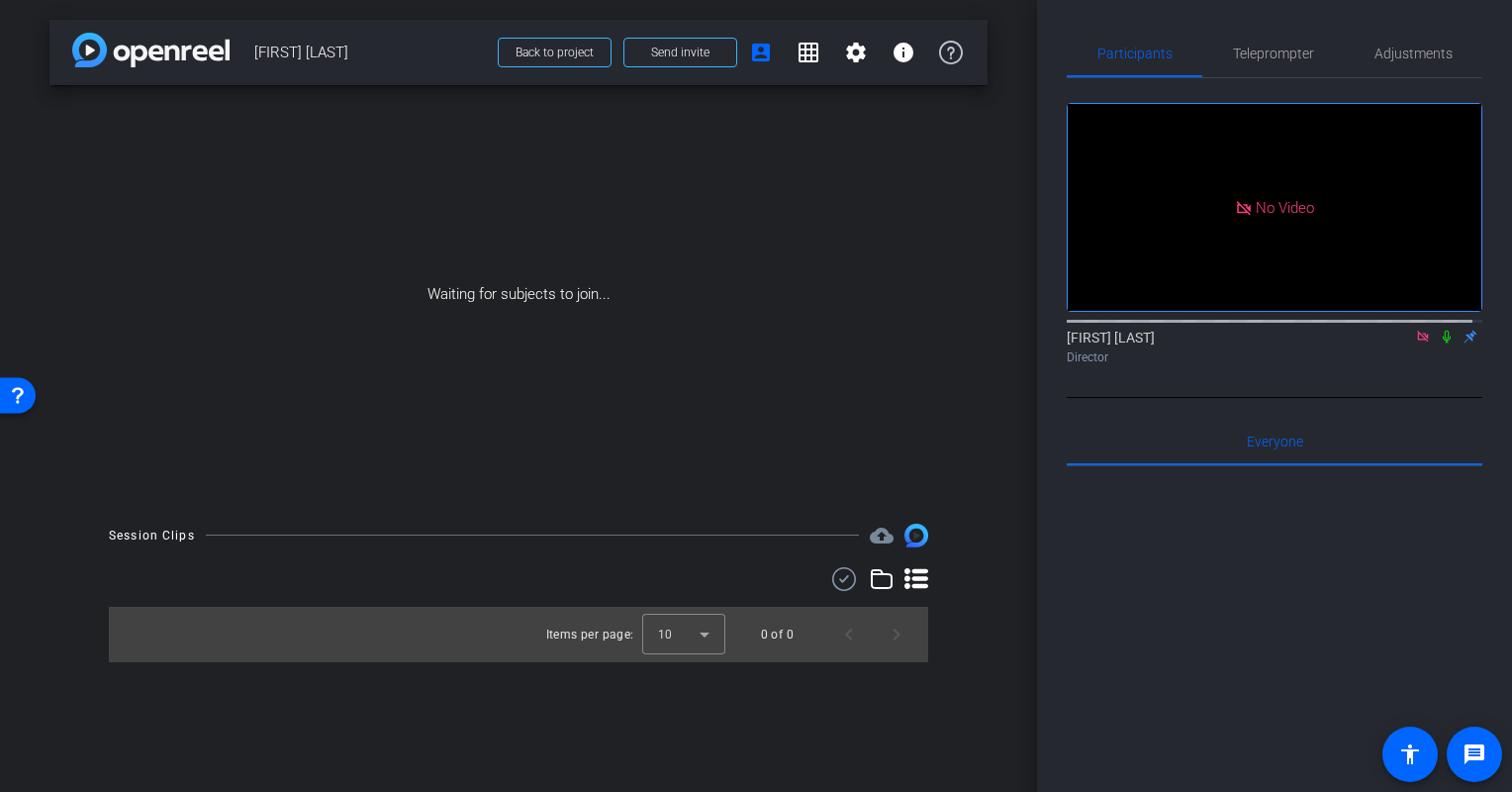 click 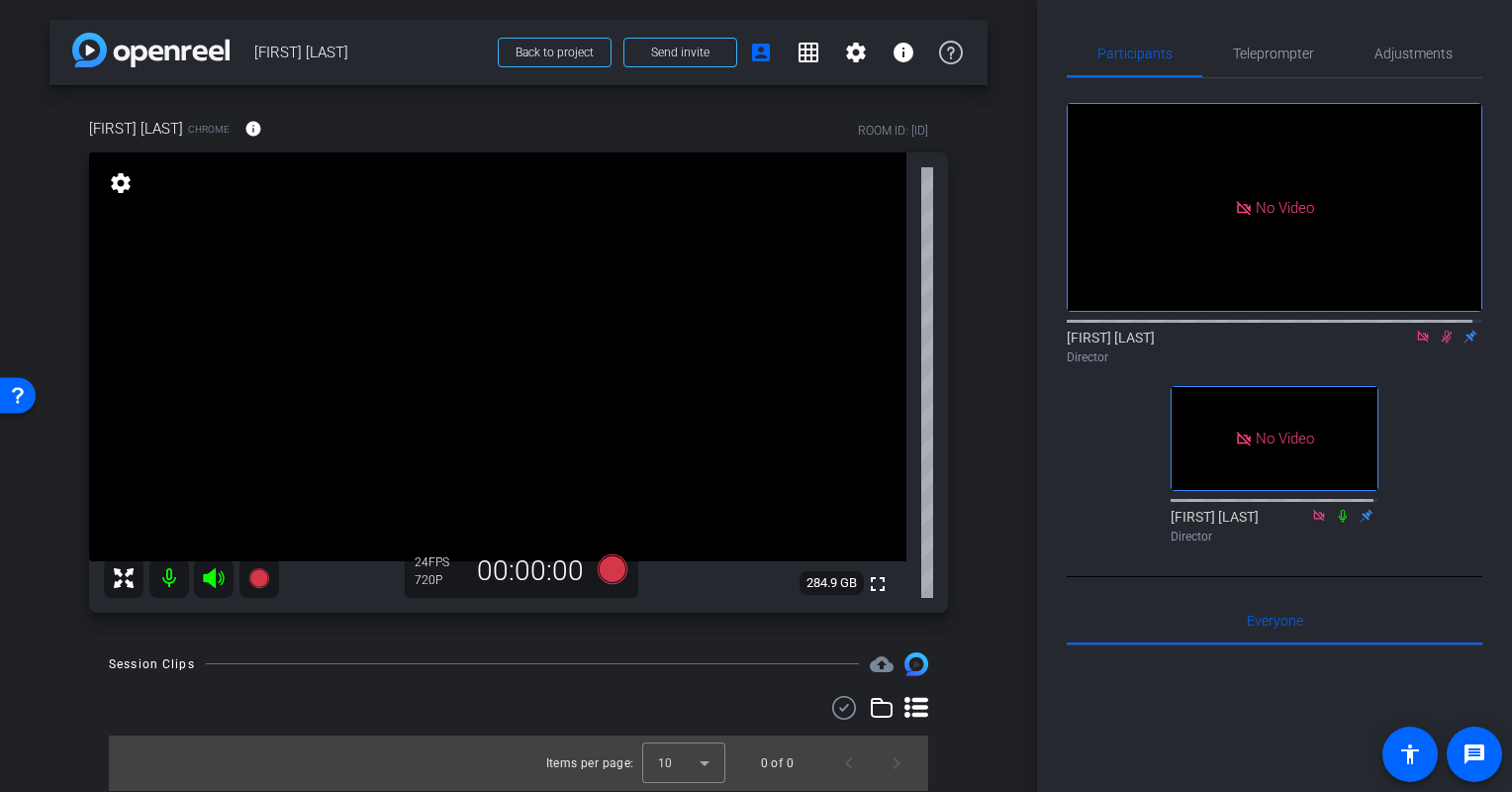 click 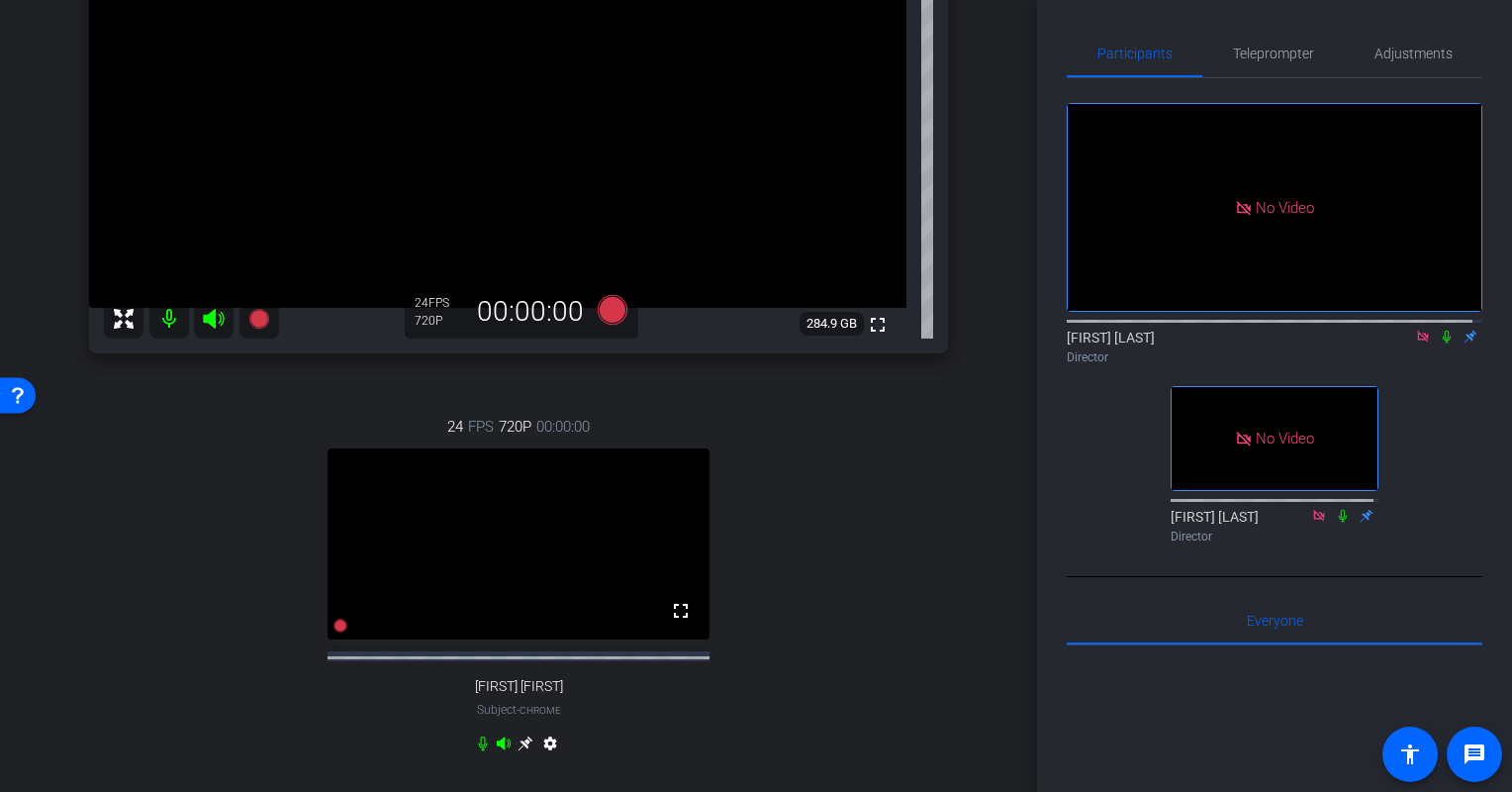 scroll, scrollTop: 251, scrollLeft: 0, axis: vertical 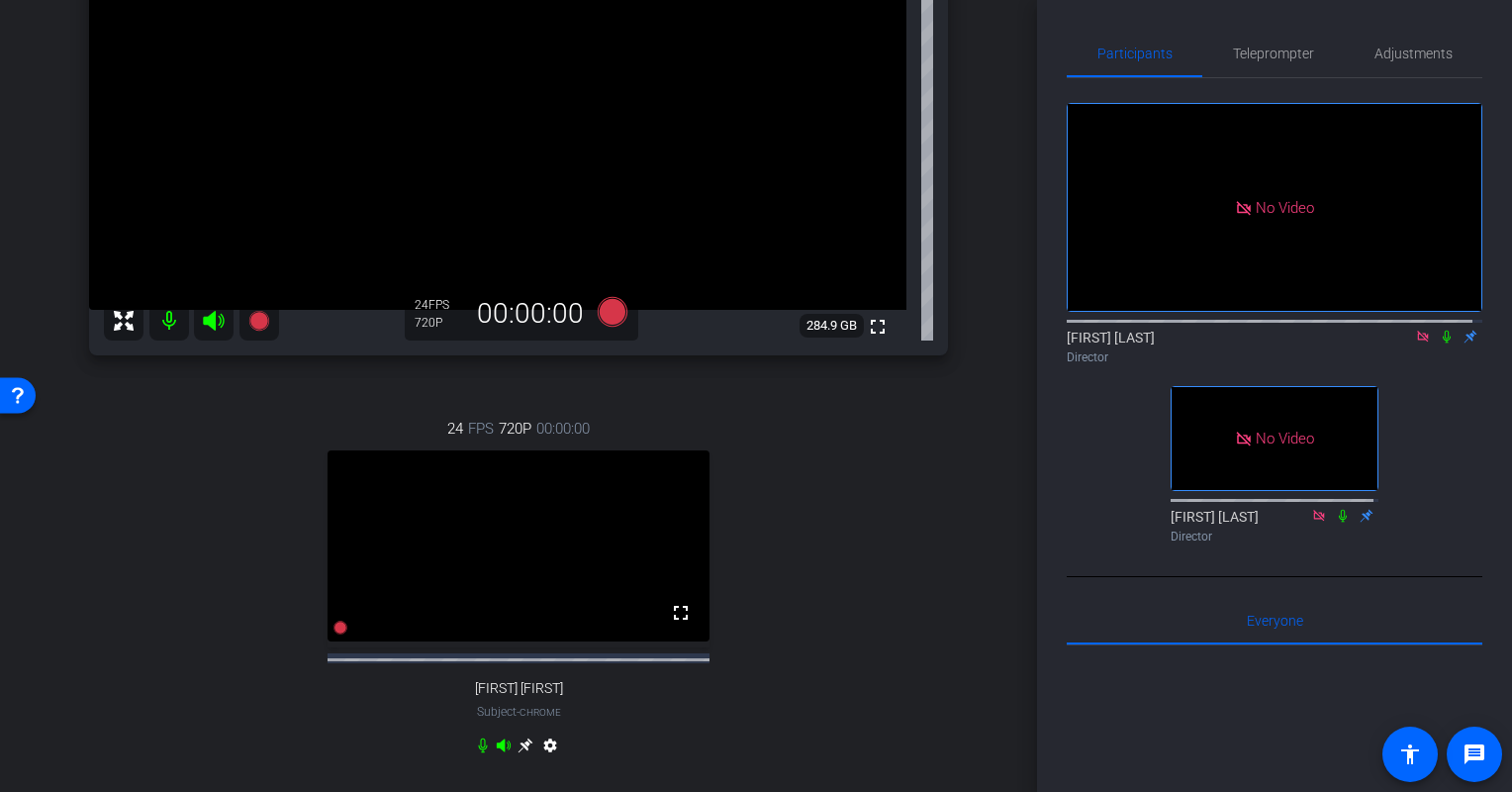 click on "arrow_back  [FIRST] [LAST]   Back to project   Send invite  account_box grid_on settings info
[FIRST] [LAST] Chrome info ROOM ID: [ID] fullscreen settings  284.9 GB
24 FPS  720P   00:00:00
24 FPS 720P  00:00:00  fullscreen
[FIRST] Subject   -  Chrome
settings  Session Clips   cloud_upload" at bounding box center [519, 396] 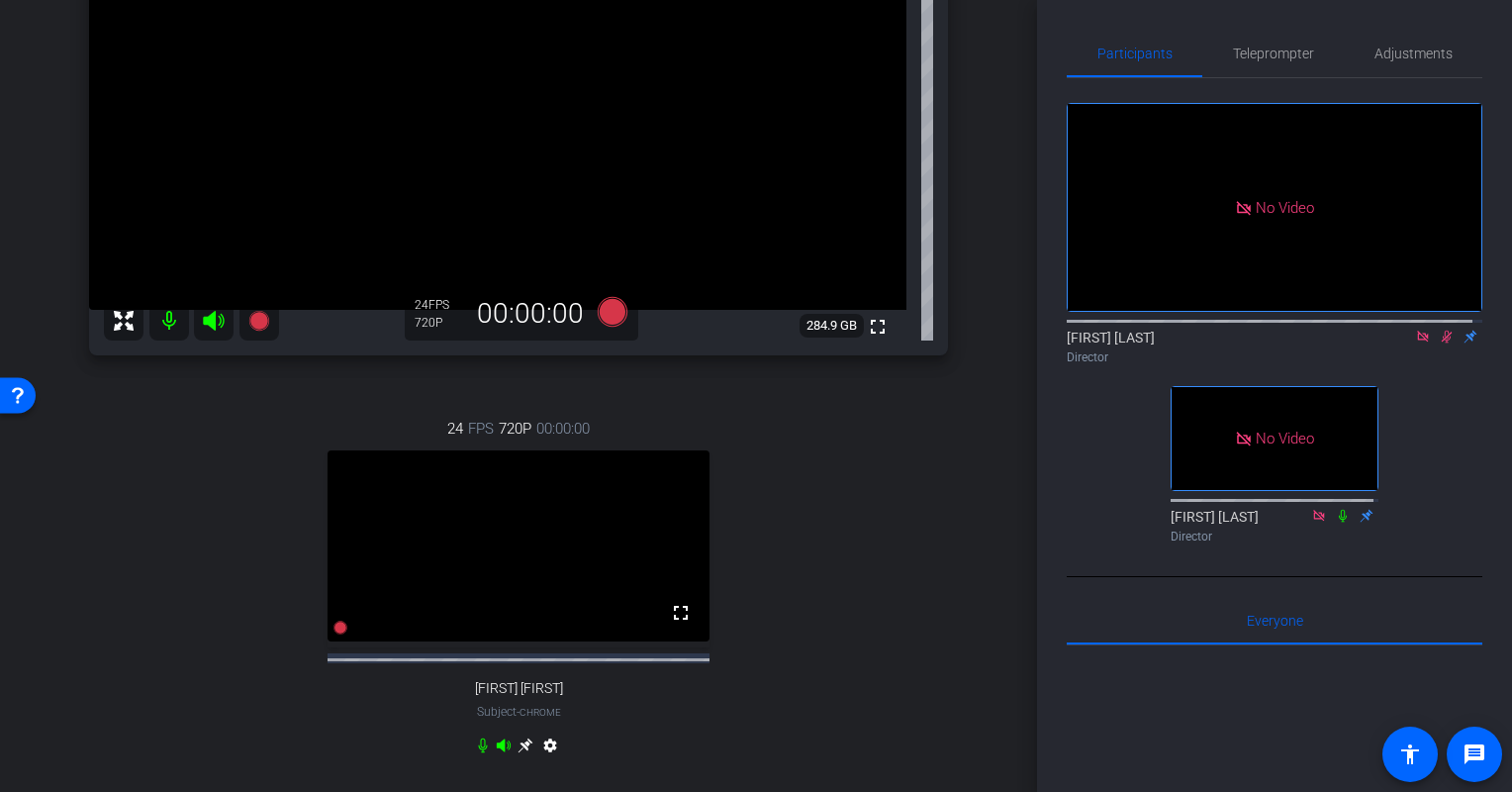 click 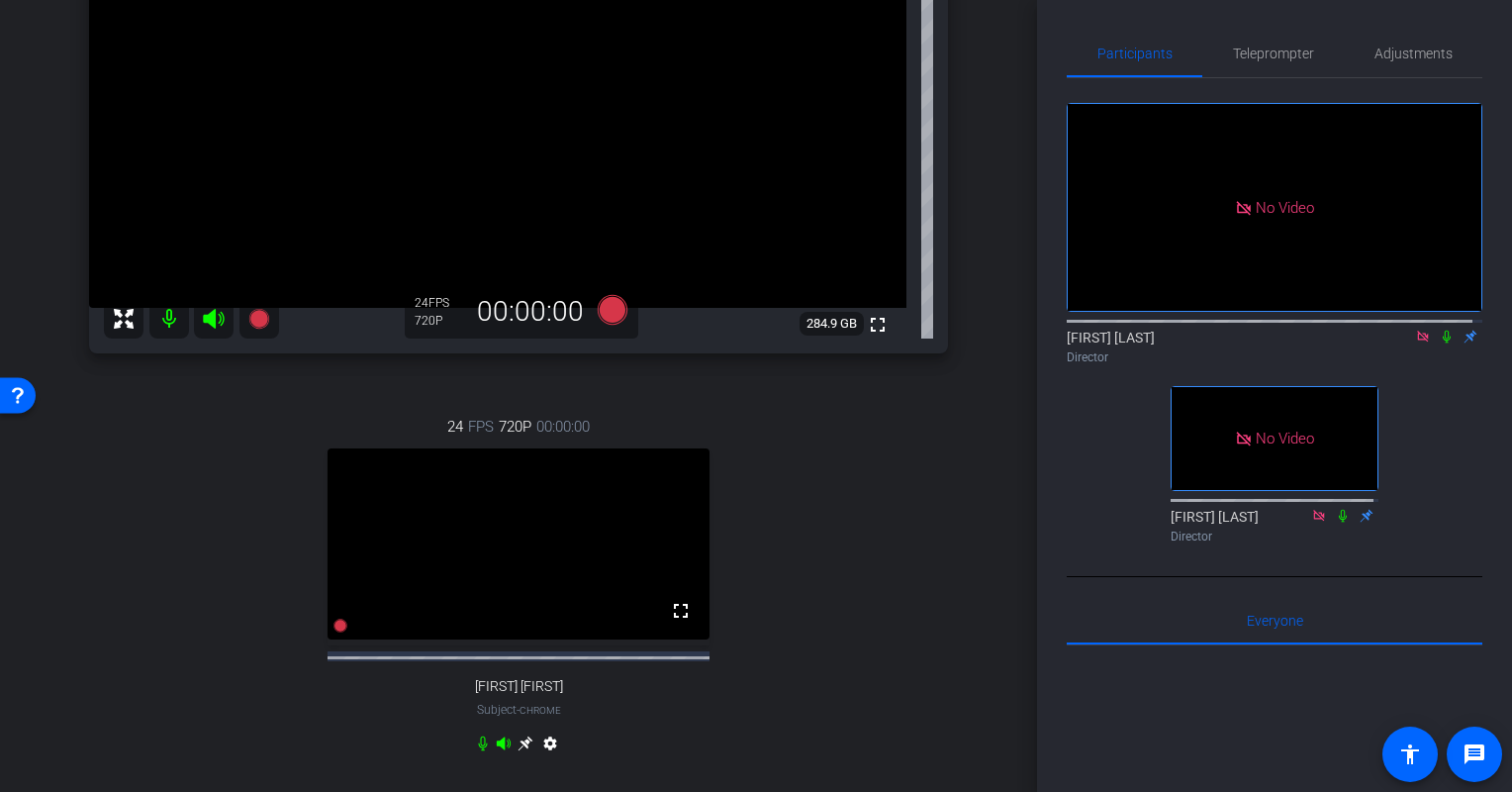 scroll, scrollTop: 252, scrollLeft: 0, axis: vertical 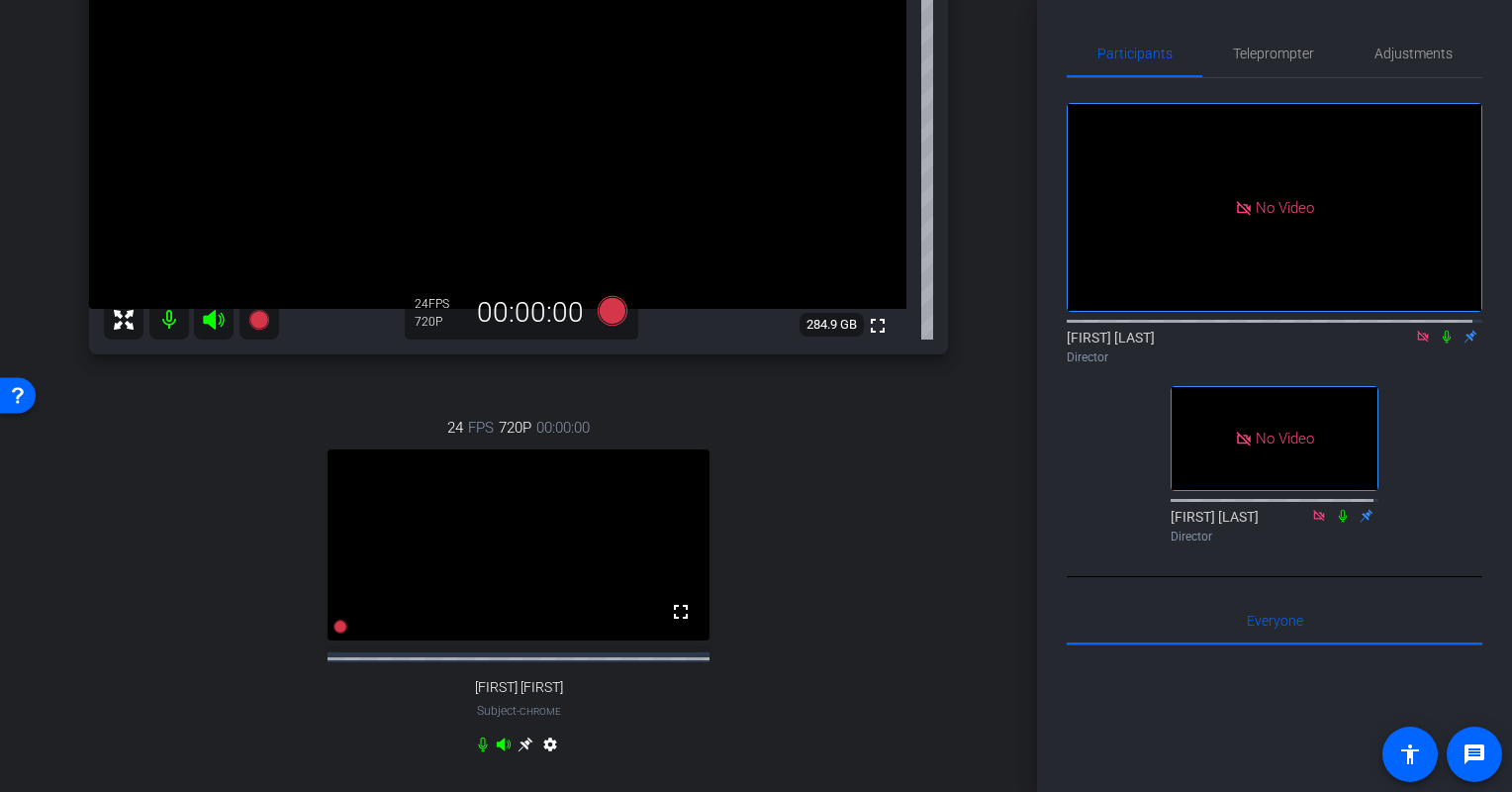 click 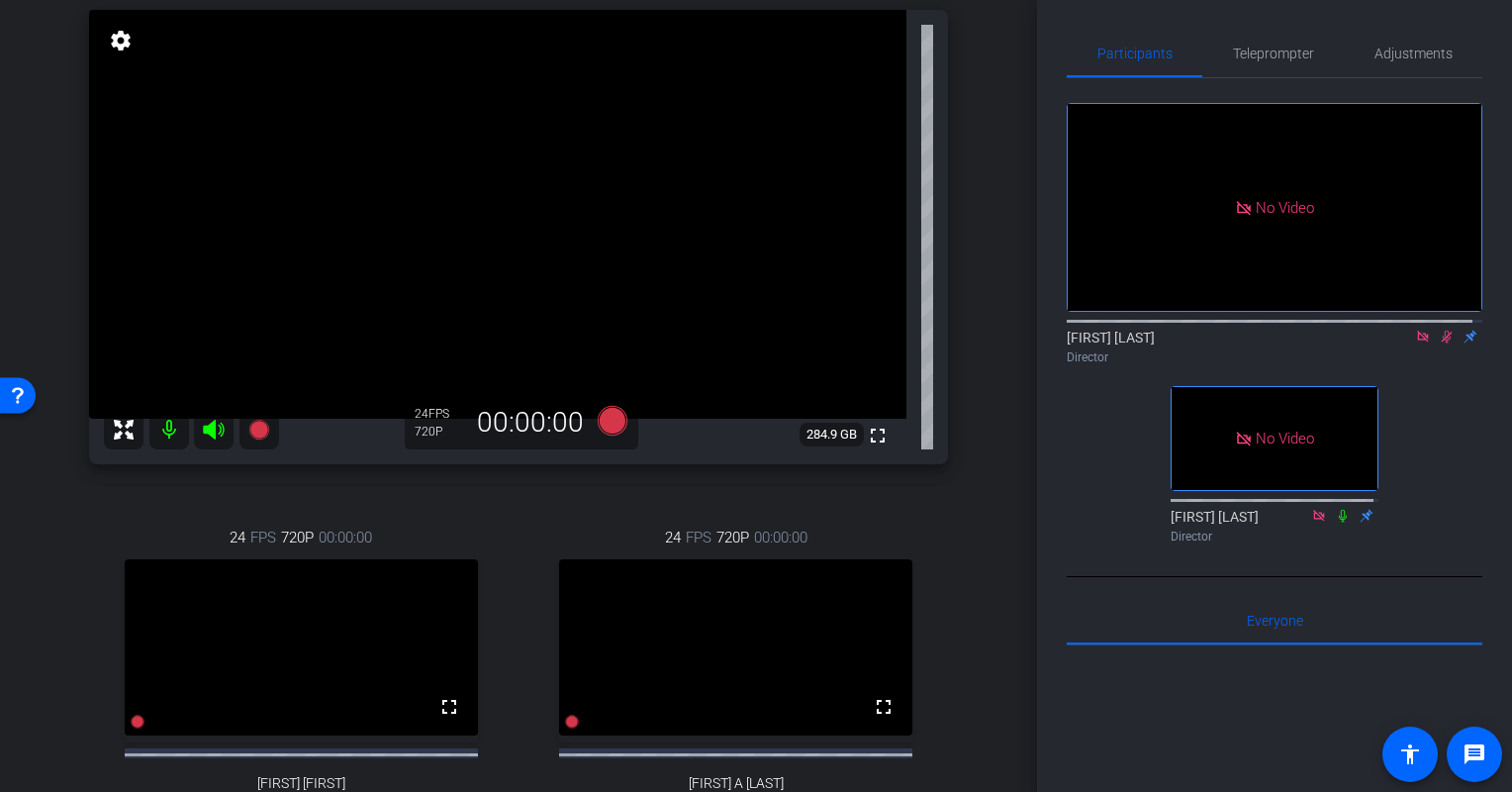 scroll, scrollTop: 182, scrollLeft: 0, axis: vertical 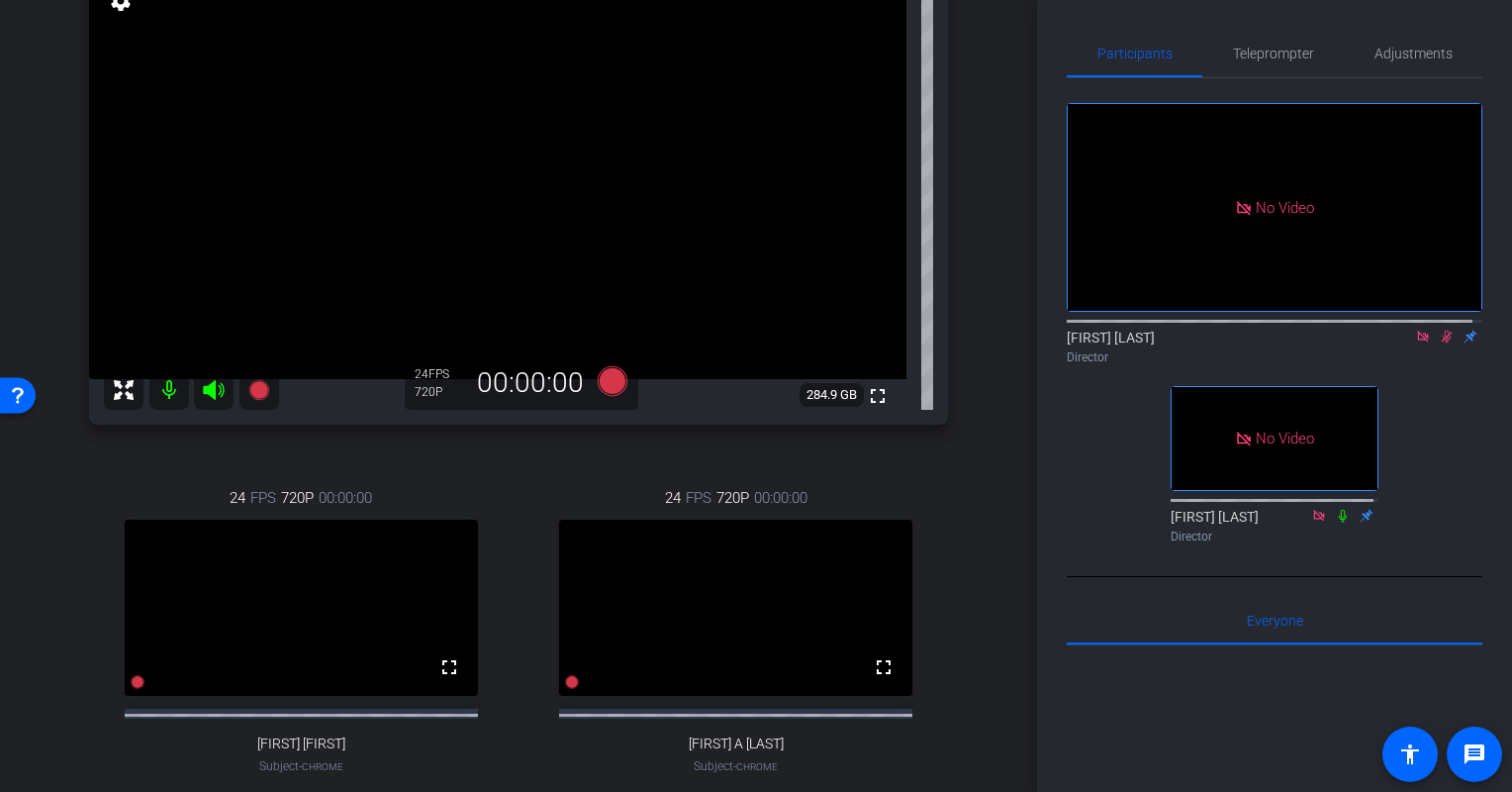 click 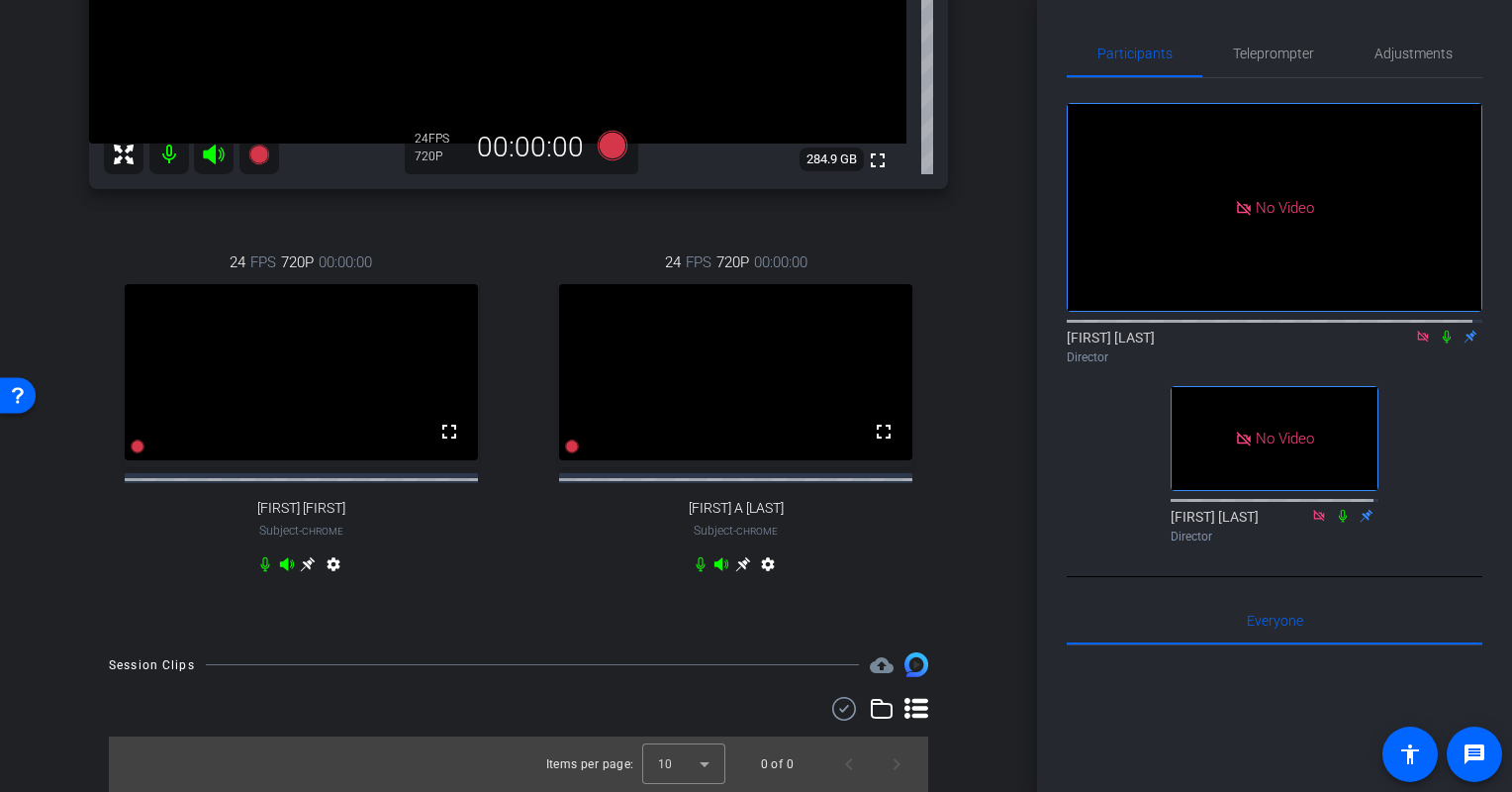 scroll, scrollTop: 364, scrollLeft: 0, axis: vertical 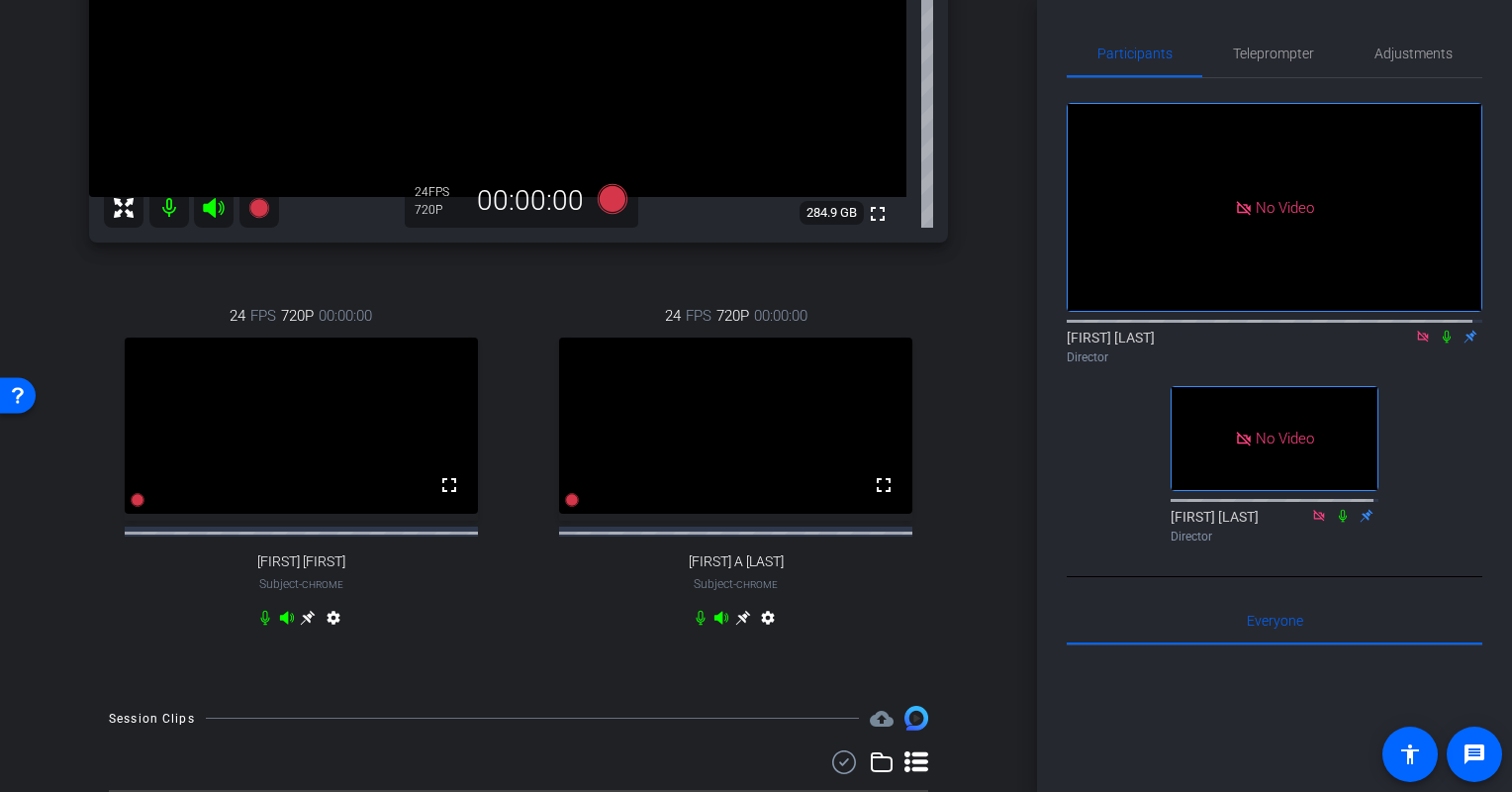 click 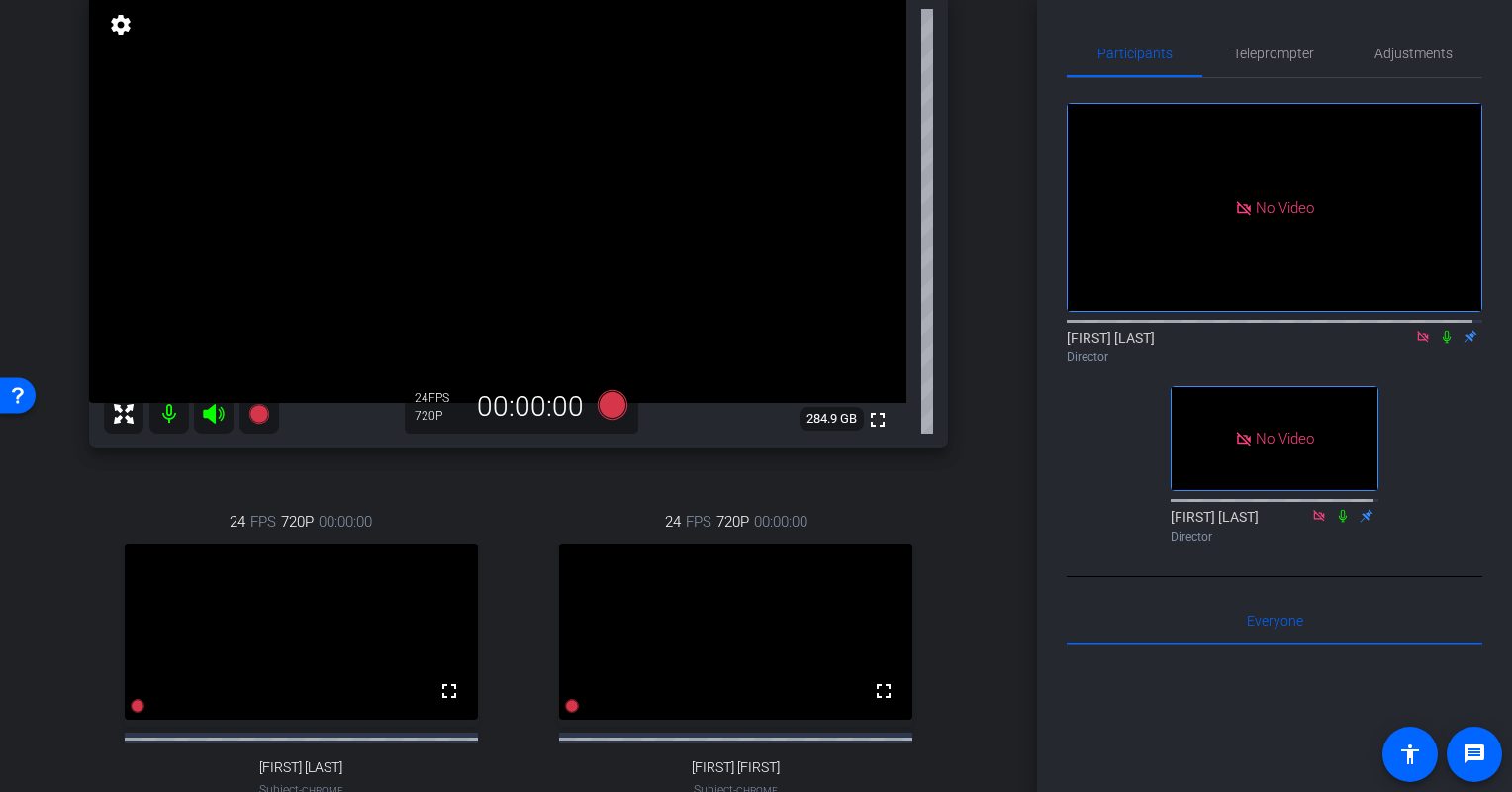 scroll, scrollTop: 0, scrollLeft: 0, axis: both 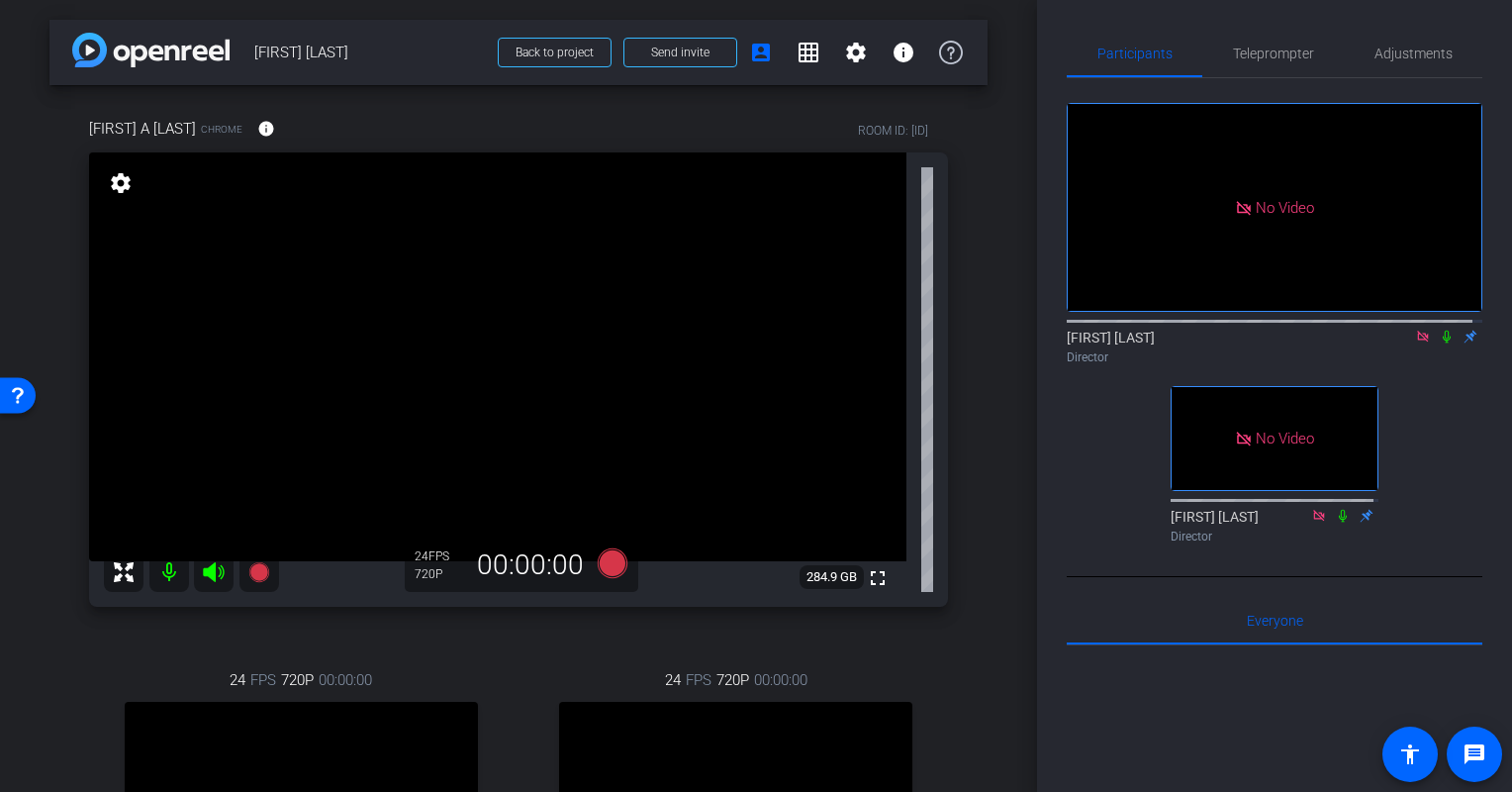 click at bounding box center [169, 572] 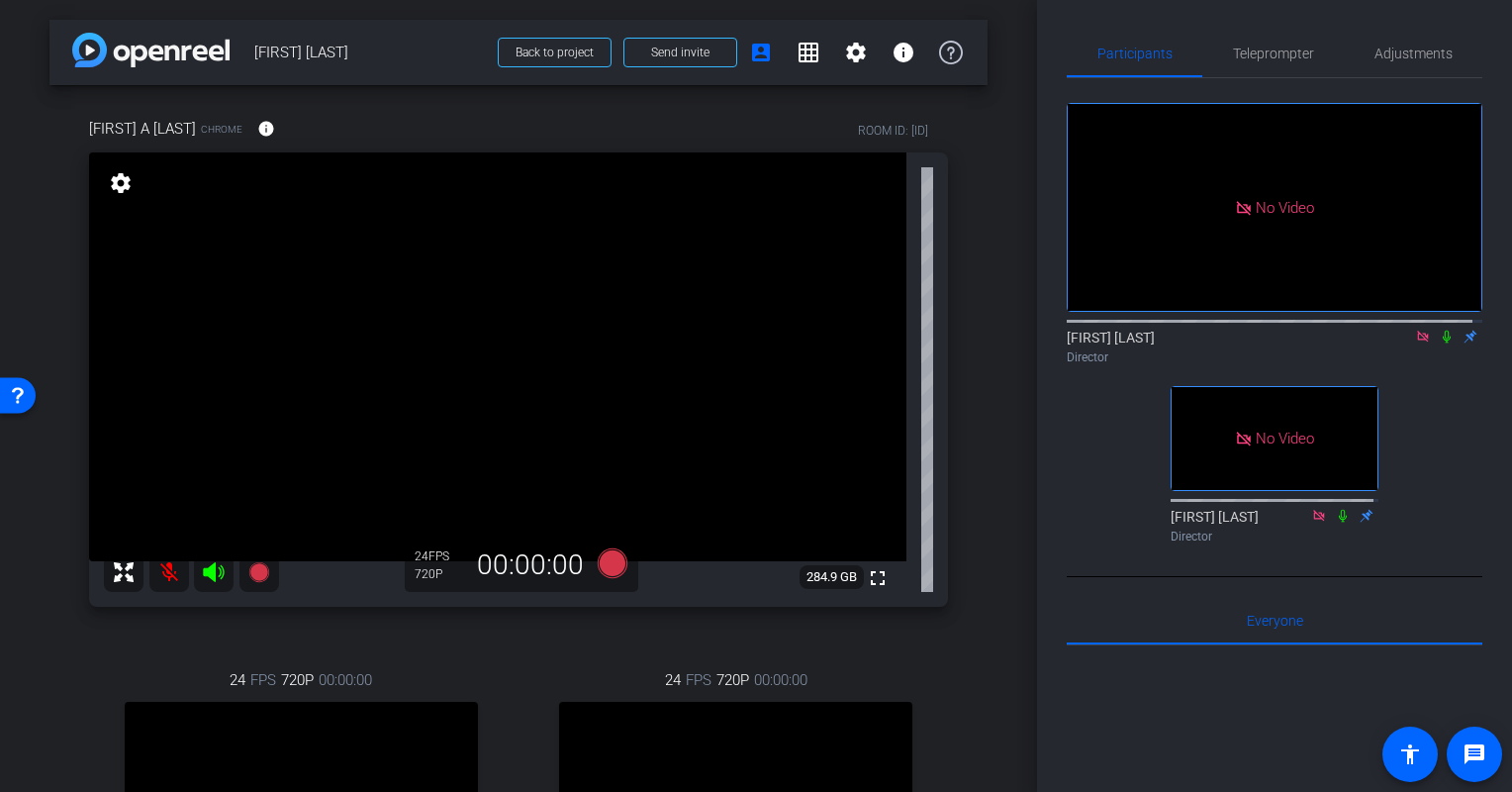 click at bounding box center (169, 572) 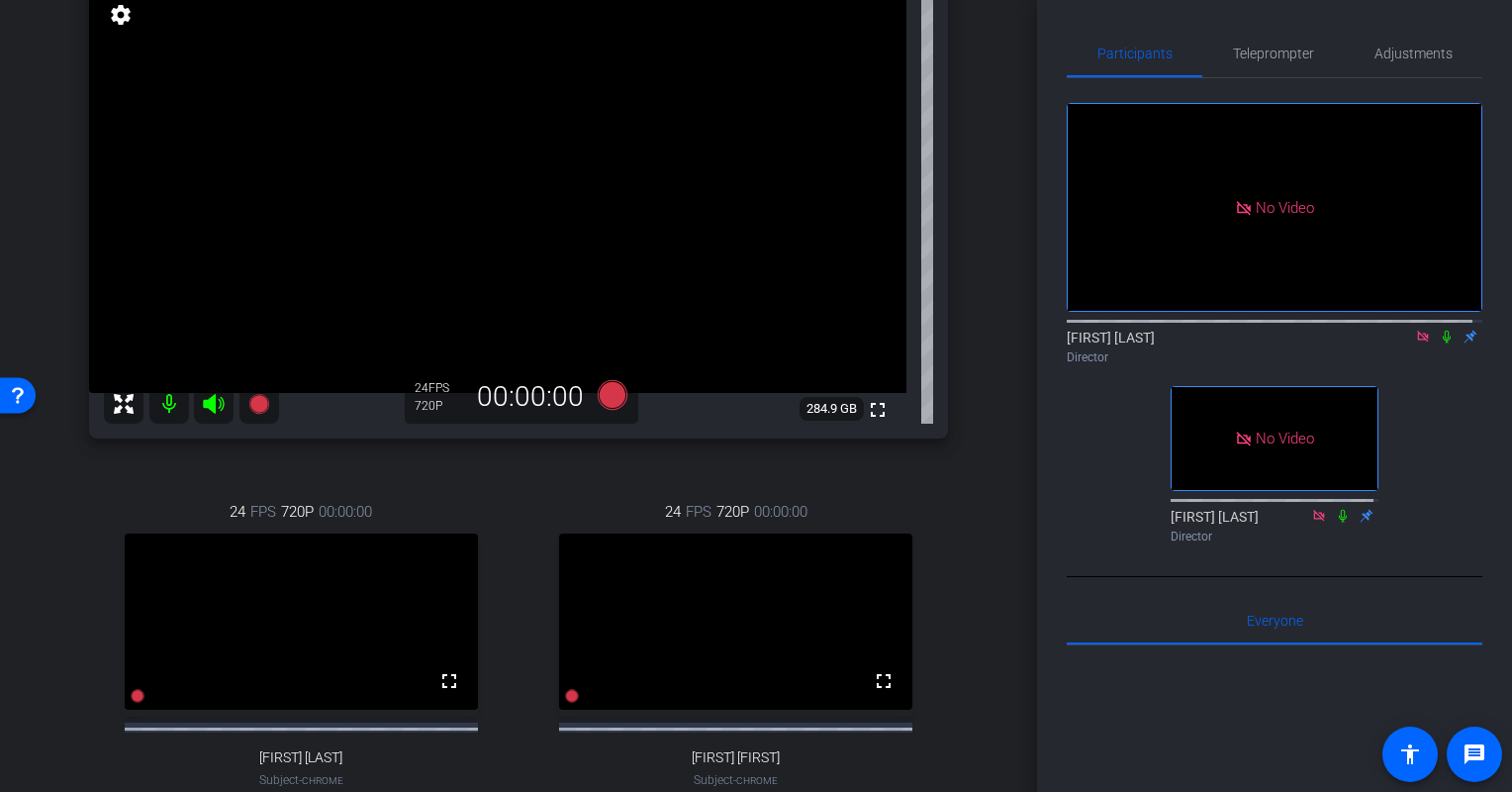 scroll, scrollTop: 0, scrollLeft: 0, axis: both 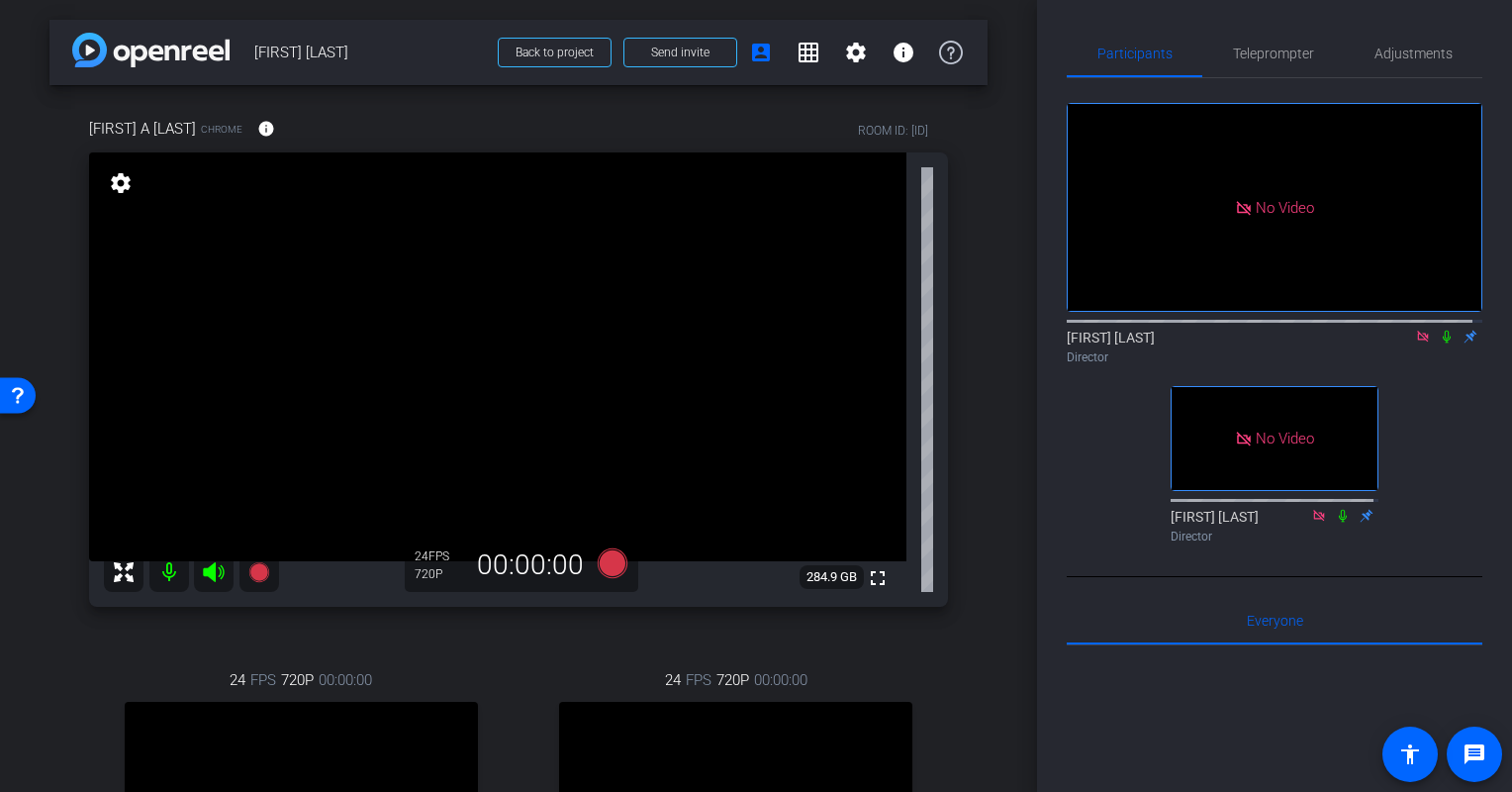 click on "settings" at bounding box center (121, 183) 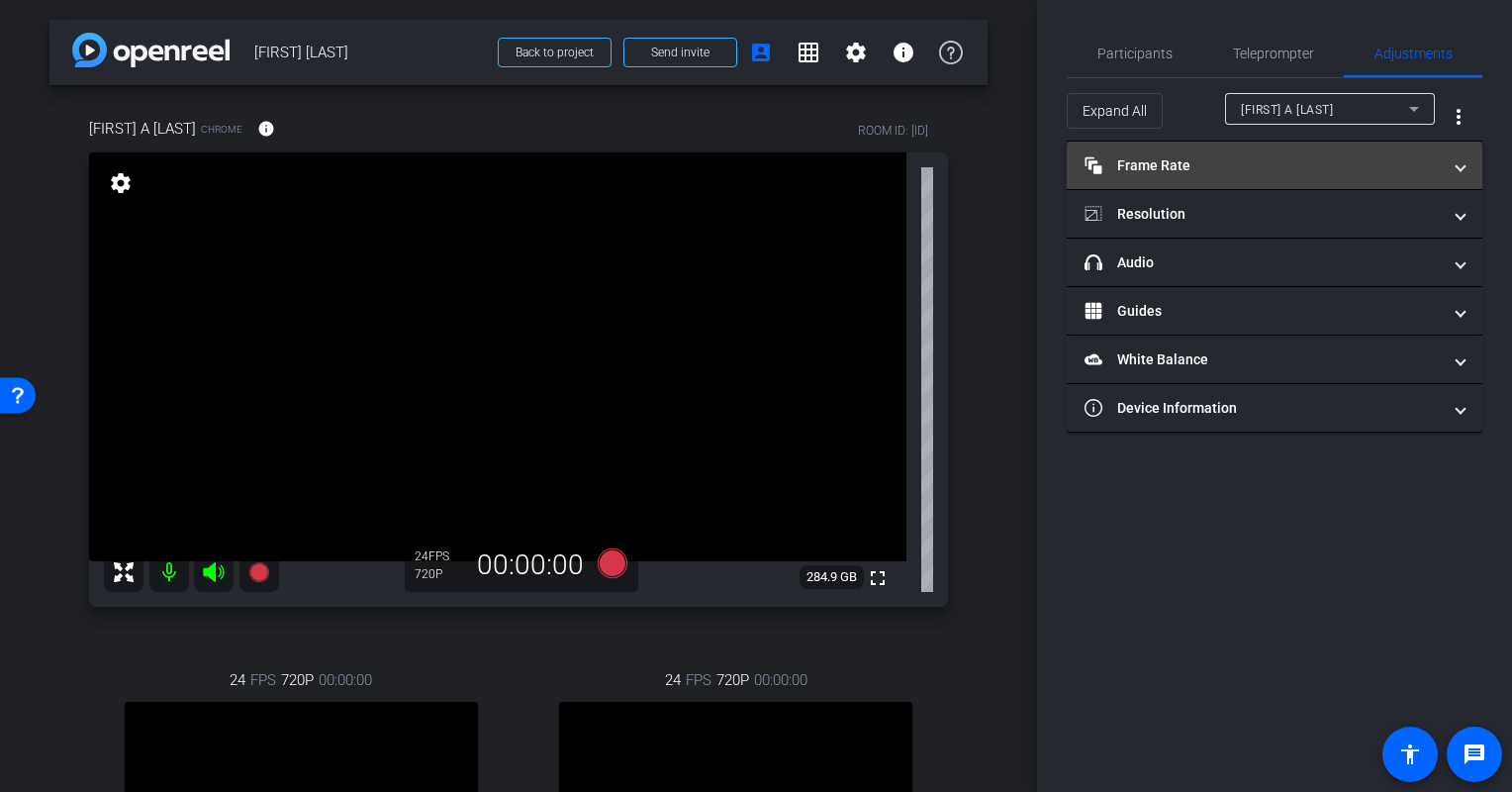 click on "Frame Rate
Frame Rate" at bounding box center (1275, 165) 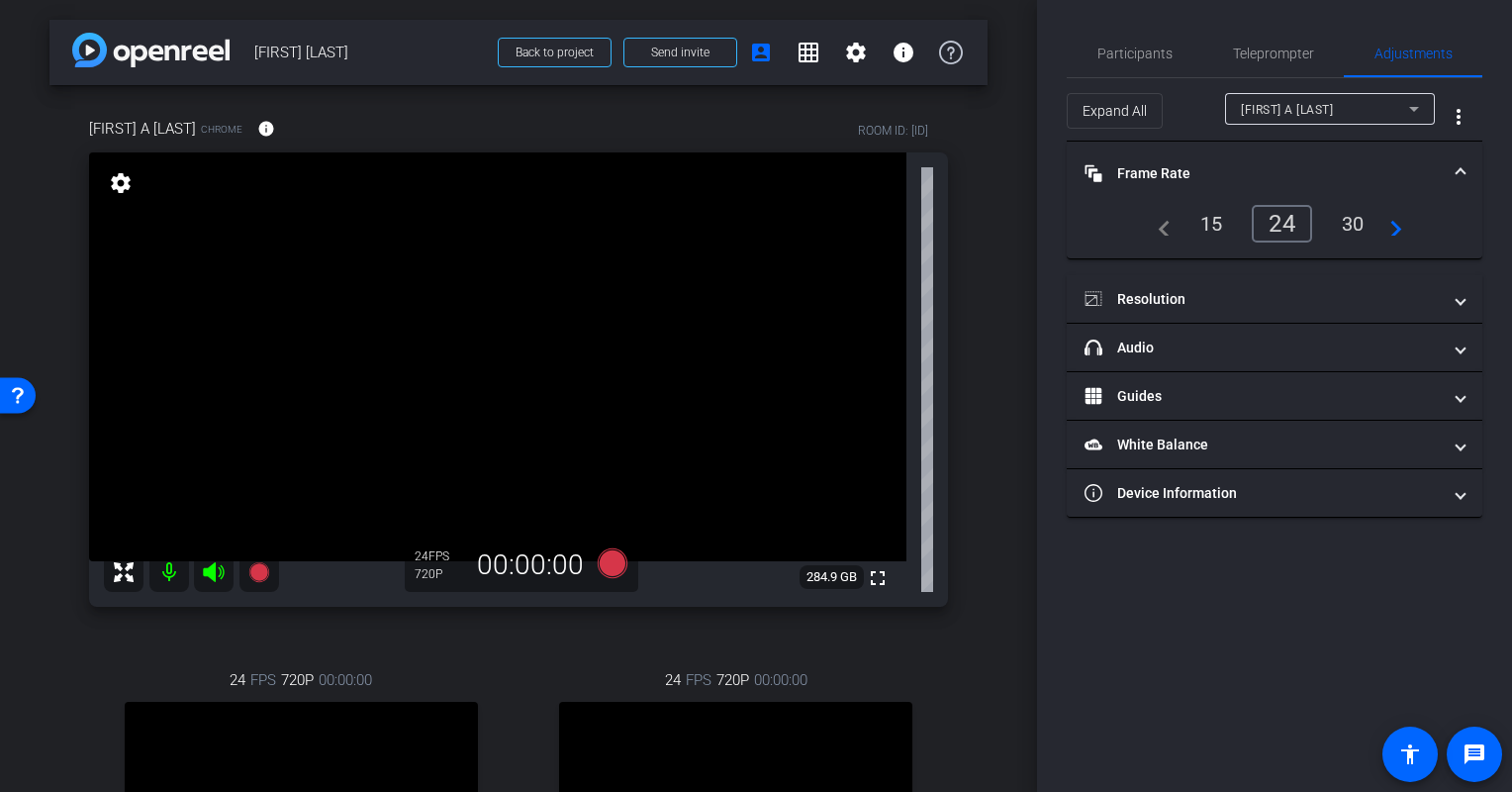 click on "30" at bounding box center [1353, 224] 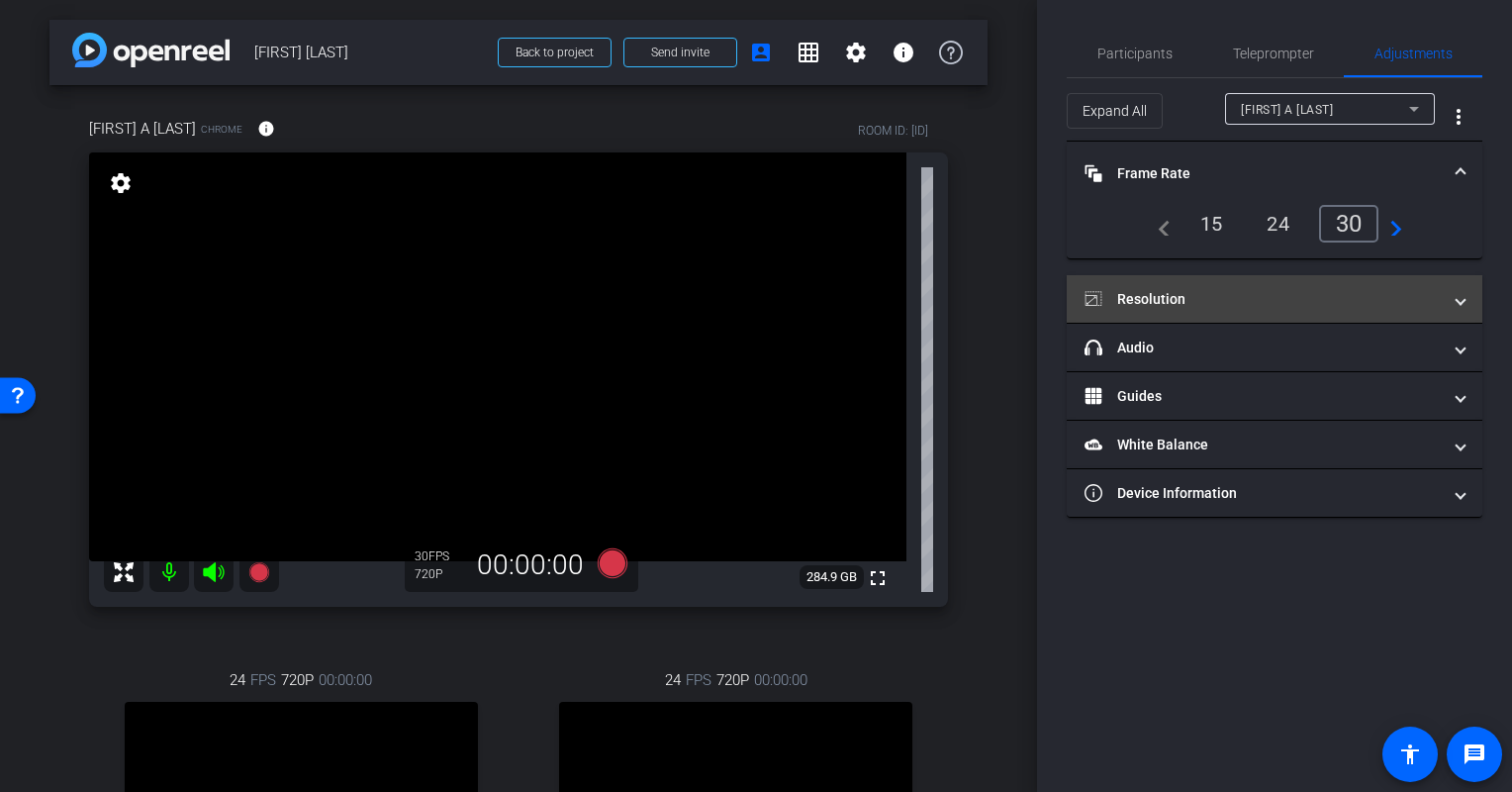 click on "Resolution" at bounding box center (1263, 299) 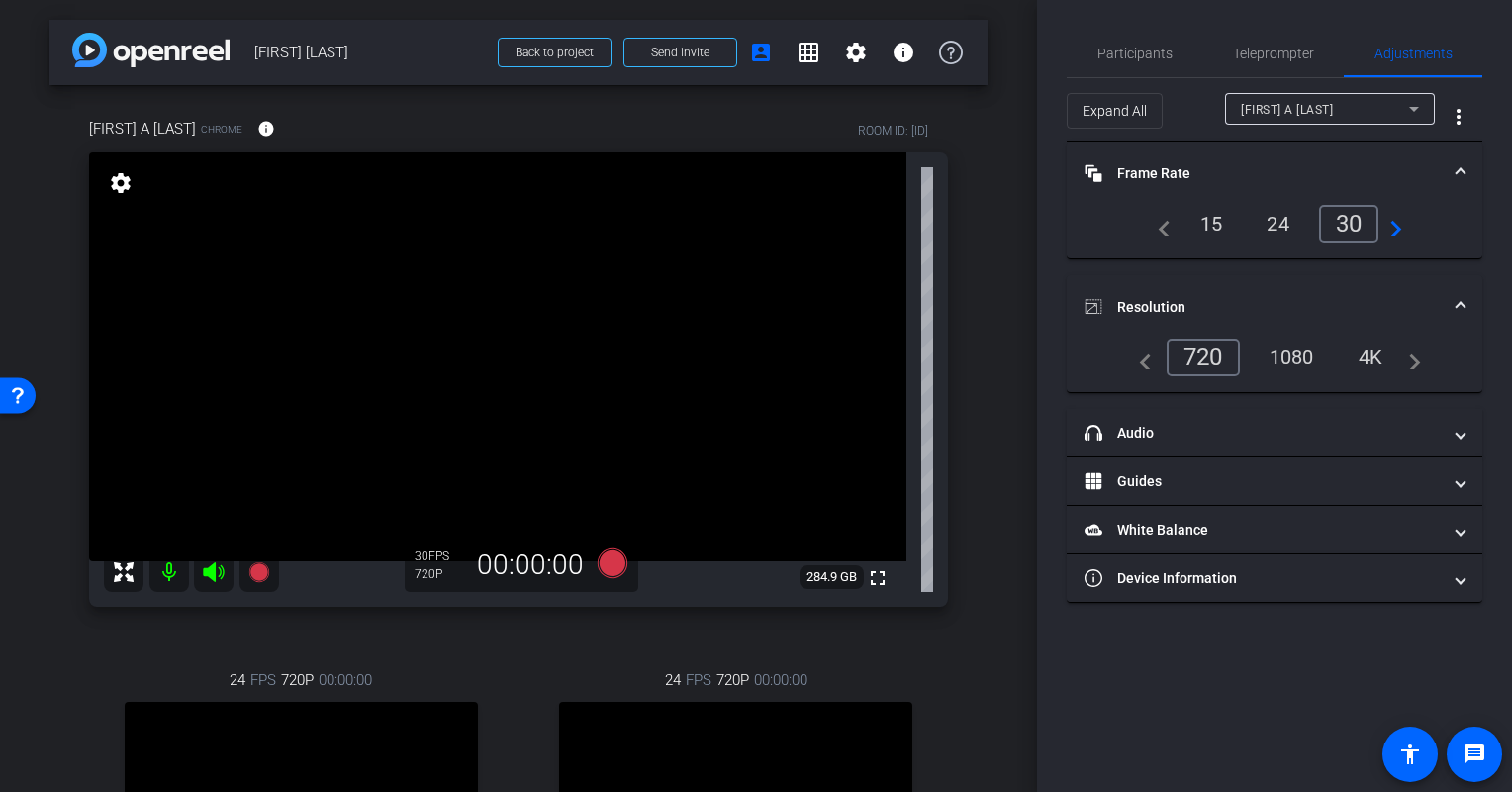click on "1080" at bounding box center [1291, 357] 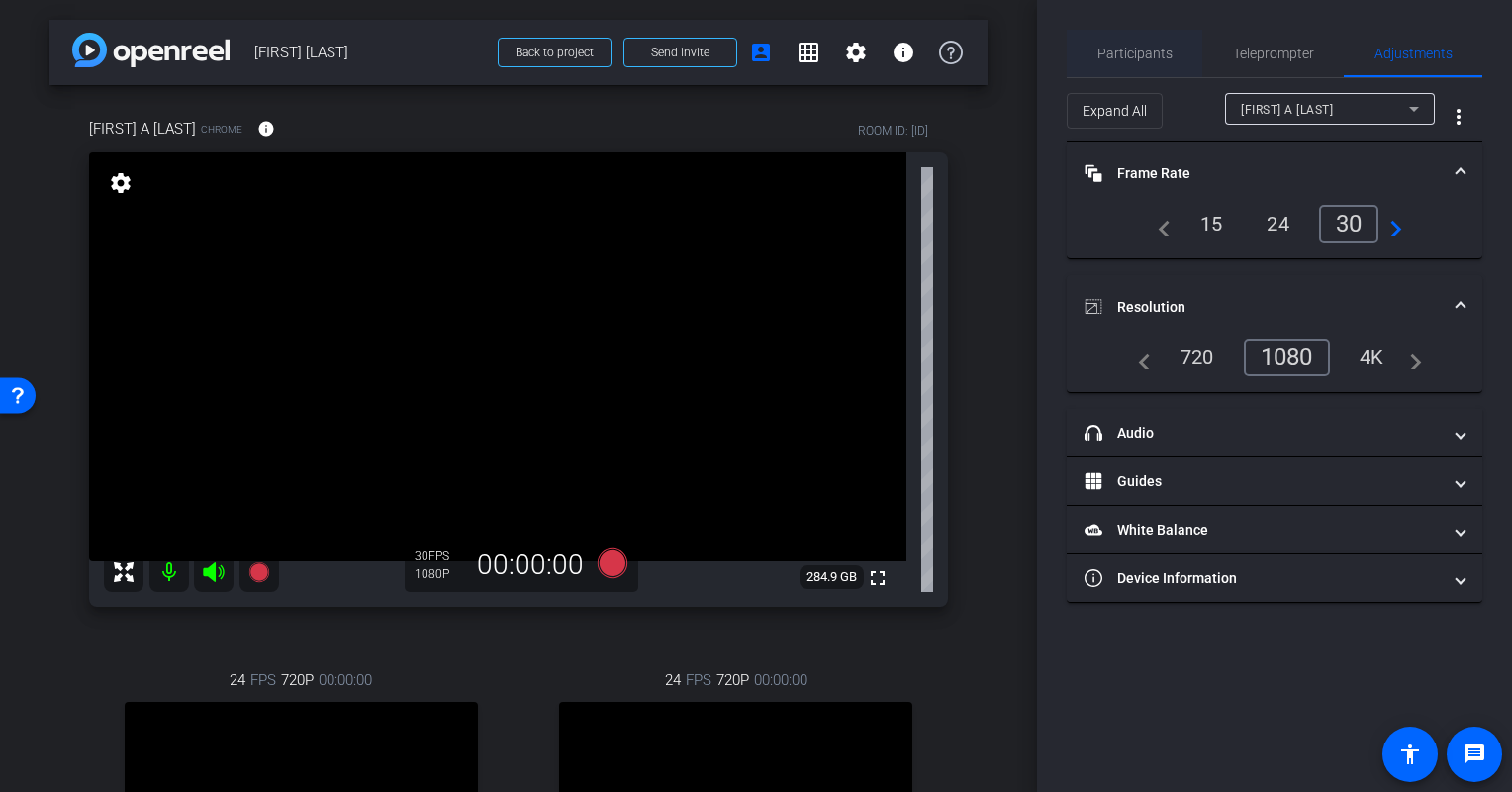 click on "Participants" at bounding box center (1135, 53) 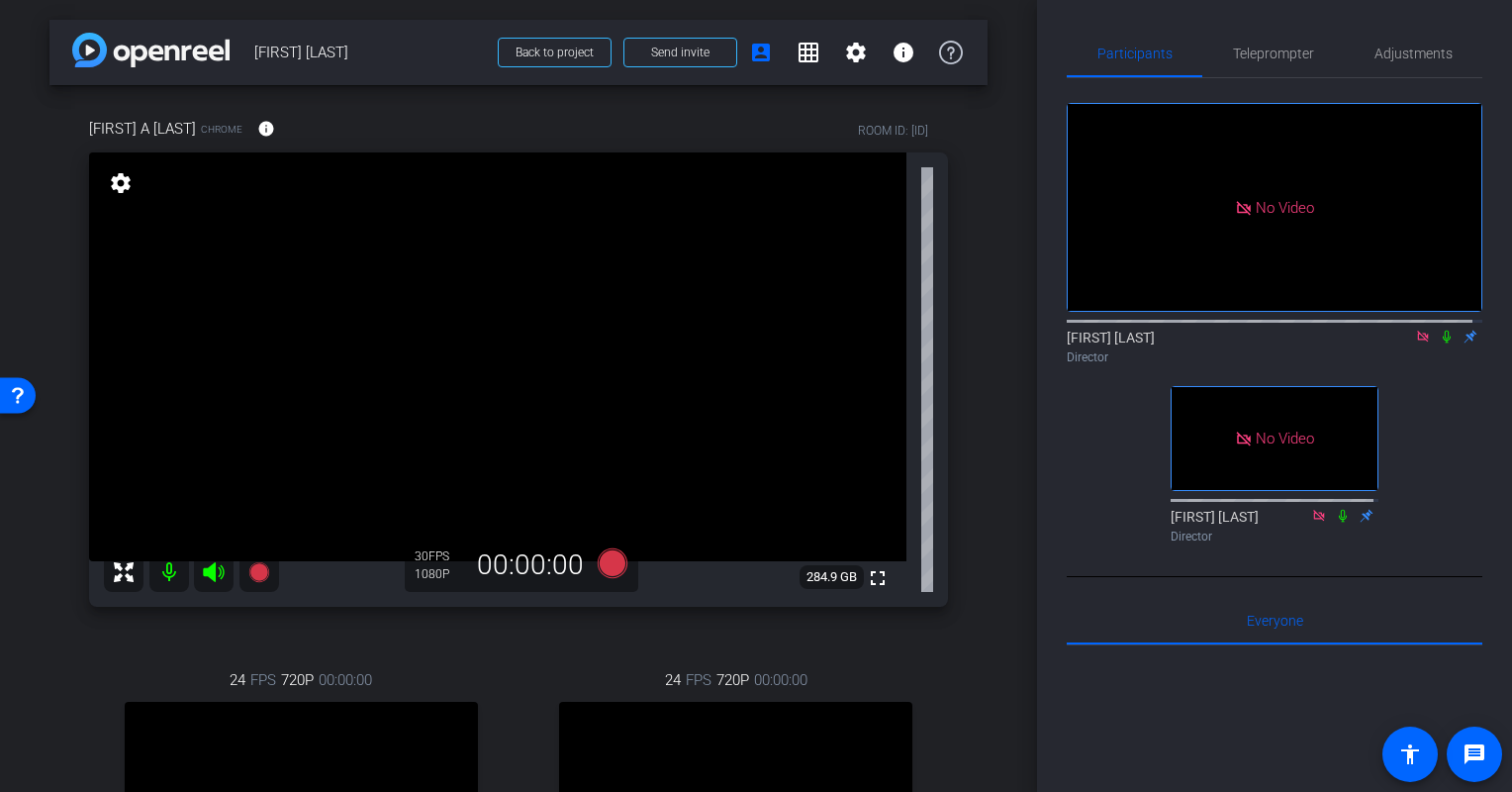 click 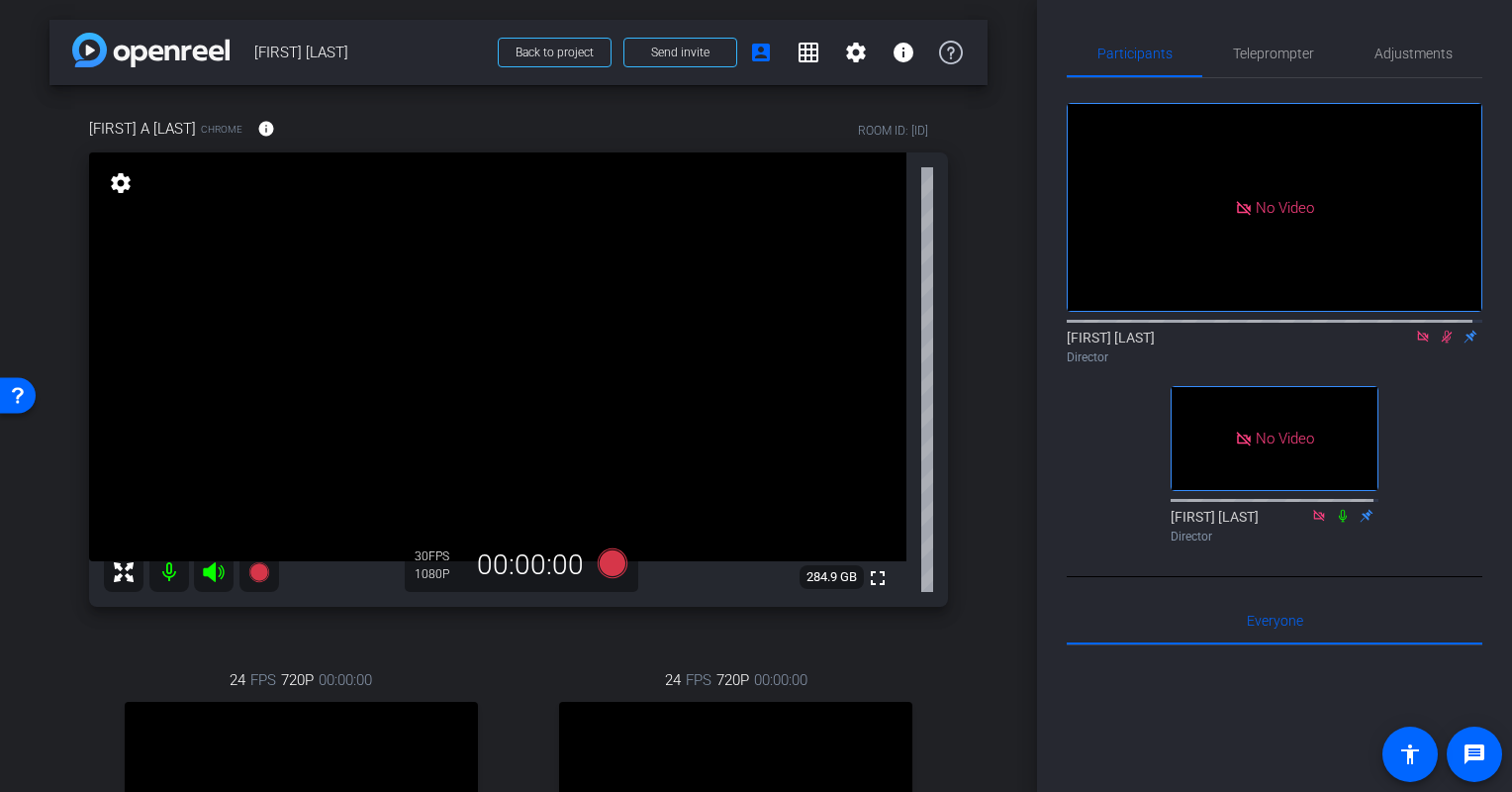 click 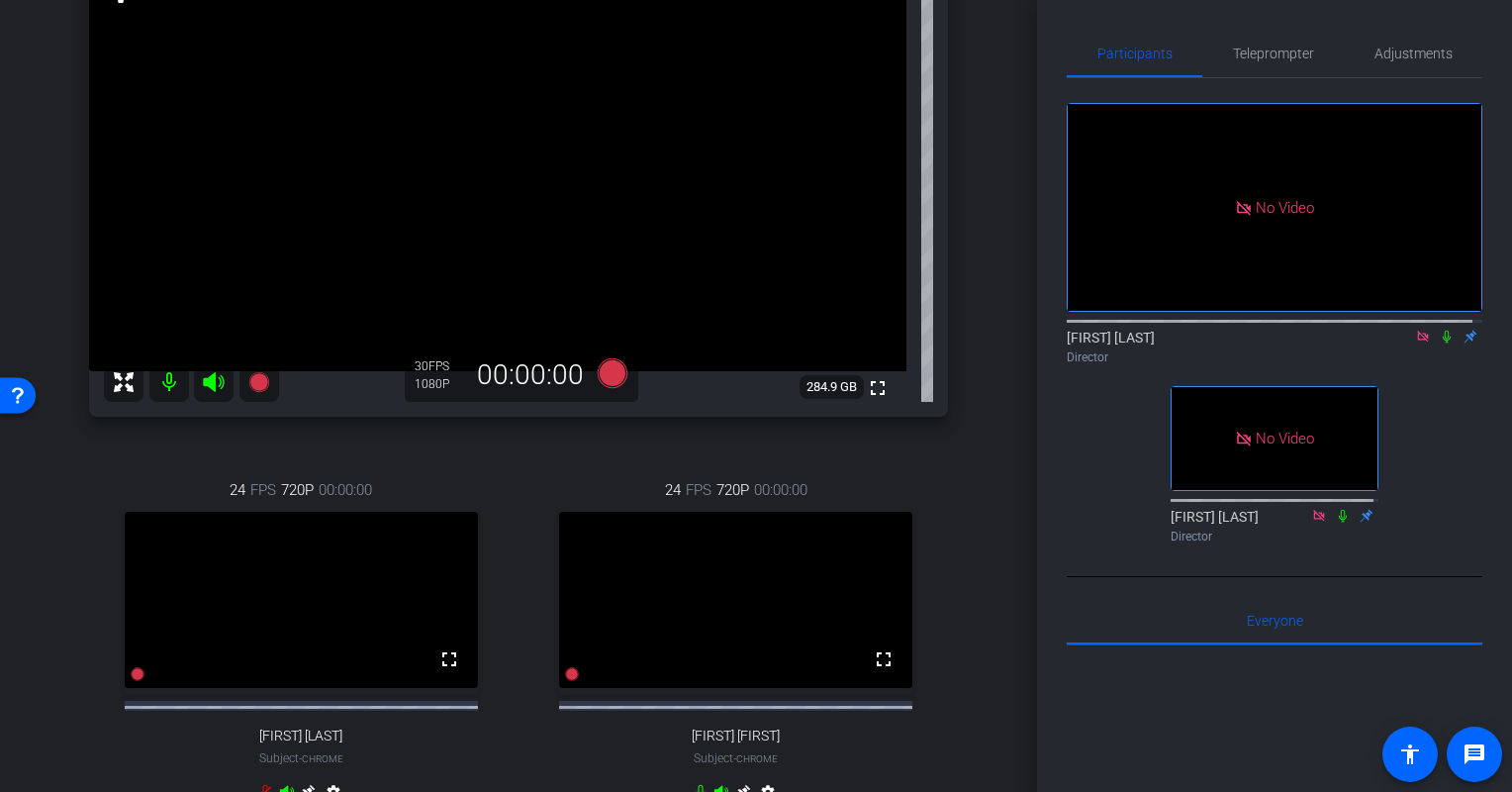 scroll, scrollTop: 0, scrollLeft: 0, axis: both 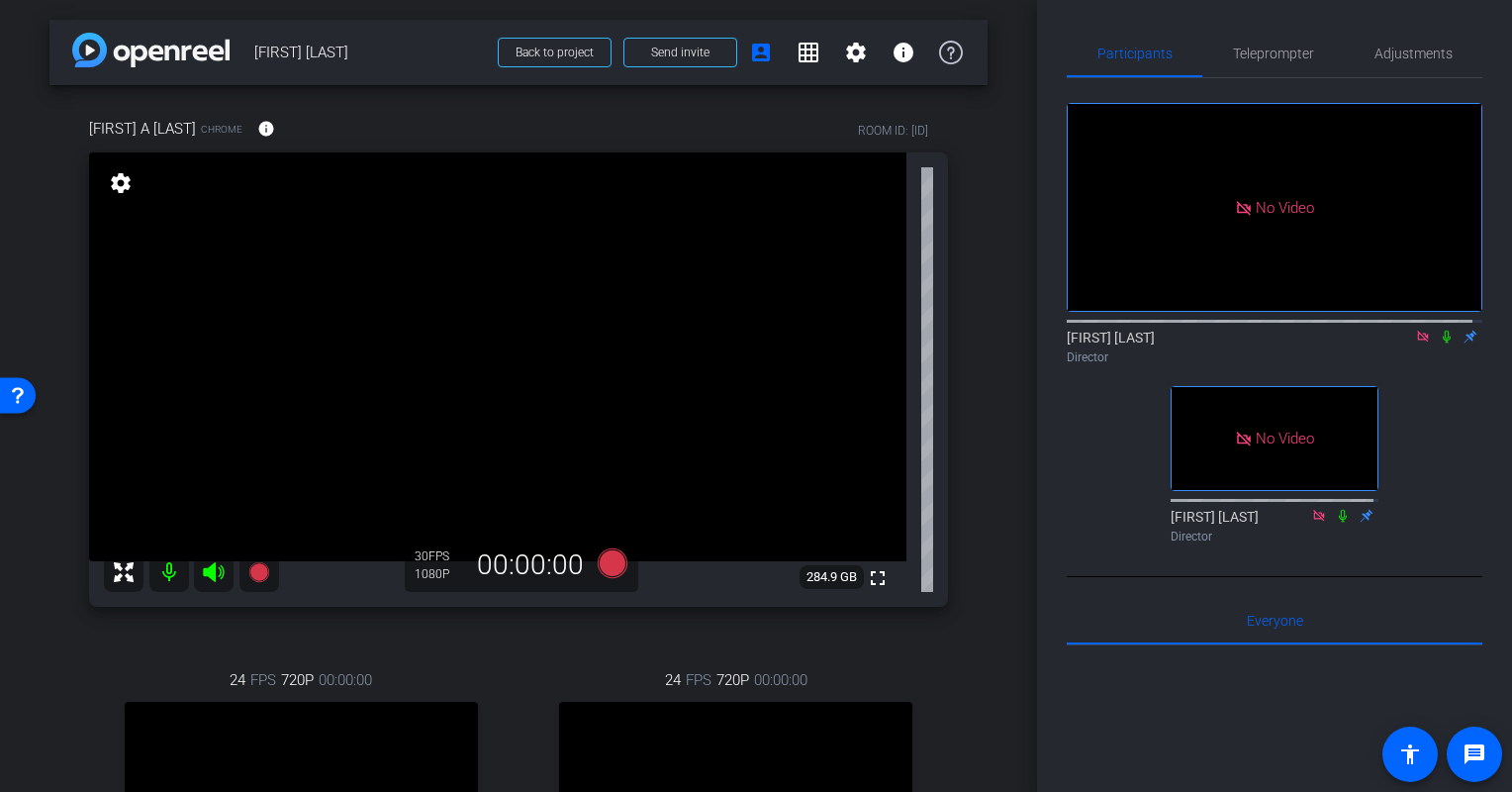 click 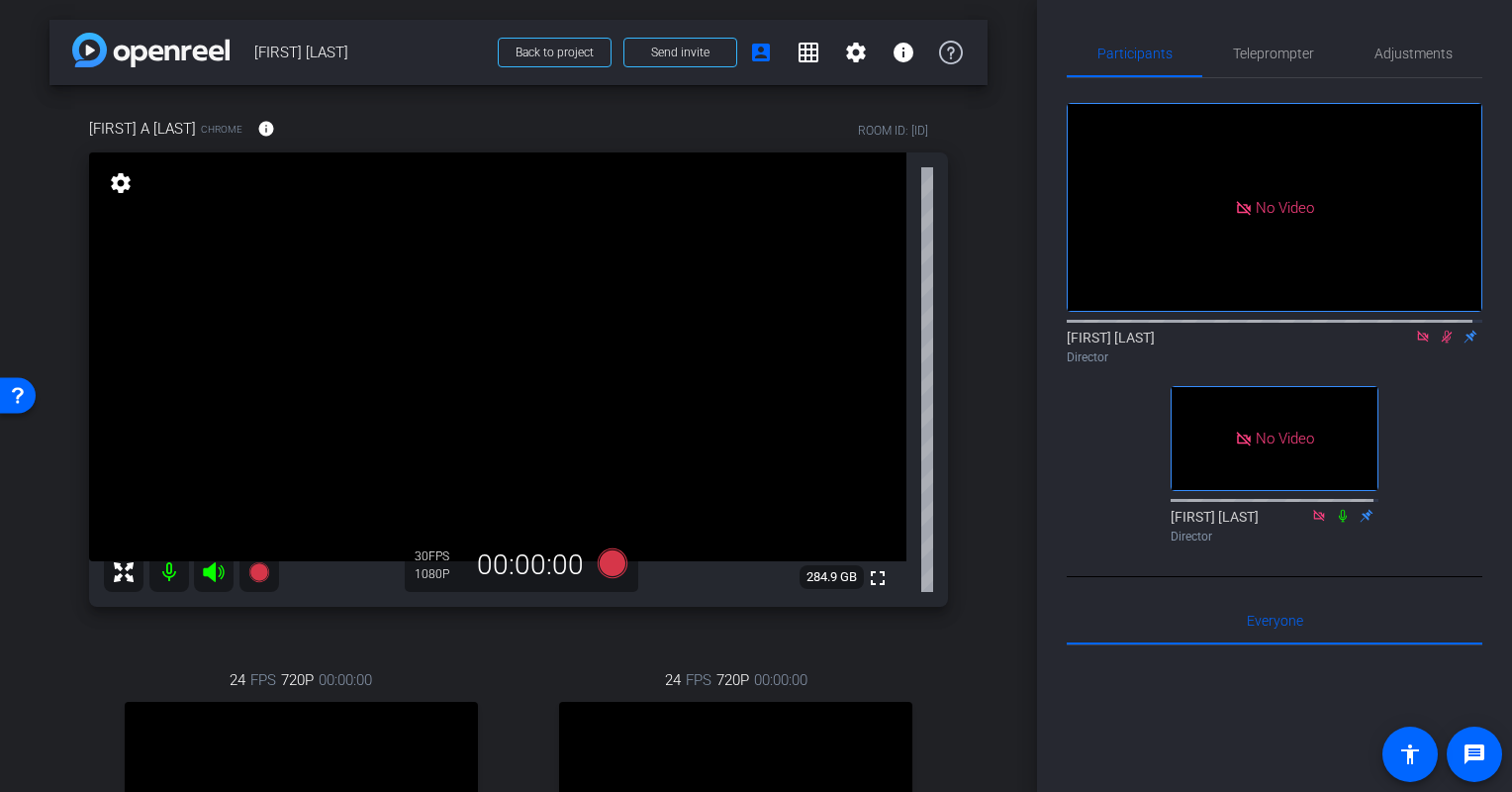 click 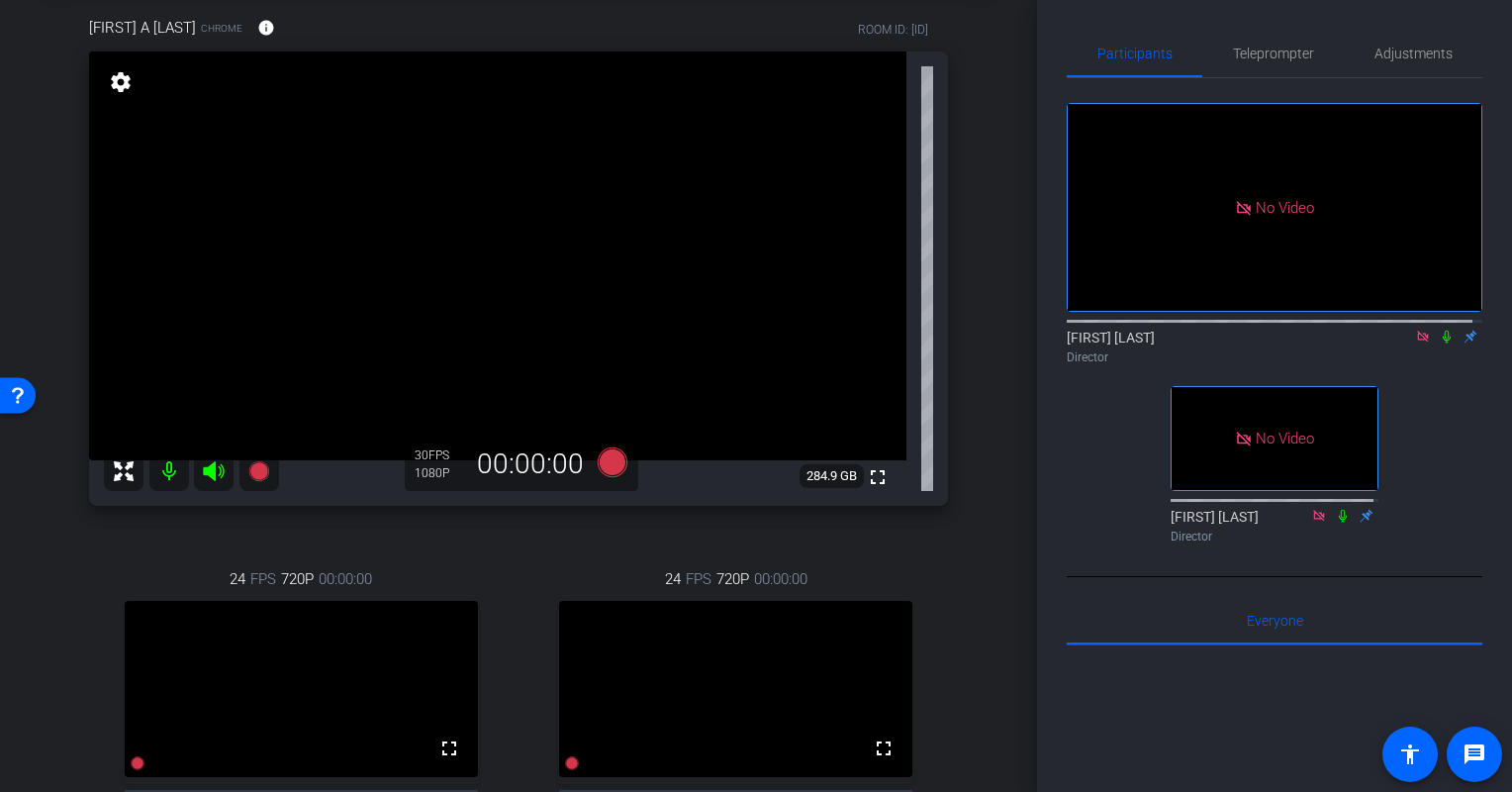 scroll, scrollTop: 79, scrollLeft: 0, axis: vertical 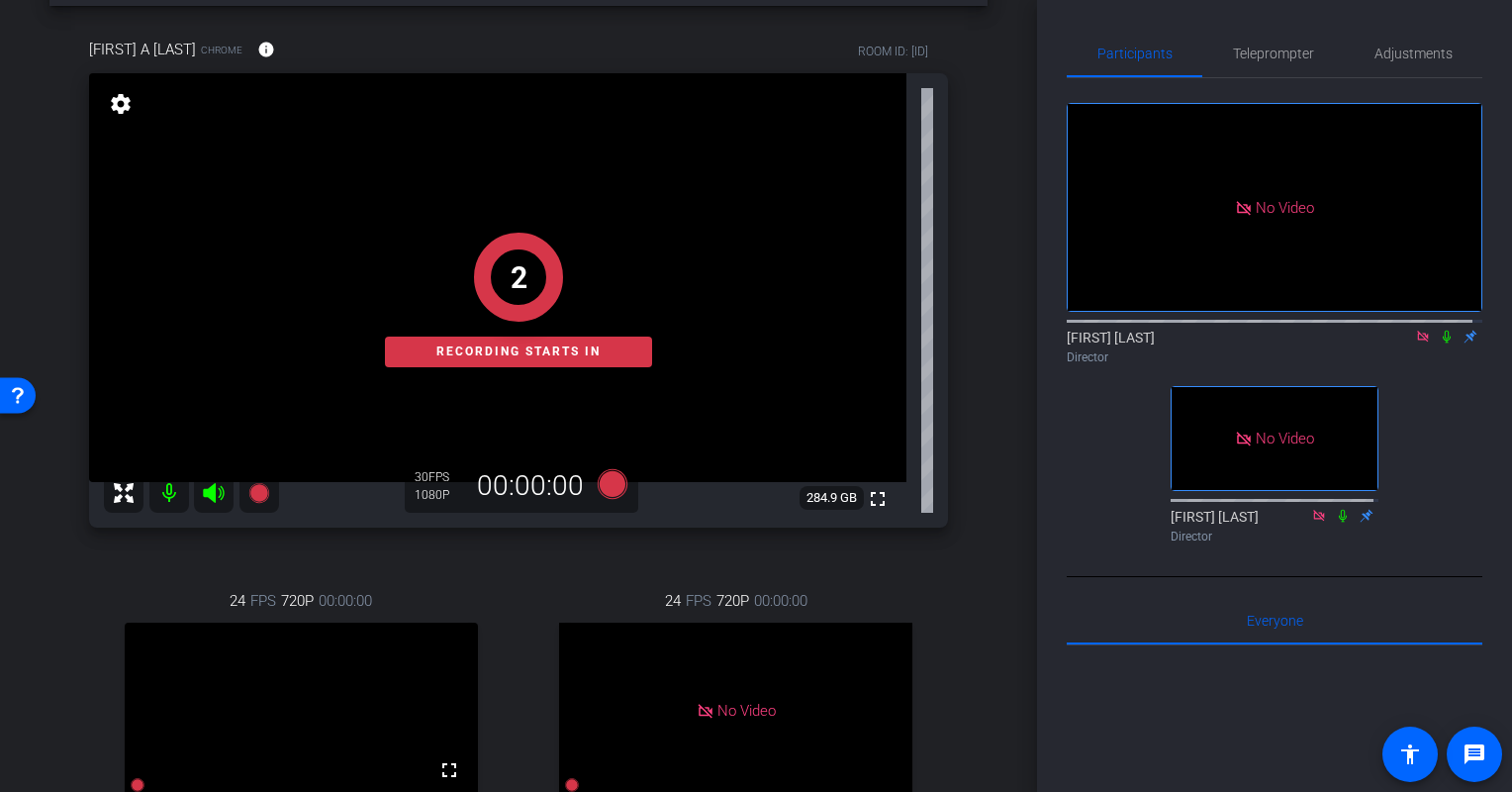 click 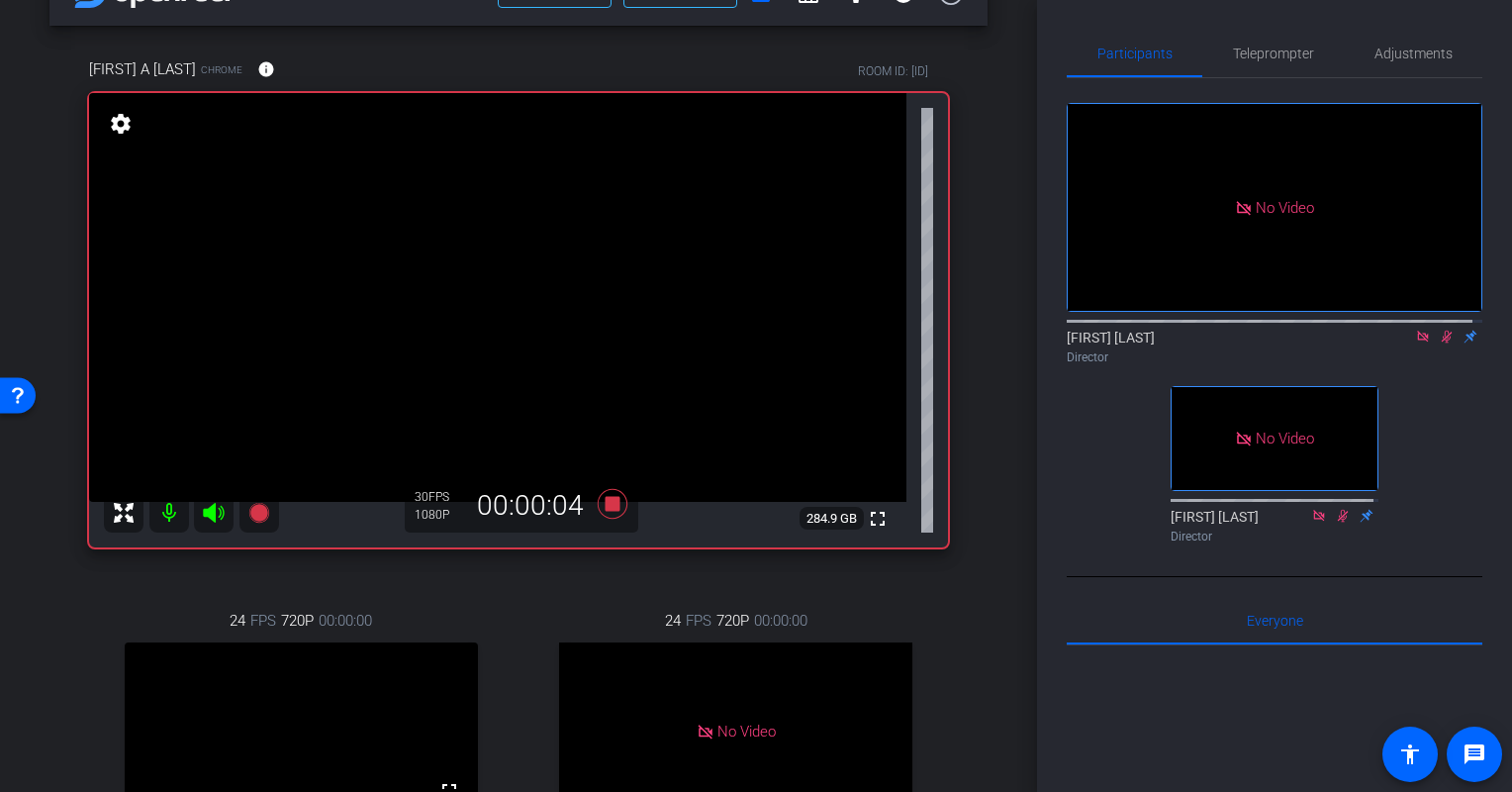 scroll, scrollTop: 55, scrollLeft: 0, axis: vertical 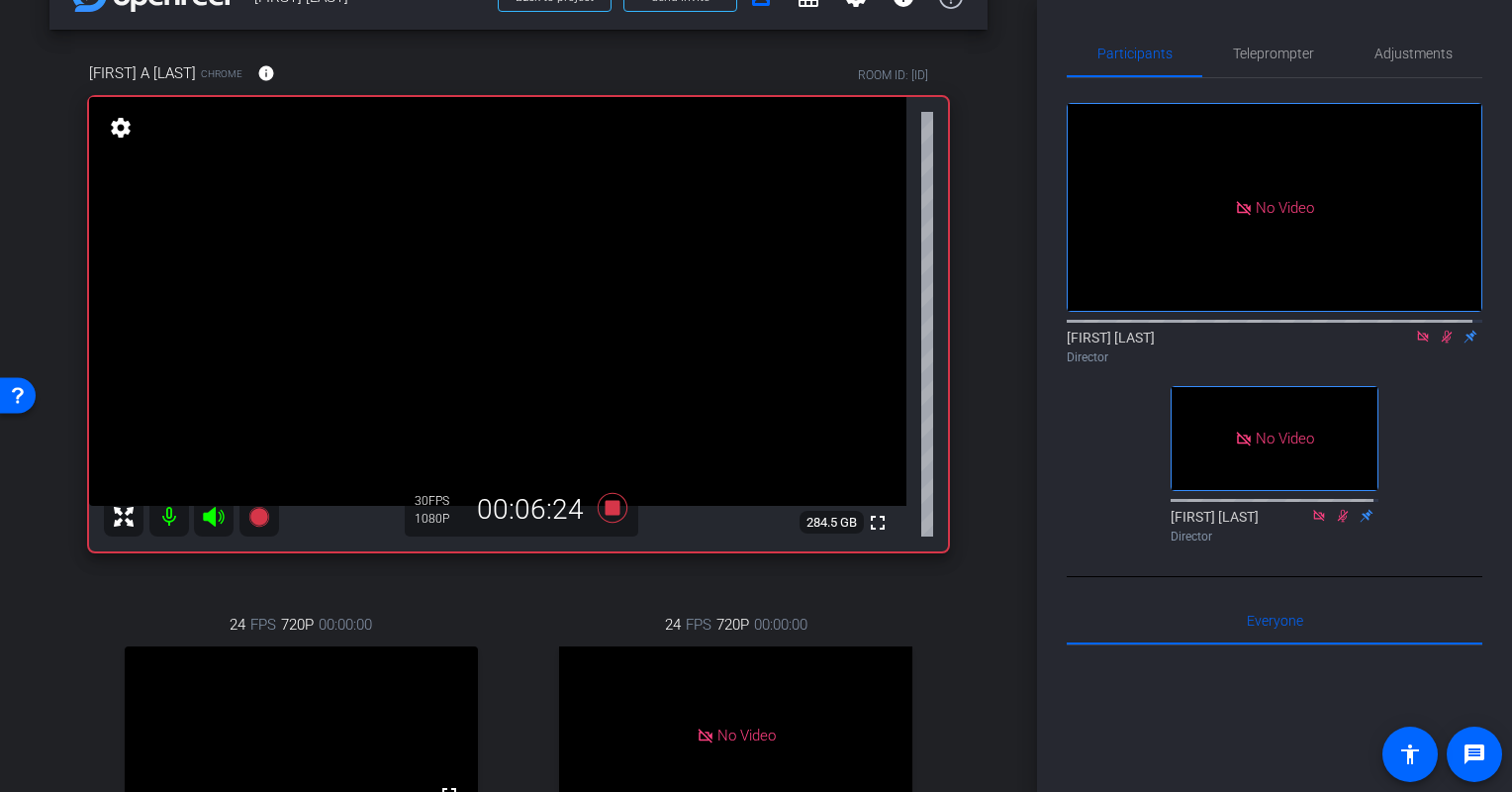 click 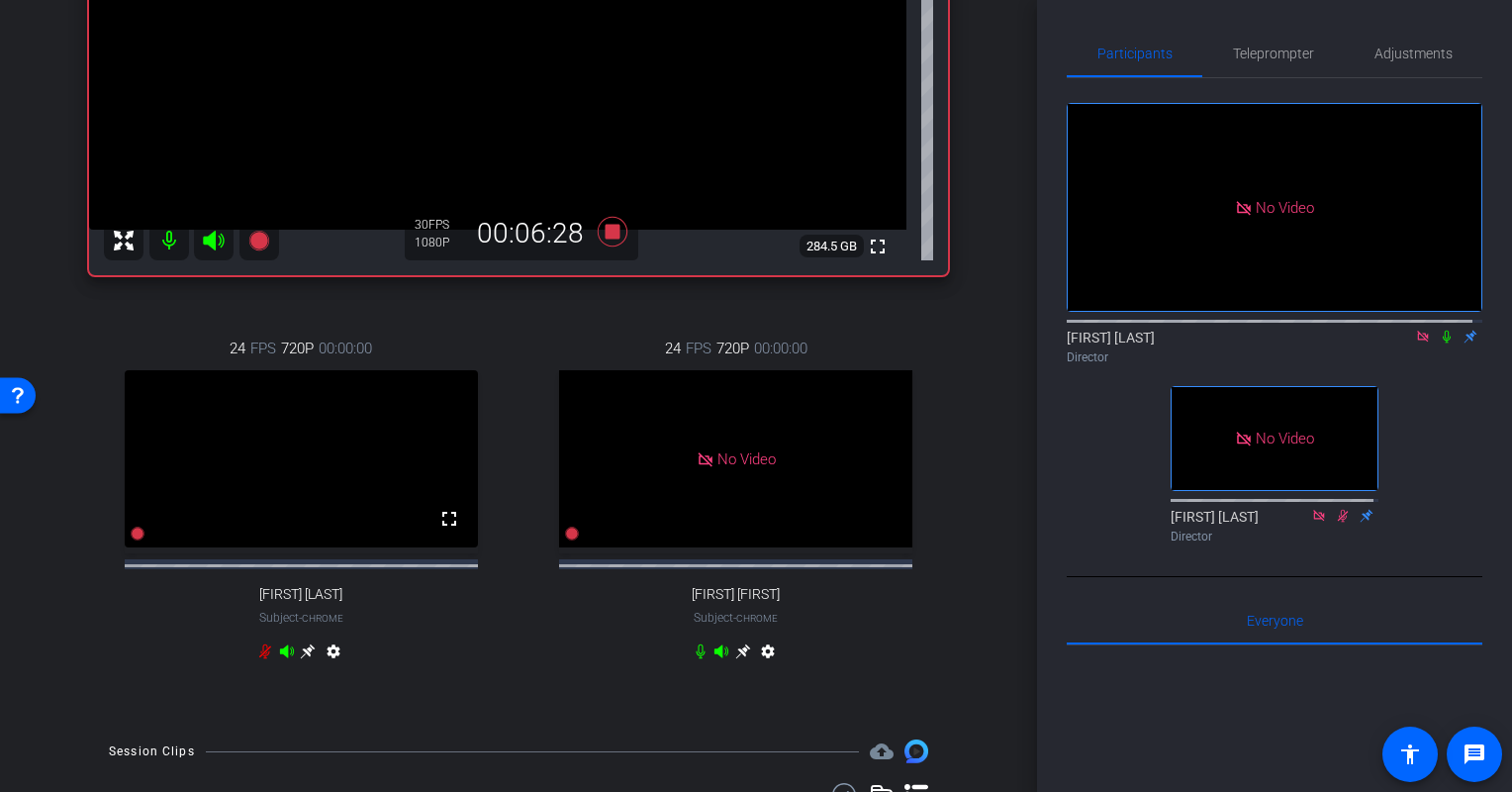 scroll, scrollTop: 178, scrollLeft: 0, axis: vertical 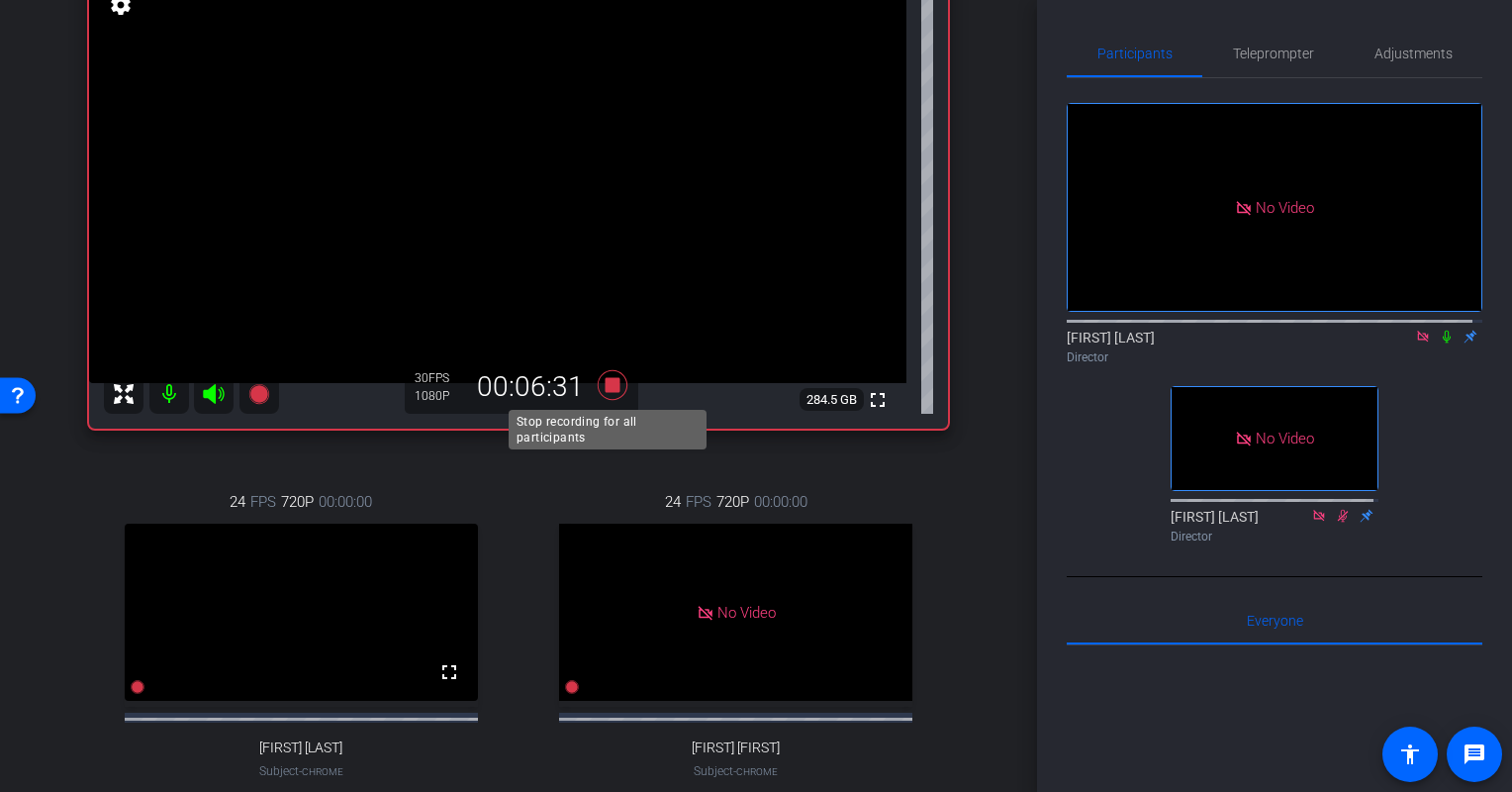 click 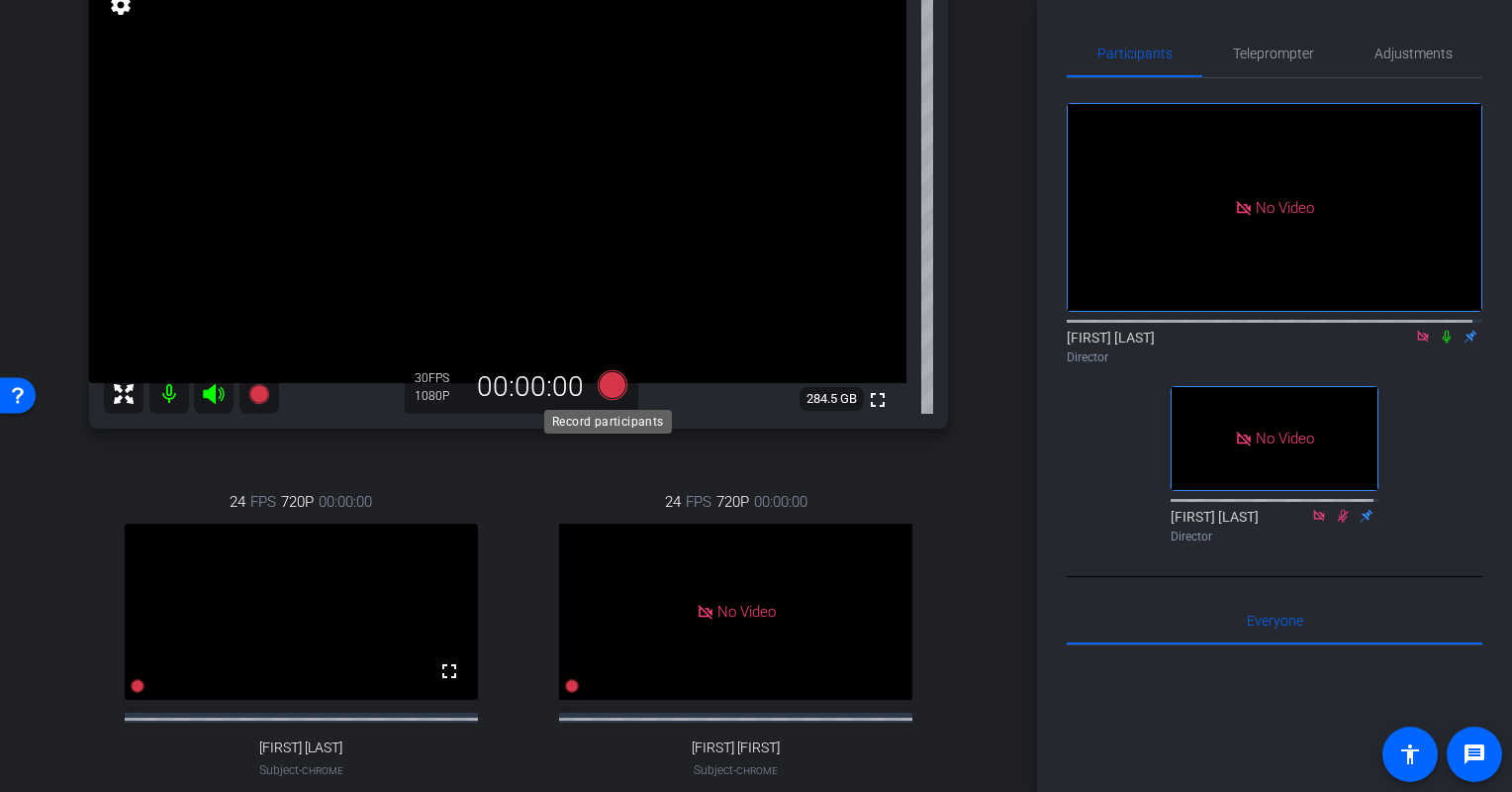click 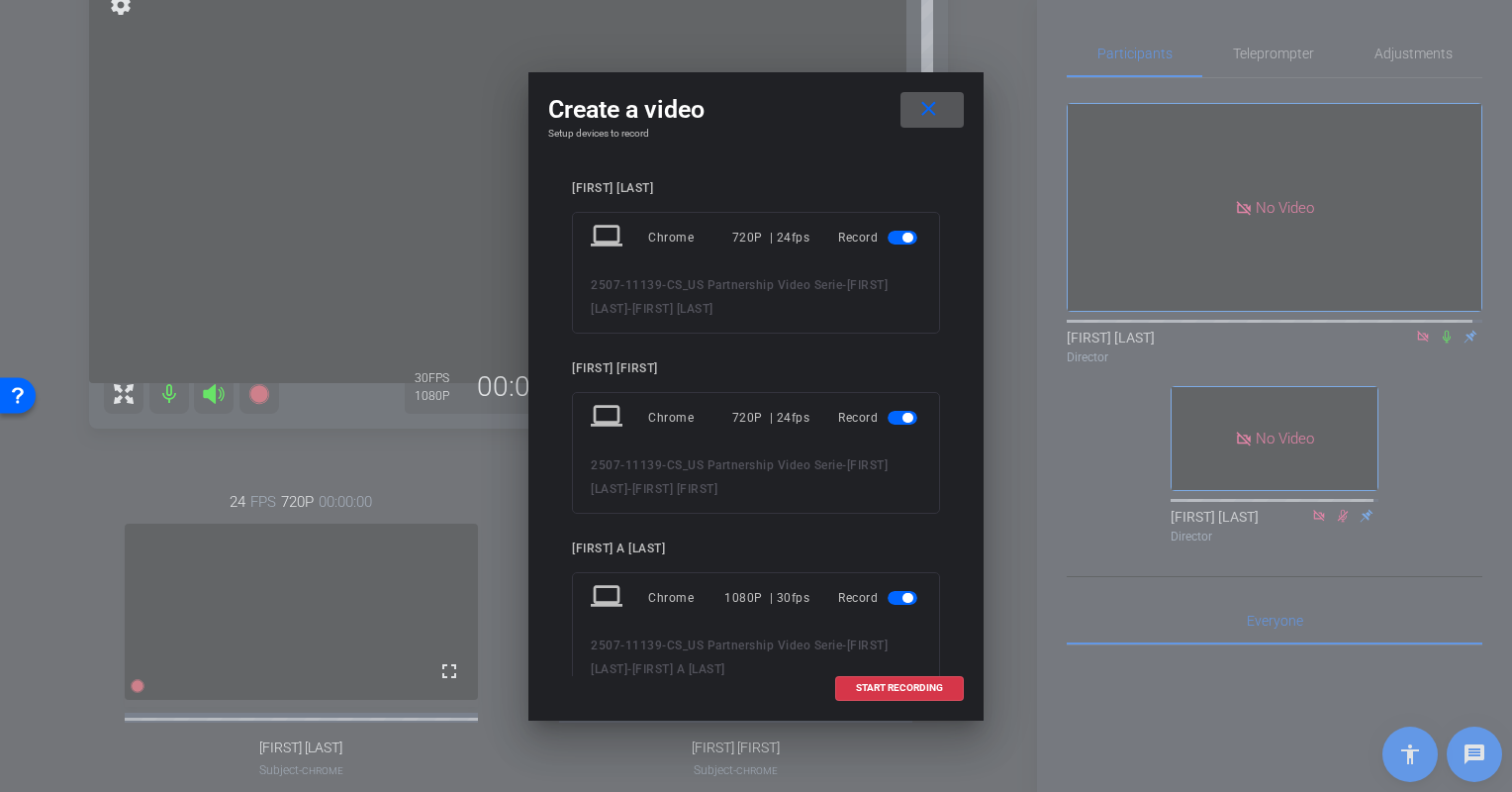 click on "close" at bounding box center (928, 109) 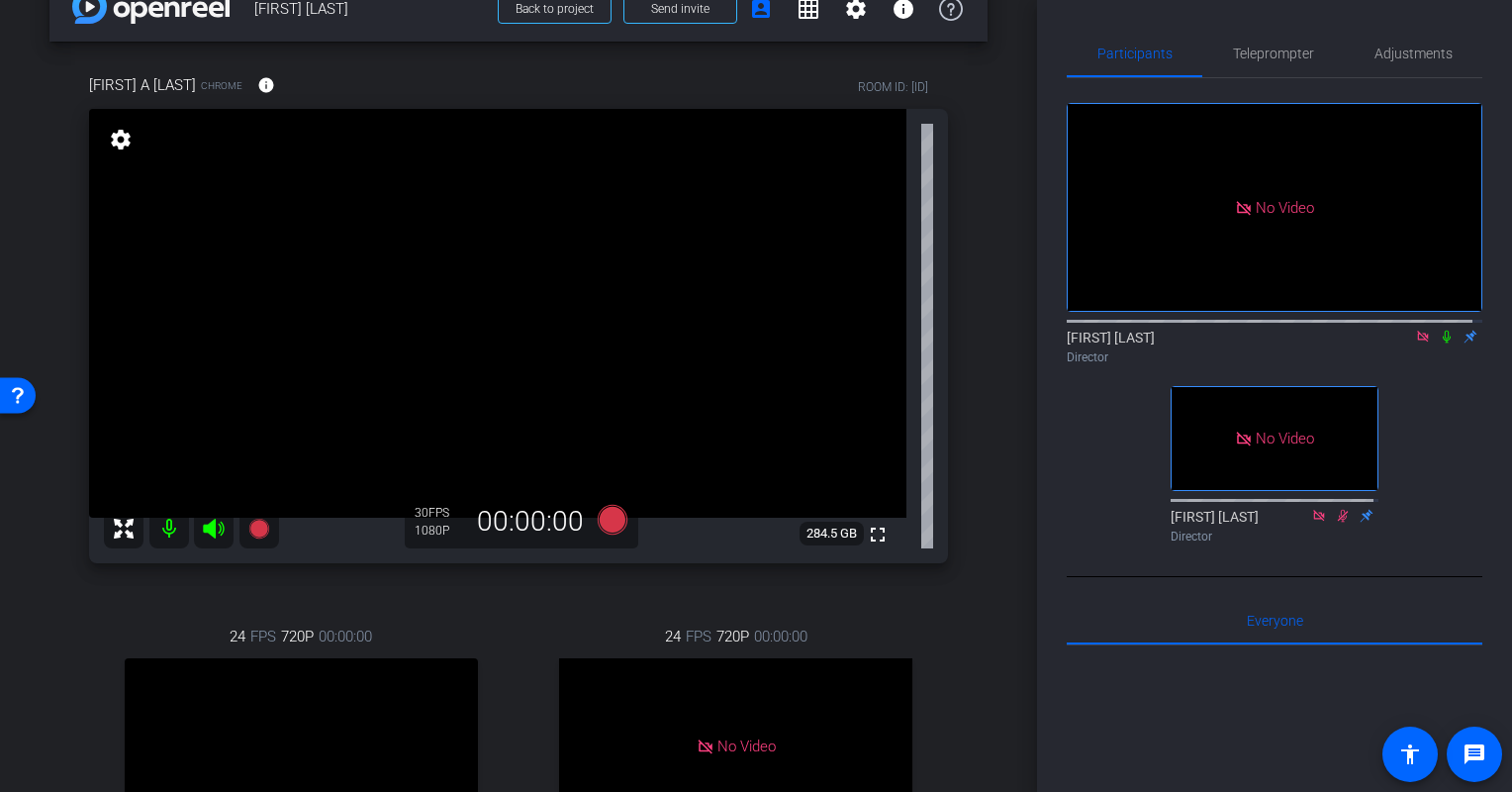 scroll, scrollTop: 43, scrollLeft: 0, axis: vertical 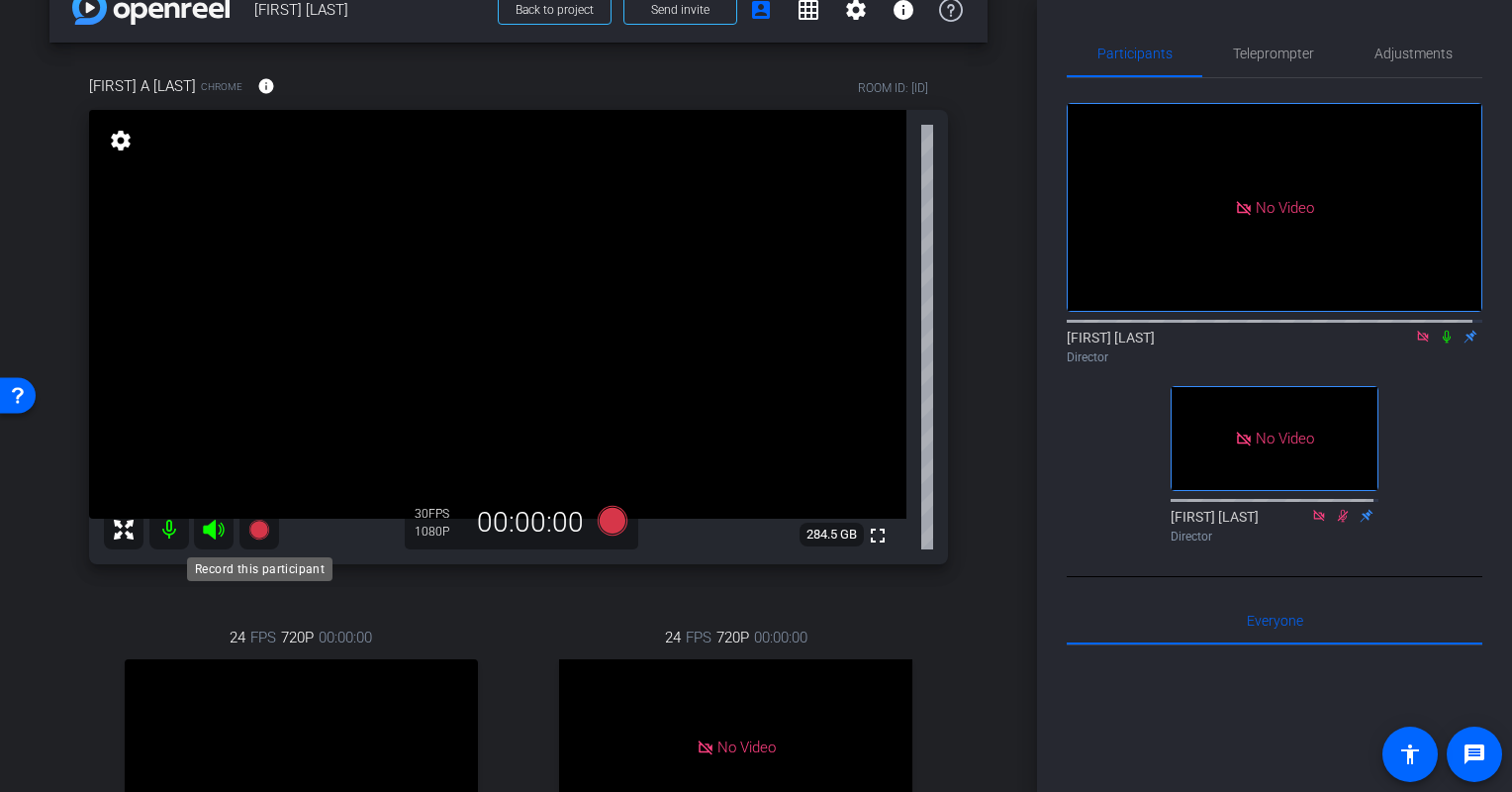 click 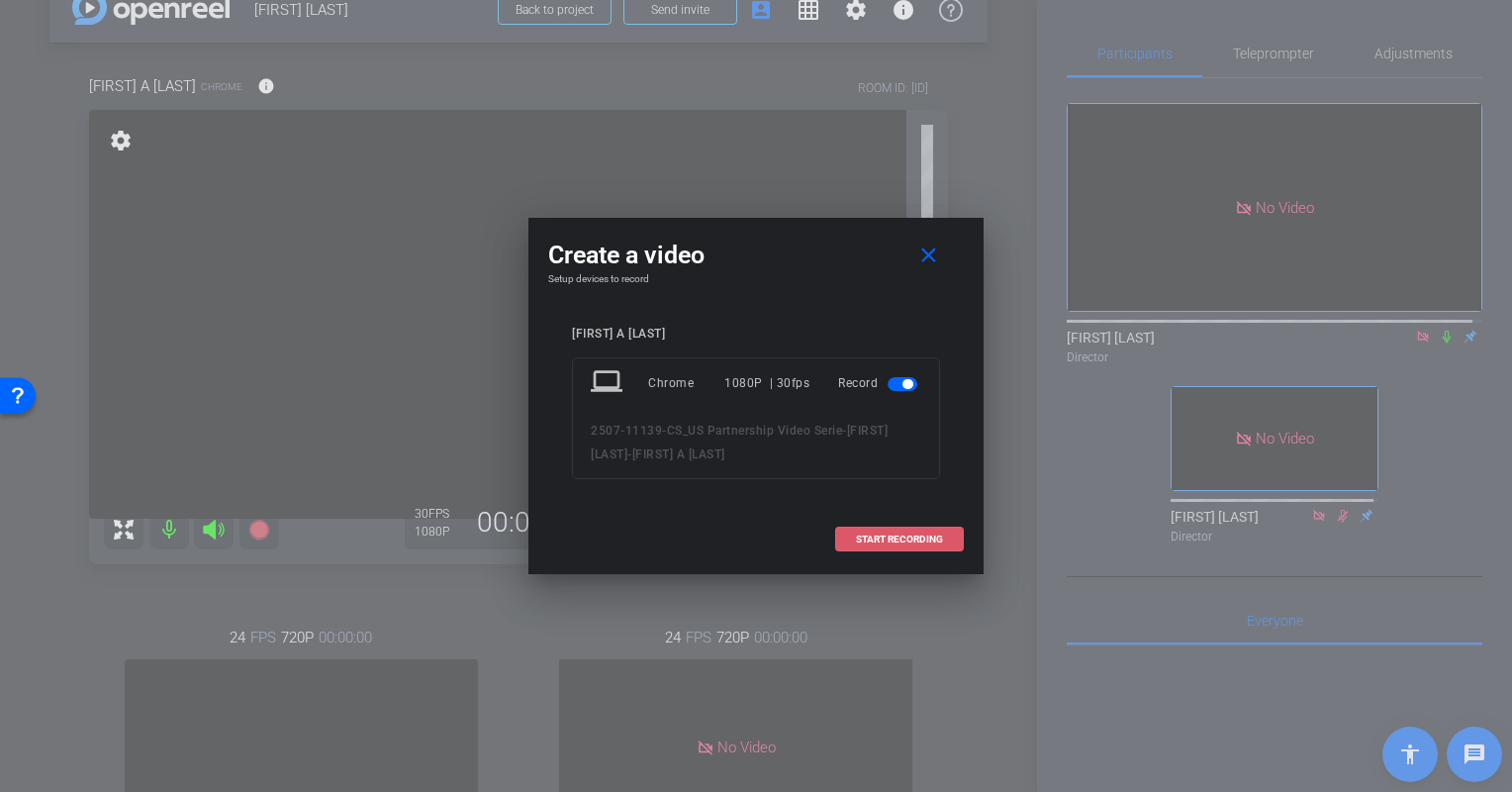 click on "START RECORDING" at bounding box center (899, 540) 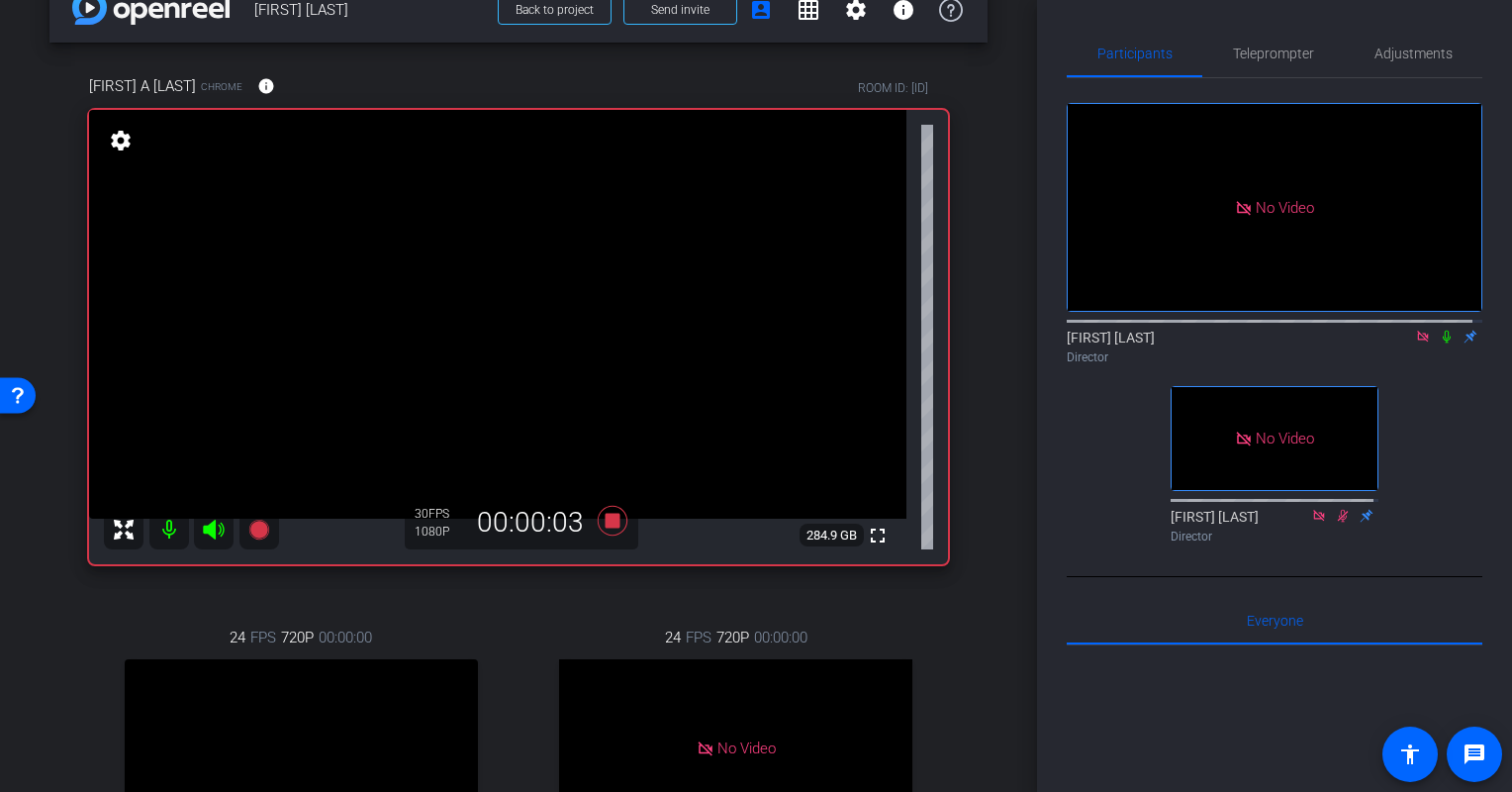 click 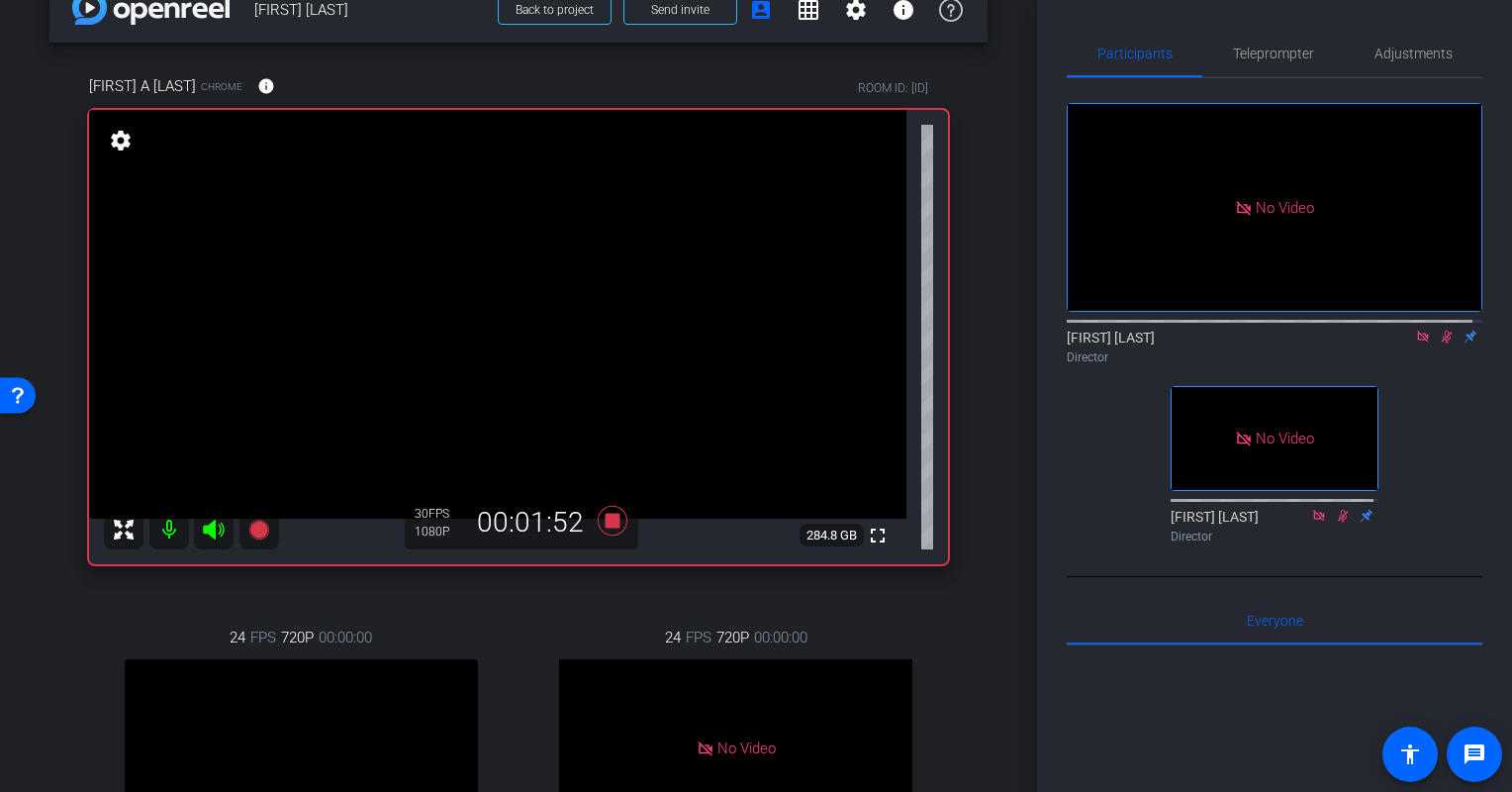 click on "arrow_back  [FIRST] [LAST]   Back to project   Send invite  account_box grid_on settings info
[FIRST] A [LAST] Chrome info ROOM ID: [ID] fullscreen settings  284.8 GB
30 FPS  1080P   00:01:52
24 FPS 720P  00:00:00  fullscreen
[FIRST] [LAST] Subject   -  Chrome
settings 24 FPS 720P  00:00:00   No Video
[FIRST] Subject   -  Chrome" at bounding box center (519, 353) 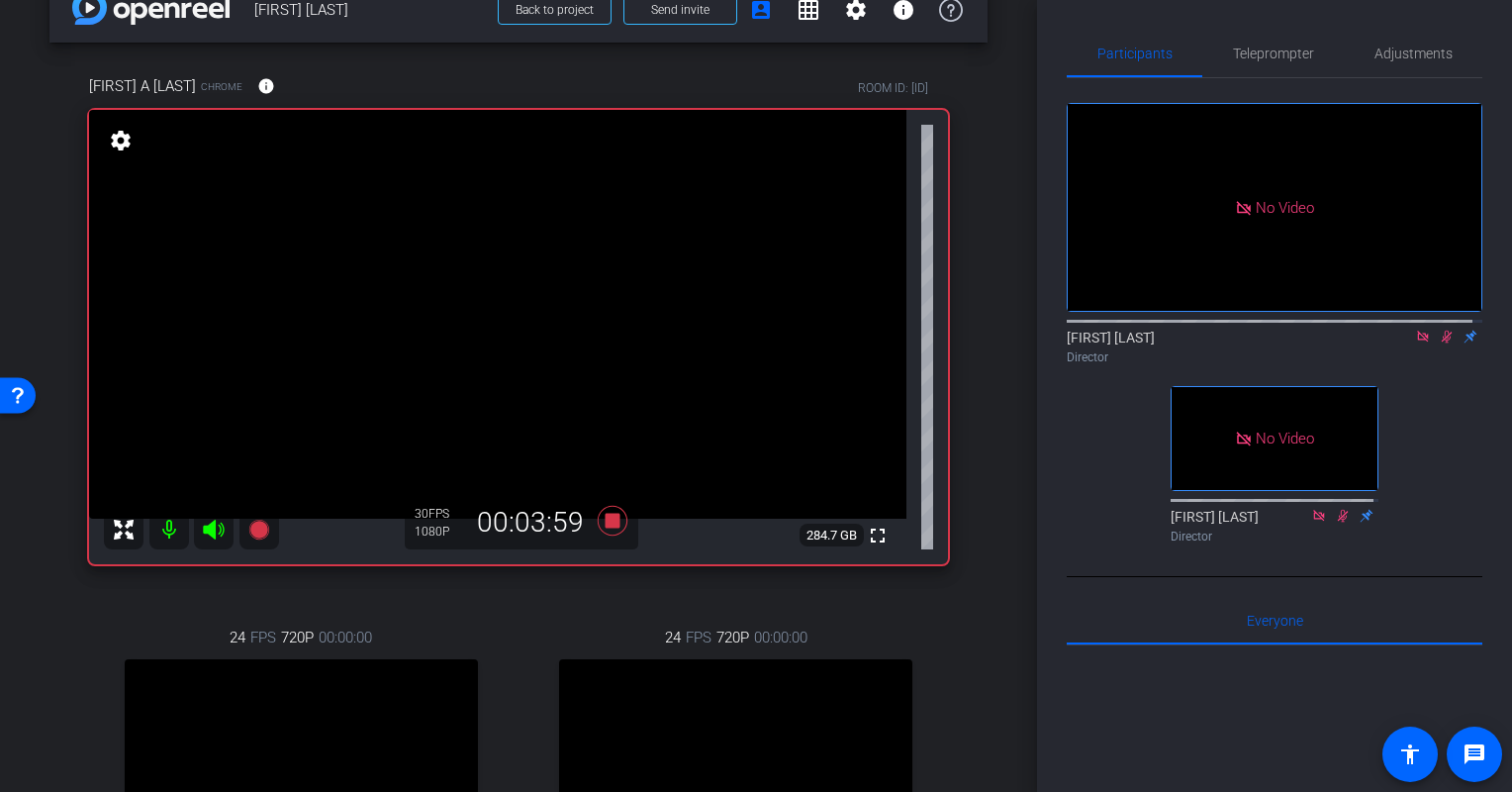 drag, startPoint x: 568, startPoint y: 531, endPoint x: 959, endPoint y: 638, distance: 405.37637 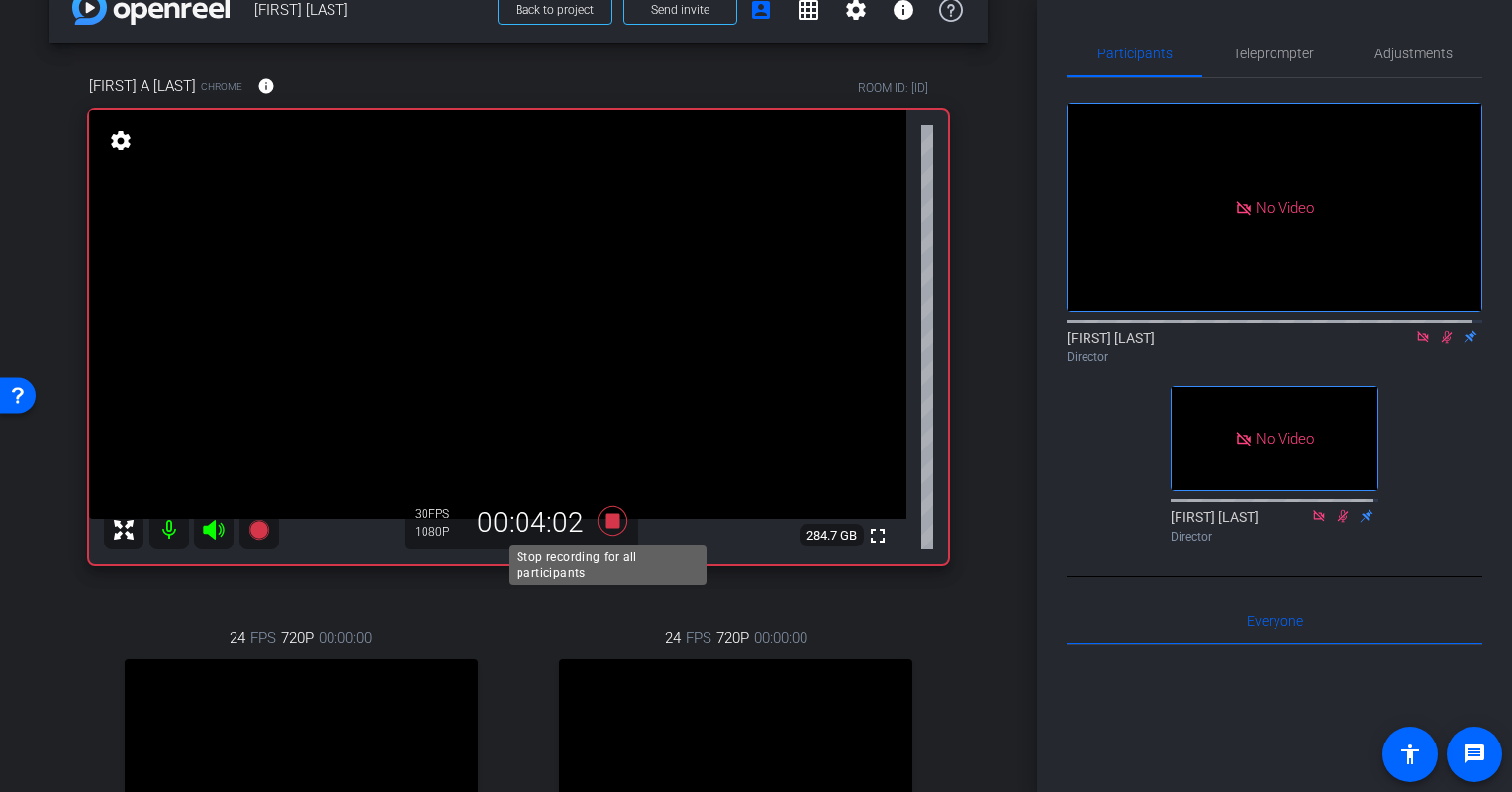 drag, startPoint x: 582, startPoint y: 544, endPoint x: 1004, endPoint y: 495, distance: 424.83526 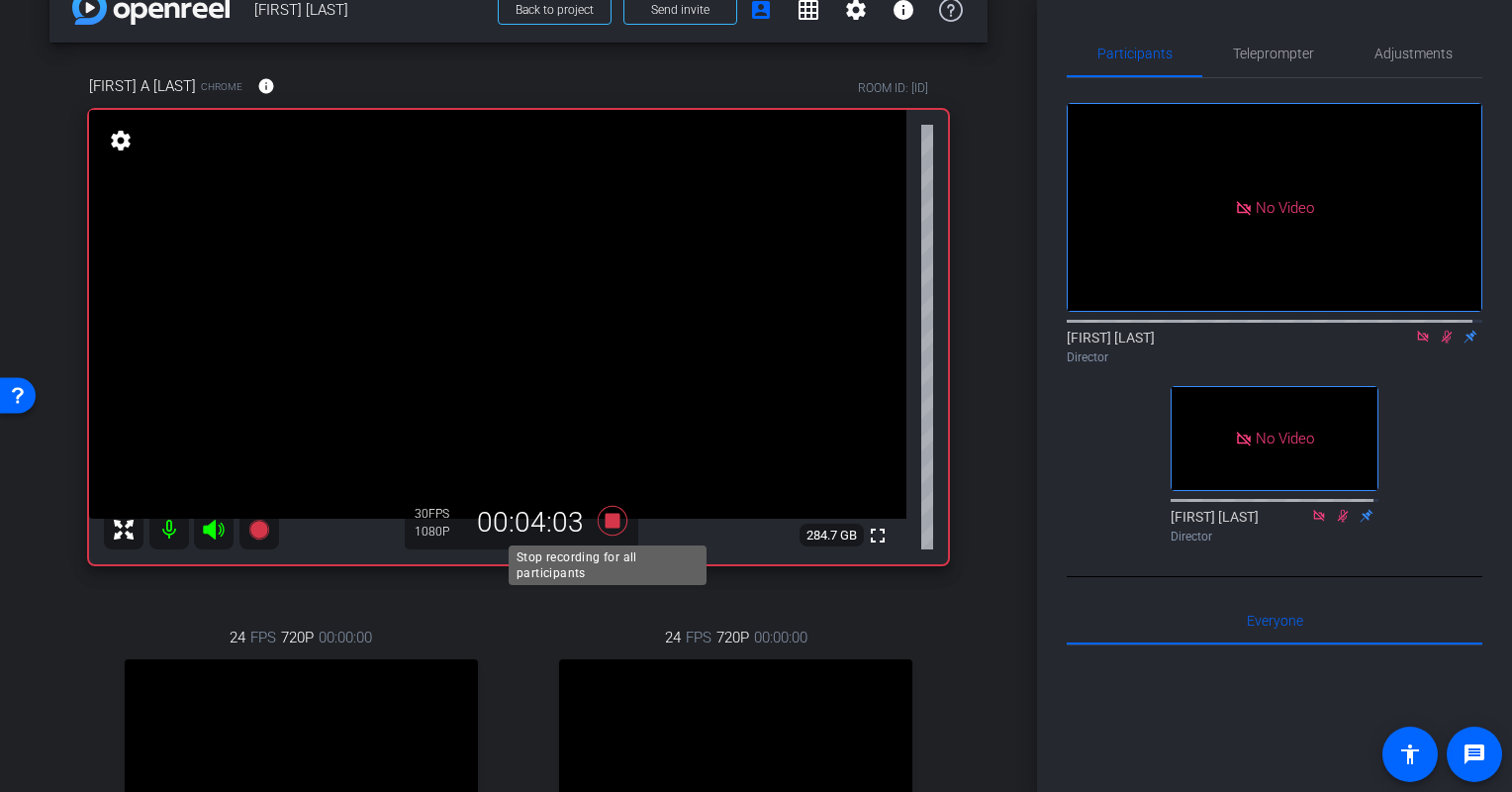 click 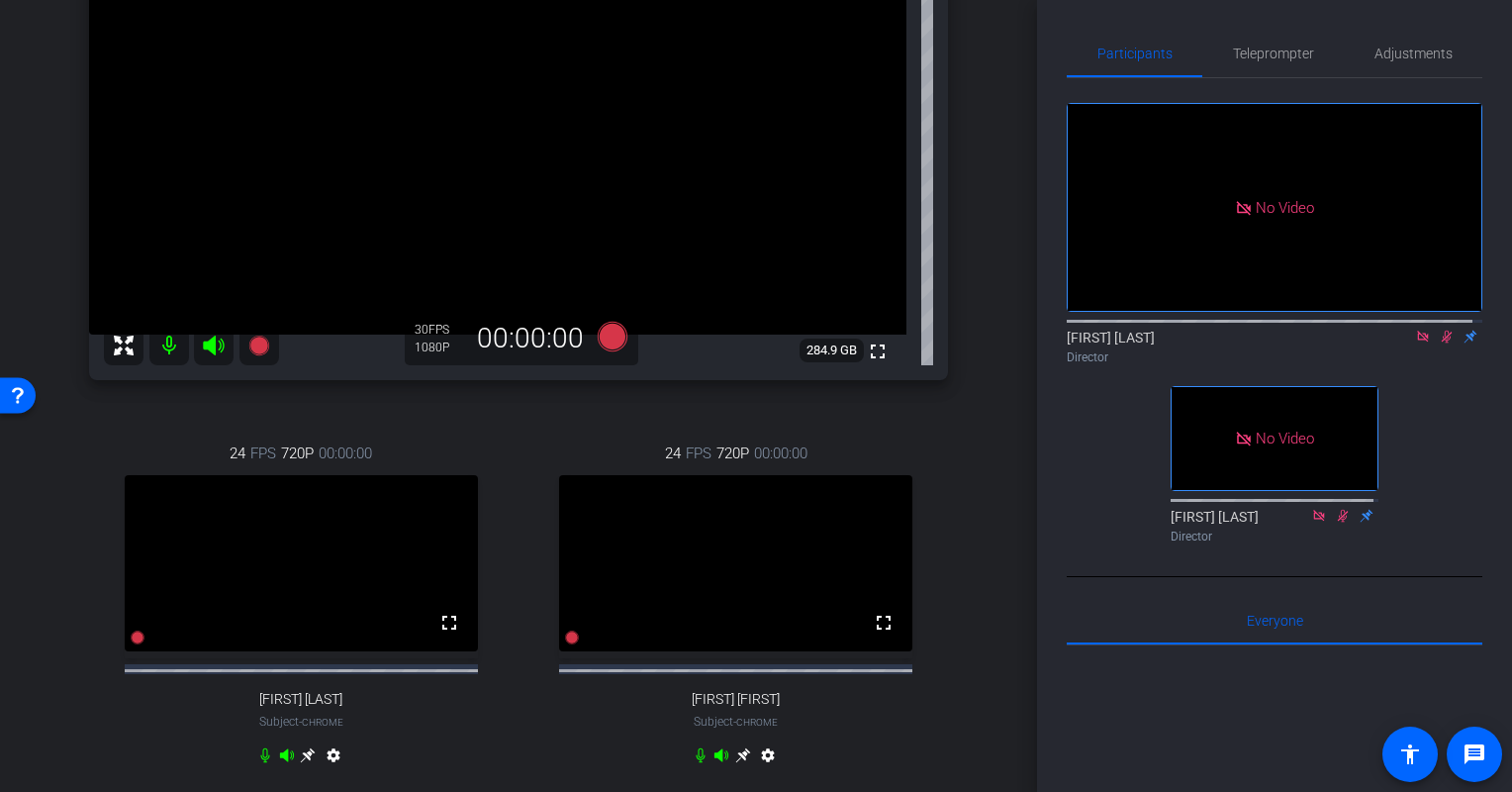 scroll, scrollTop: 170, scrollLeft: 0, axis: vertical 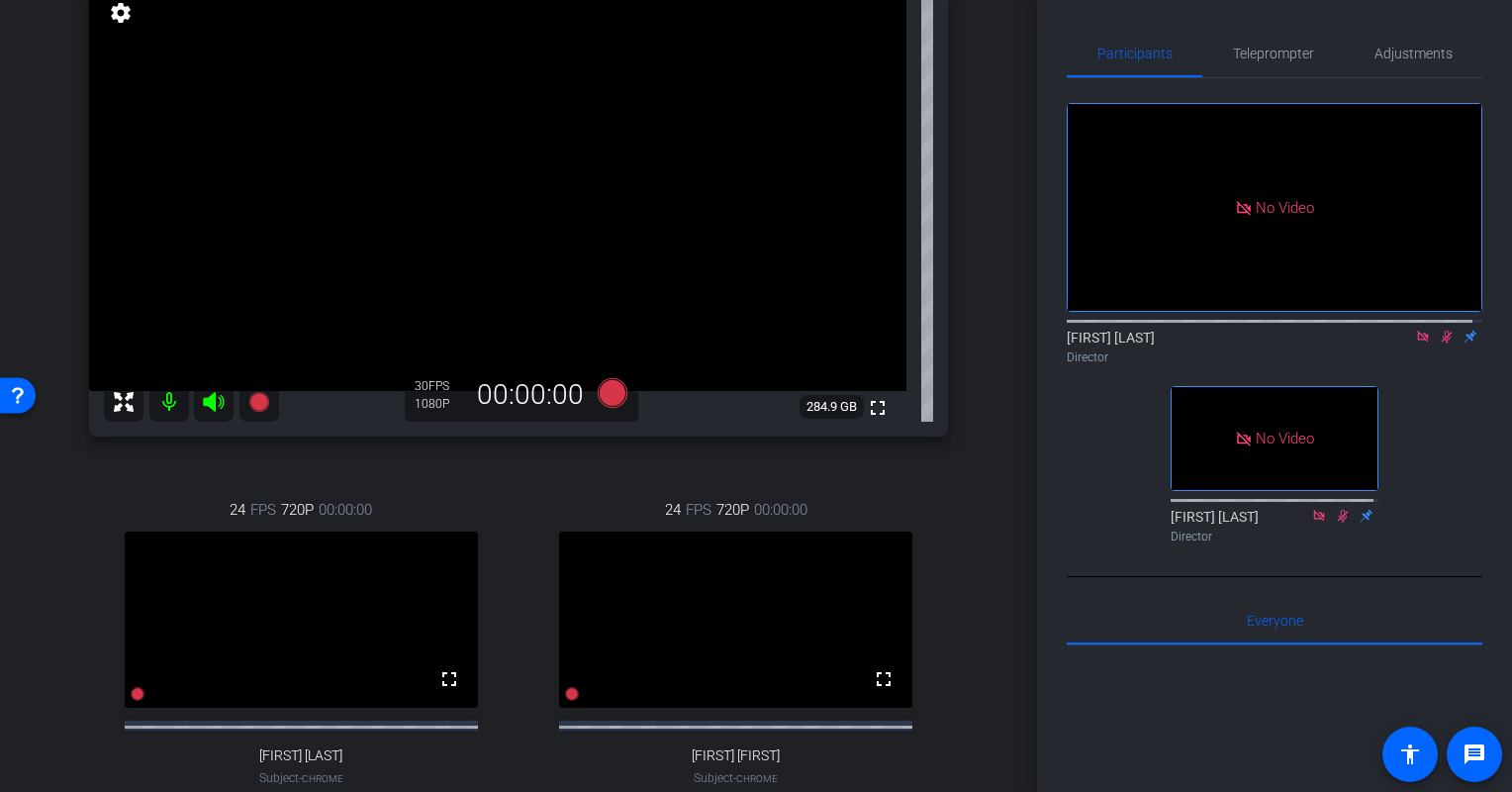click on "[FIRST] A [LAST] Chrome info ROOM ID: [ID] fullscreen settings  284.9 GB
30 FPS  1080P   00:00:00
24 FPS 720P  00:00:00  fullscreen
[FIRST] [LAST] Subject   -  Chrome
settings 24 FPS 720P  00:00:00  fullscreen
[FIRST] Subject   -  Chrome" at bounding box center [519, 397] 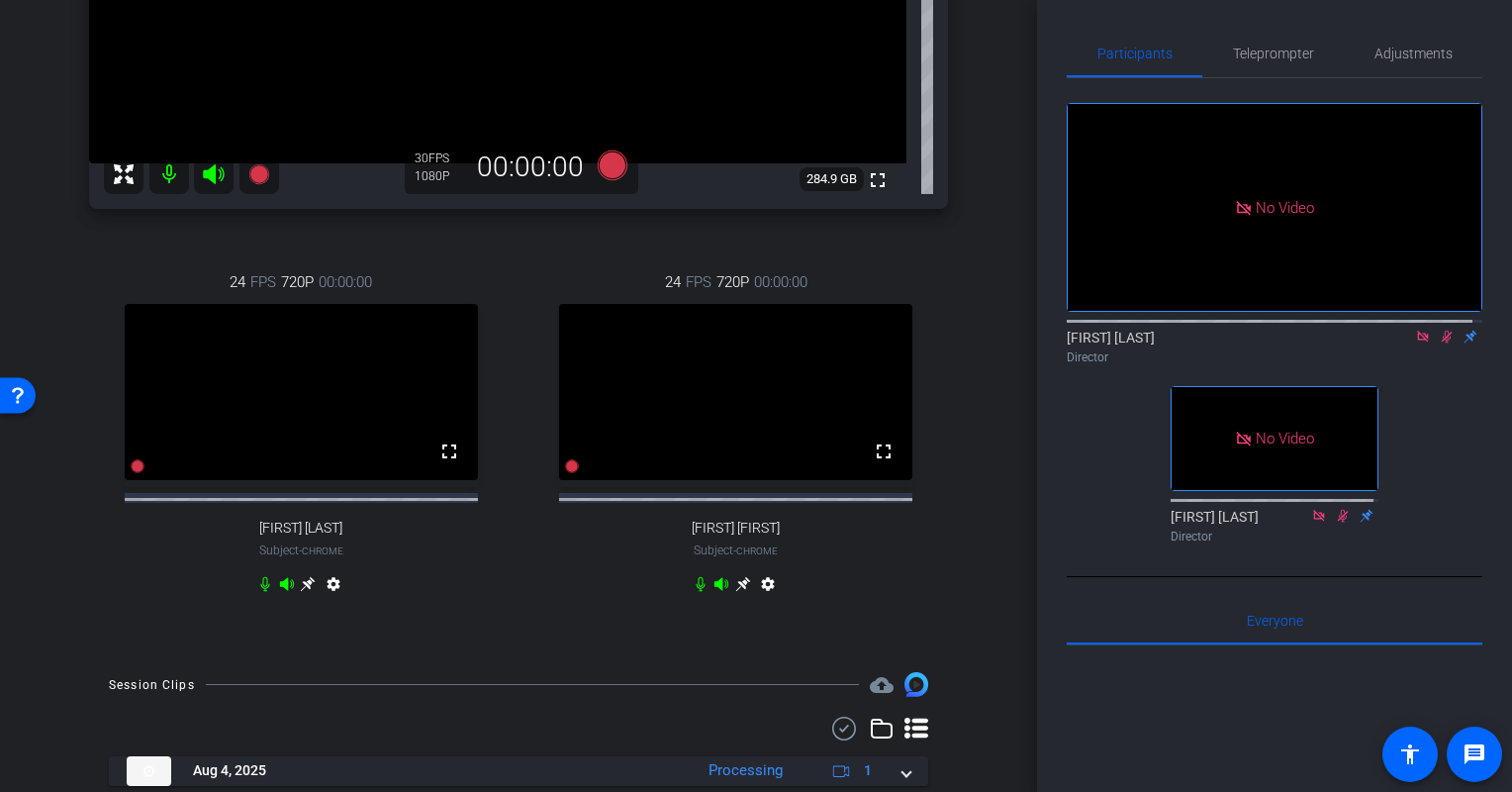 scroll, scrollTop: 529, scrollLeft: 0, axis: vertical 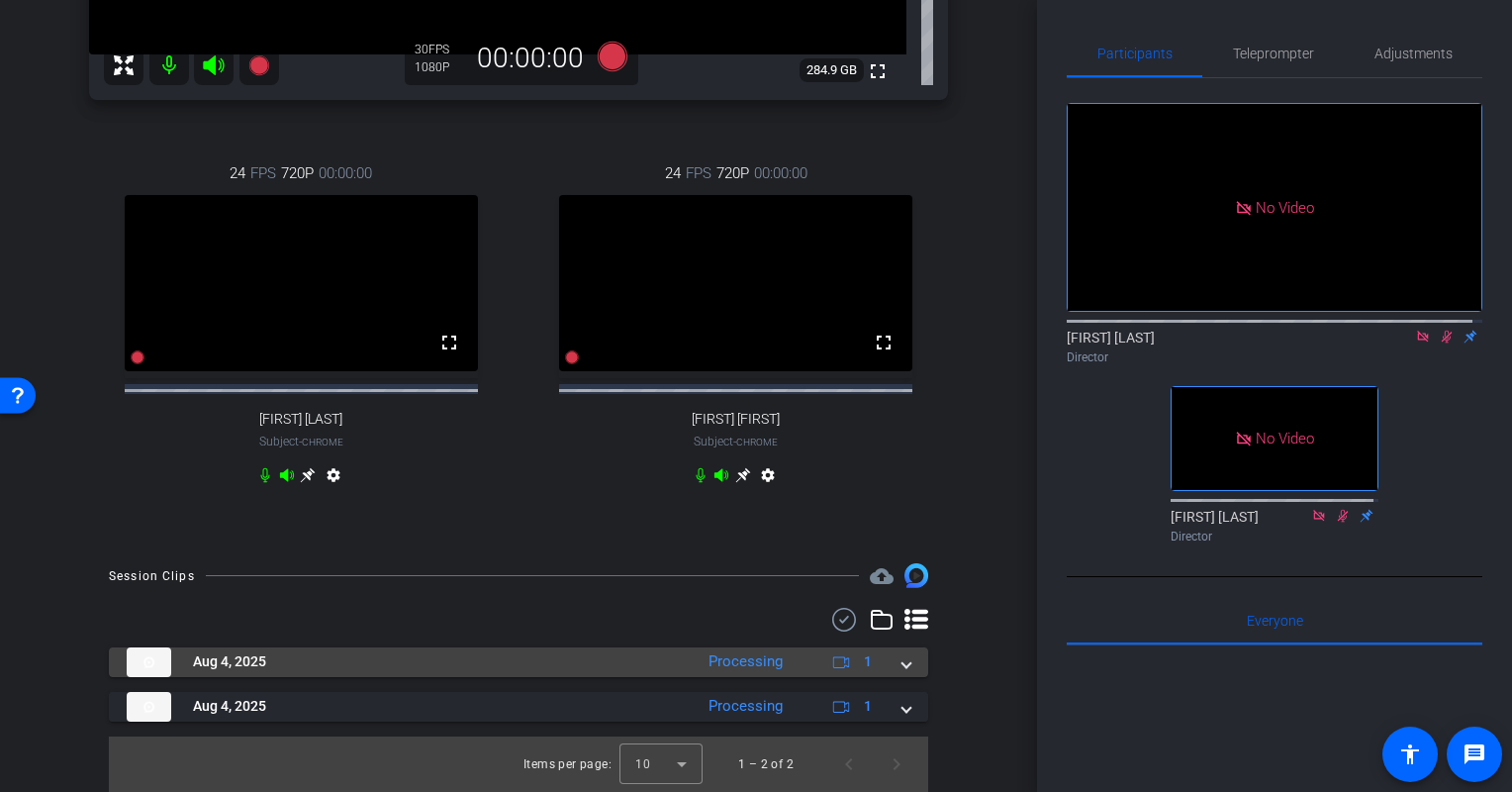 click at bounding box center (906, 661) 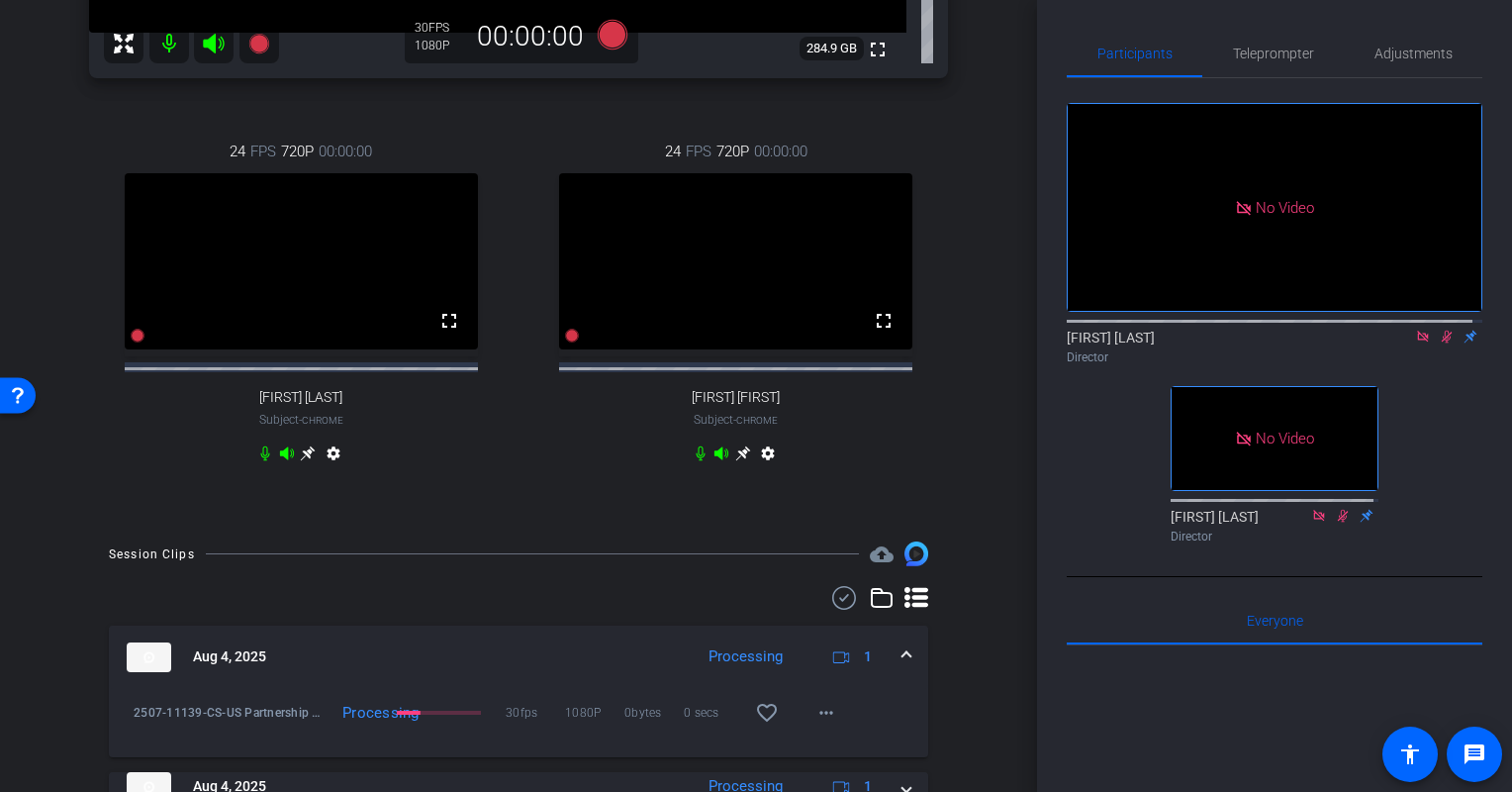 scroll, scrollTop: 630, scrollLeft: 0, axis: vertical 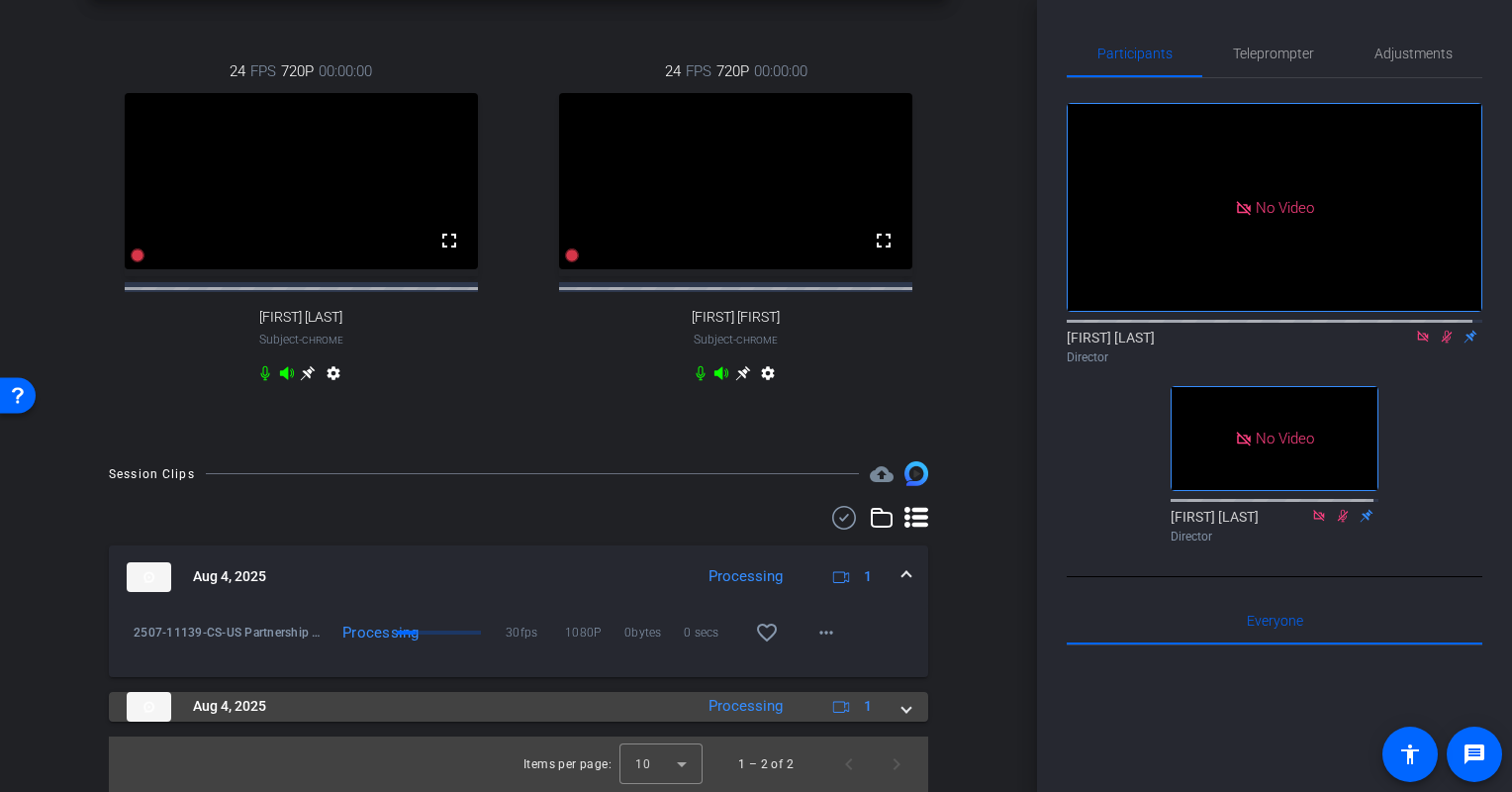 click on "Aug 4, 2025   Processing
1" at bounding box center (515, 707) 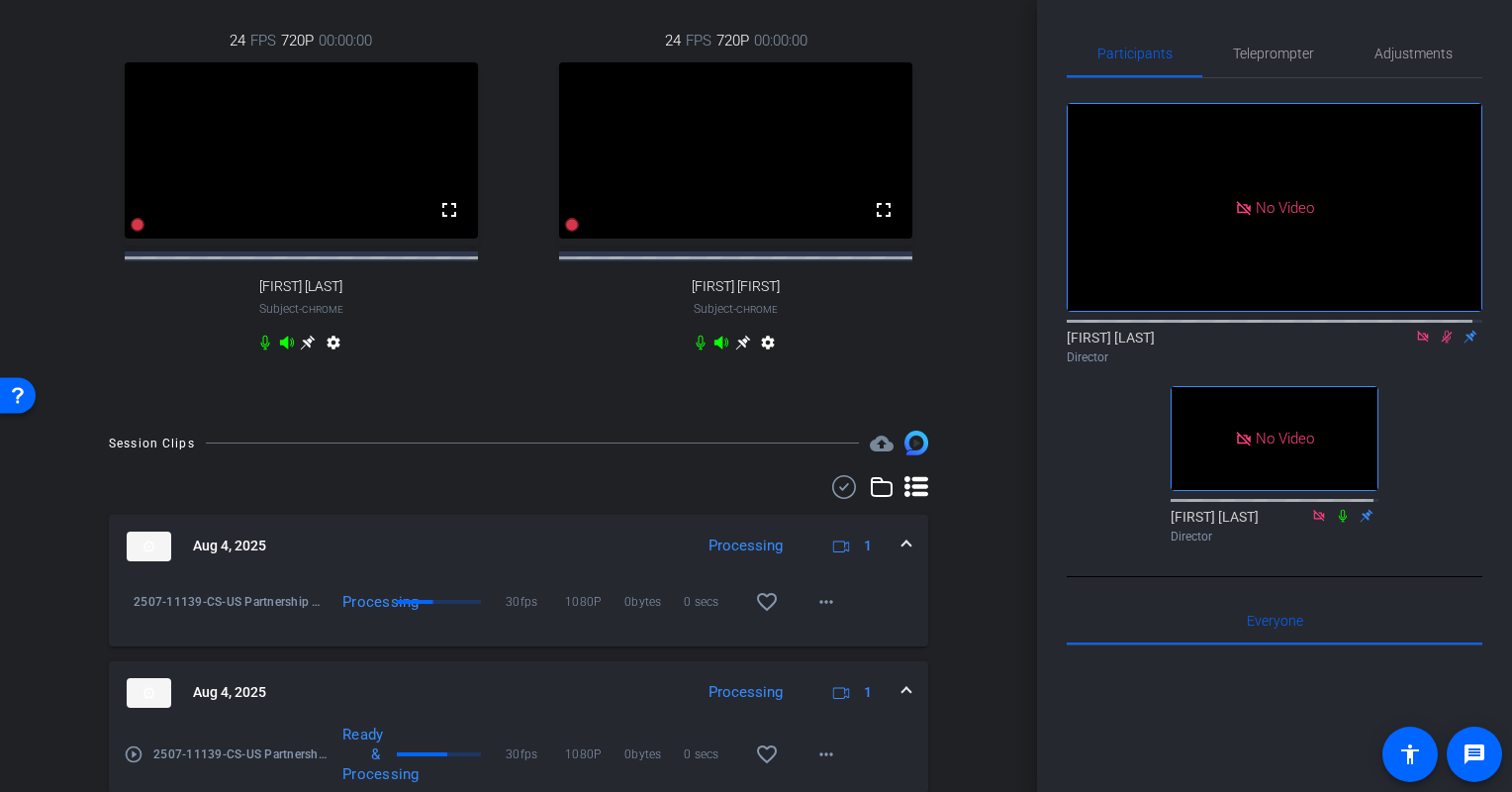 scroll, scrollTop: 560, scrollLeft: 0, axis: vertical 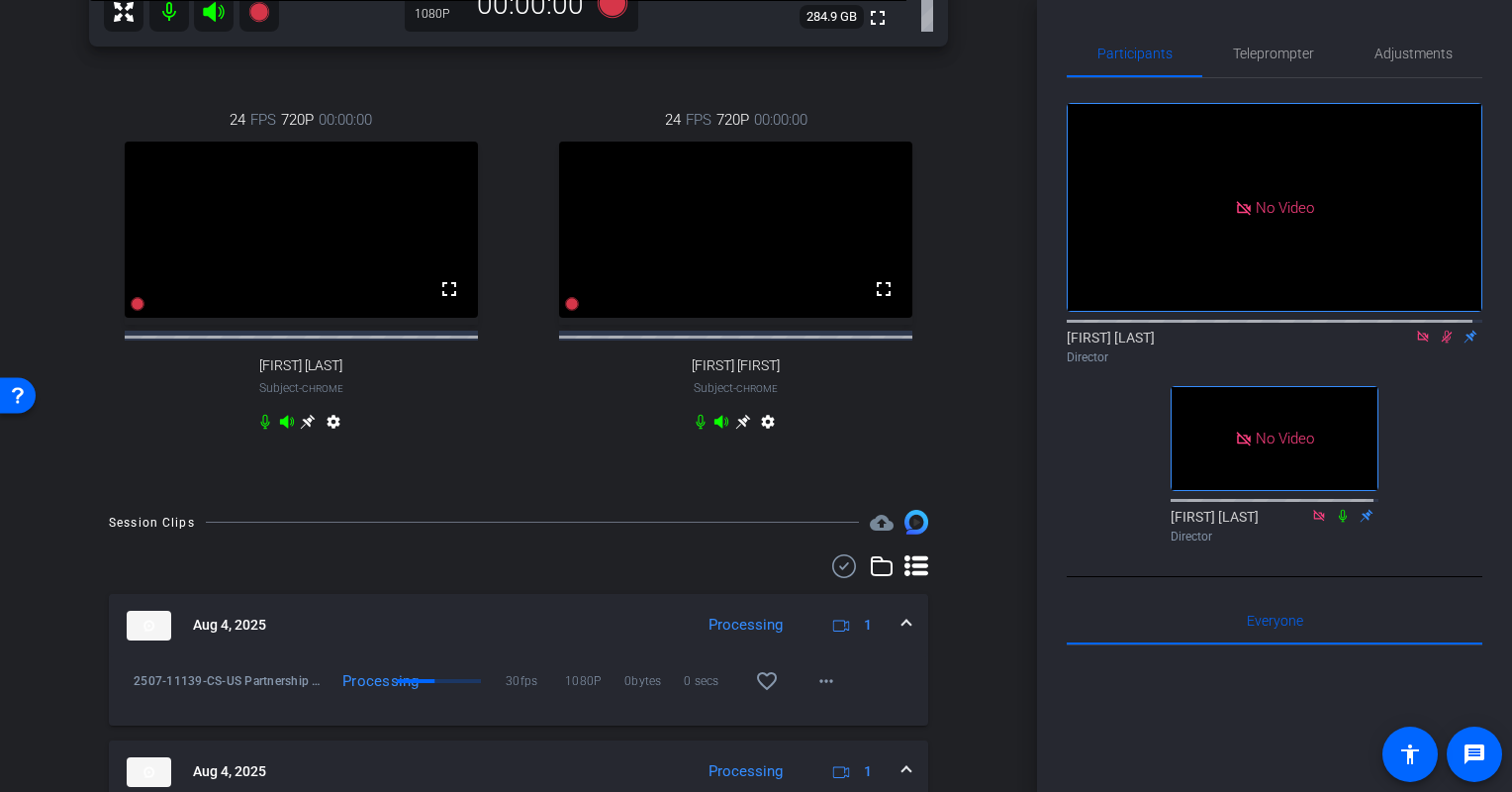 click 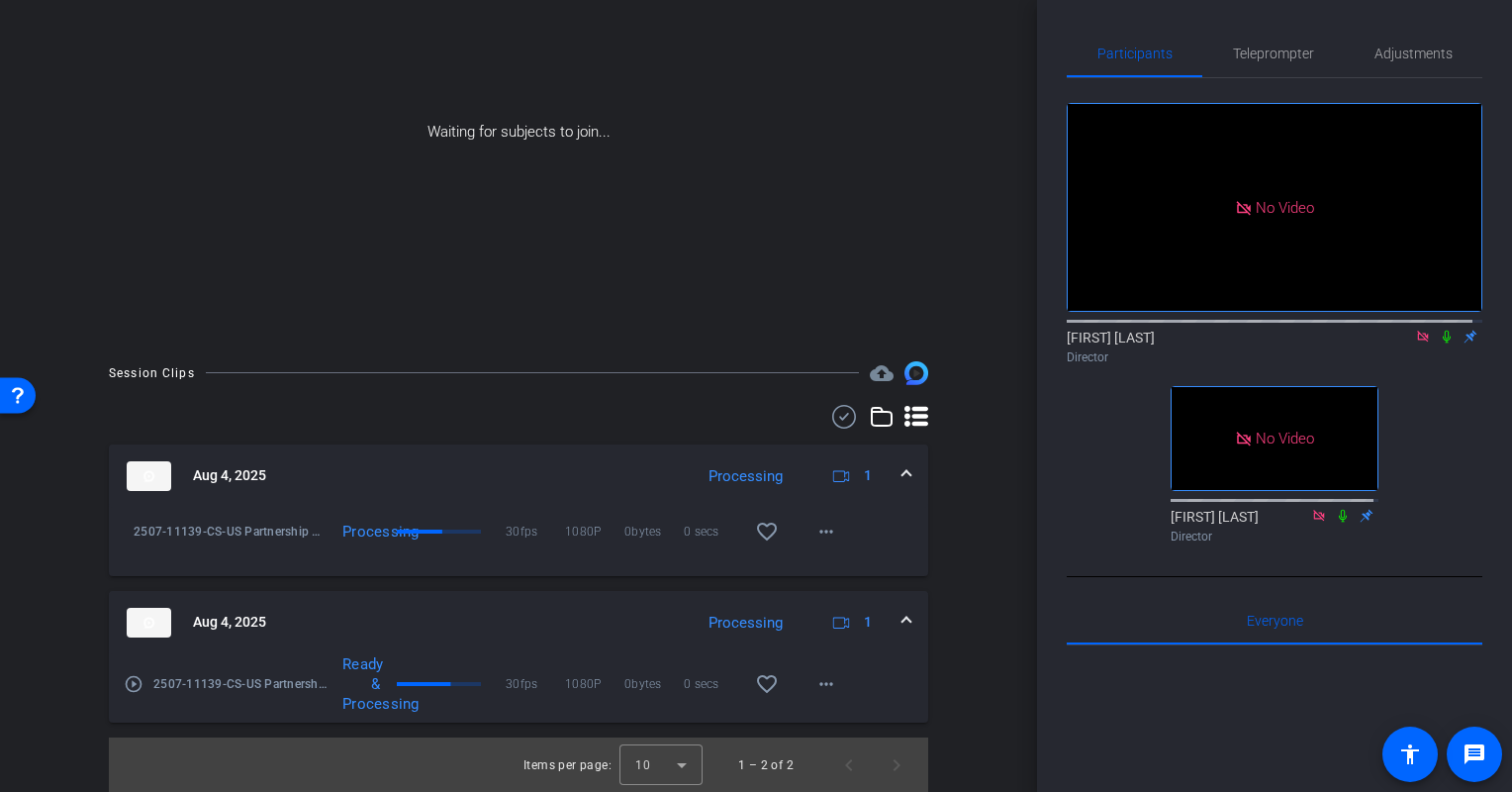 scroll, scrollTop: 0, scrollLeft: 0, axis: both 